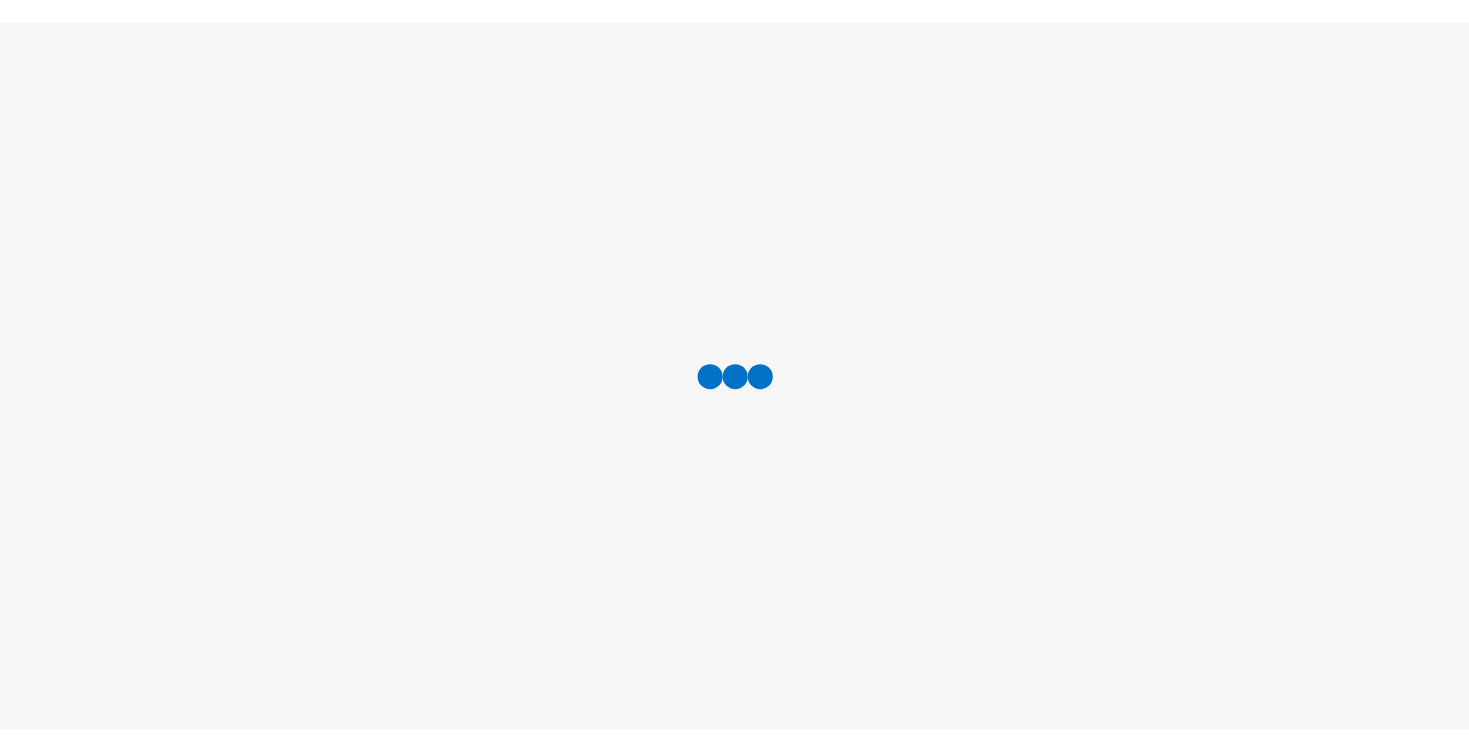 scroll, scrollTop: 0, scrollLeft: 0, axis: both 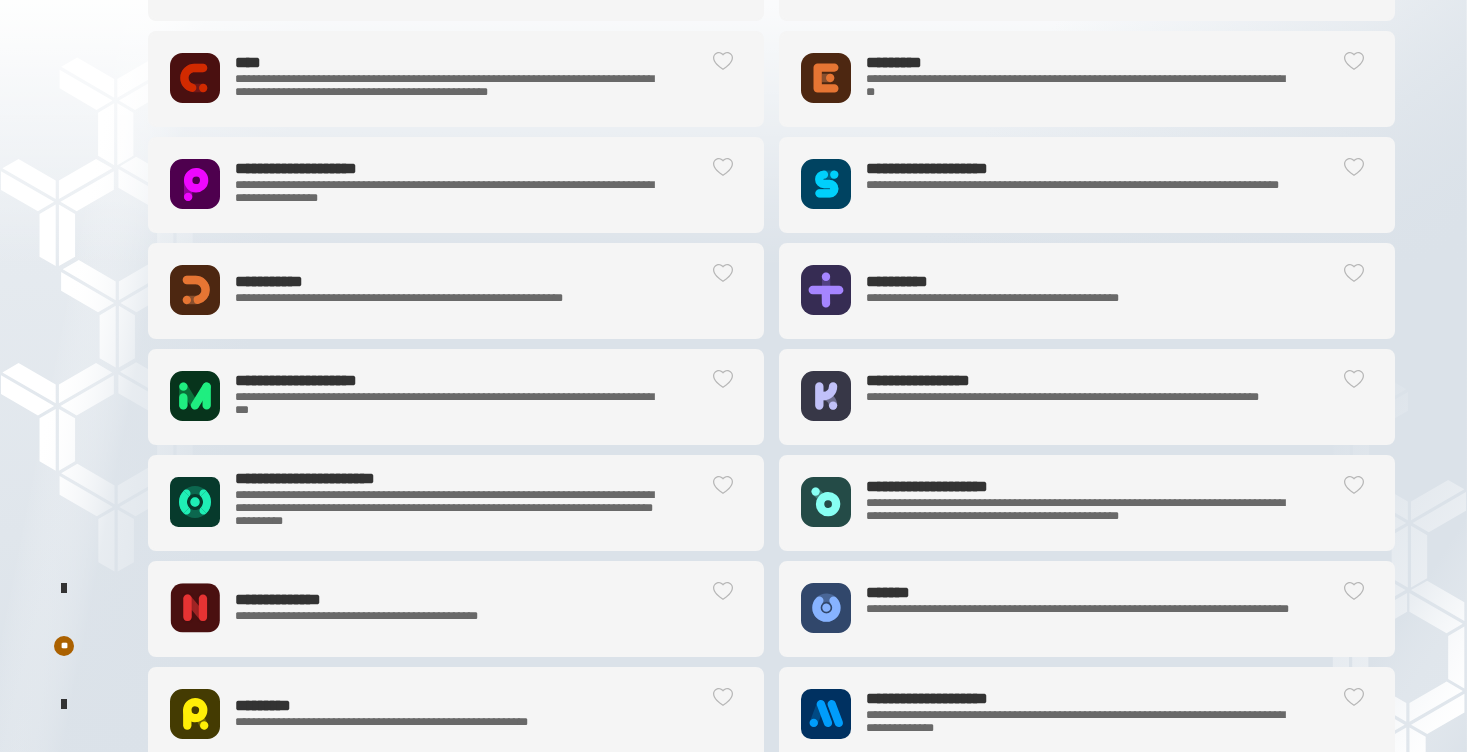 click on "**********" 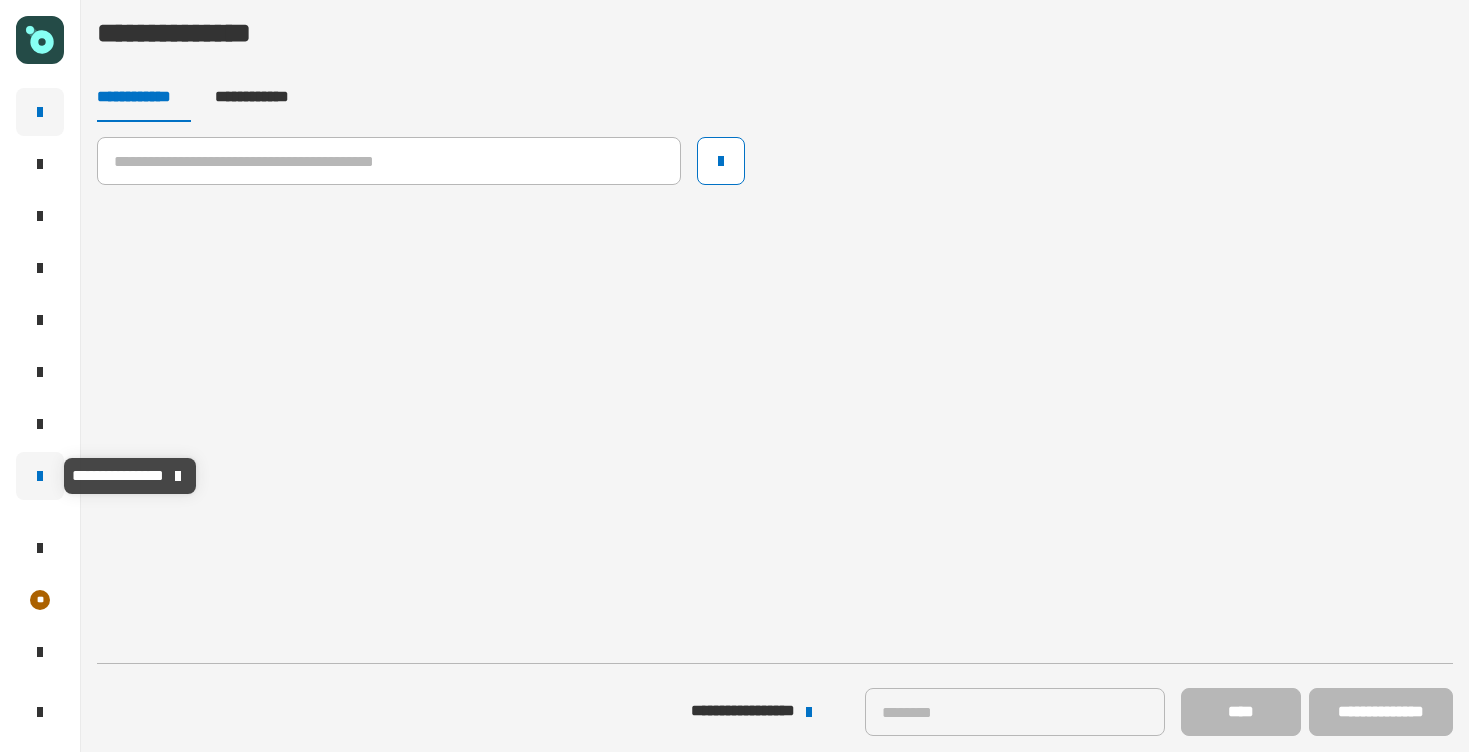 drag, startPoint x: 38, startPoint y: 469, endPoint x: 59, endPoint y: 467, distance: 21.095022 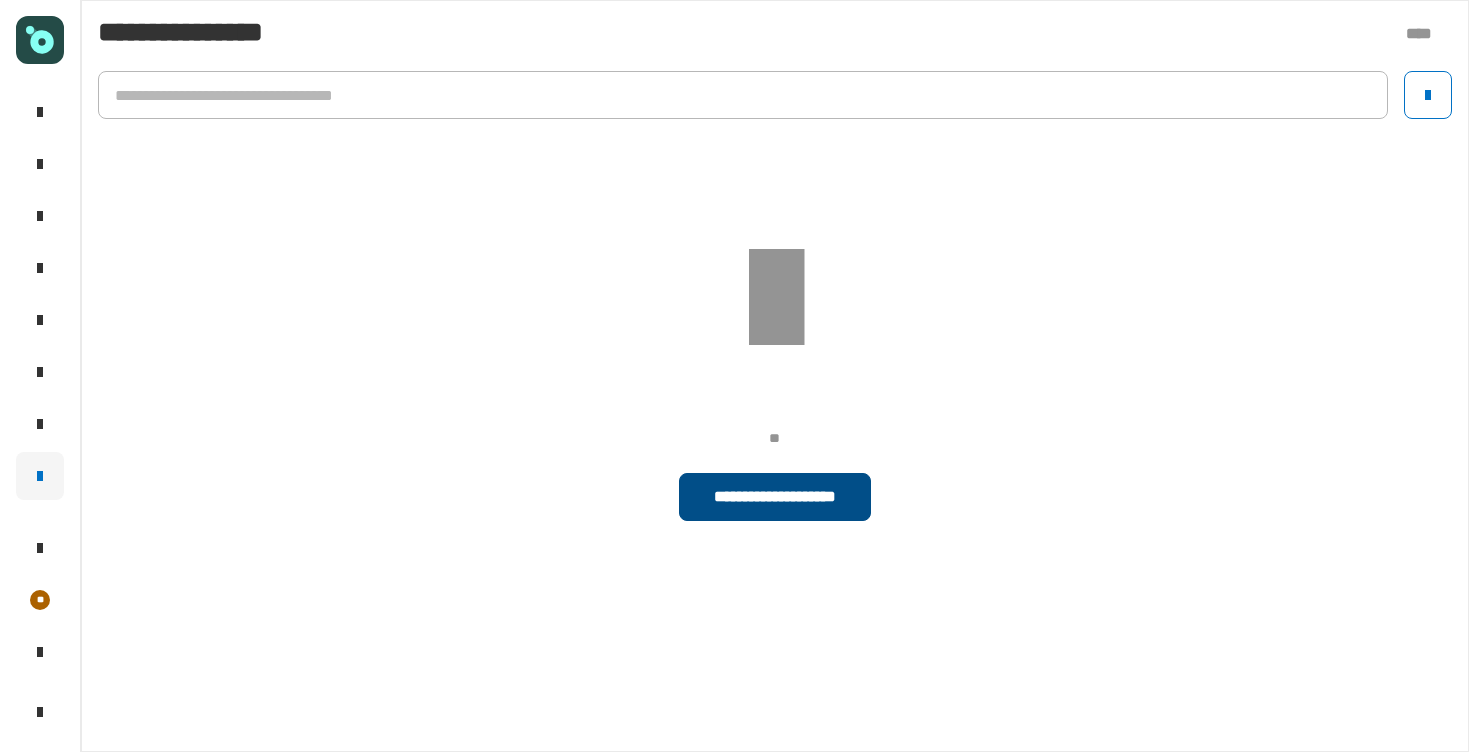 click on "**********" 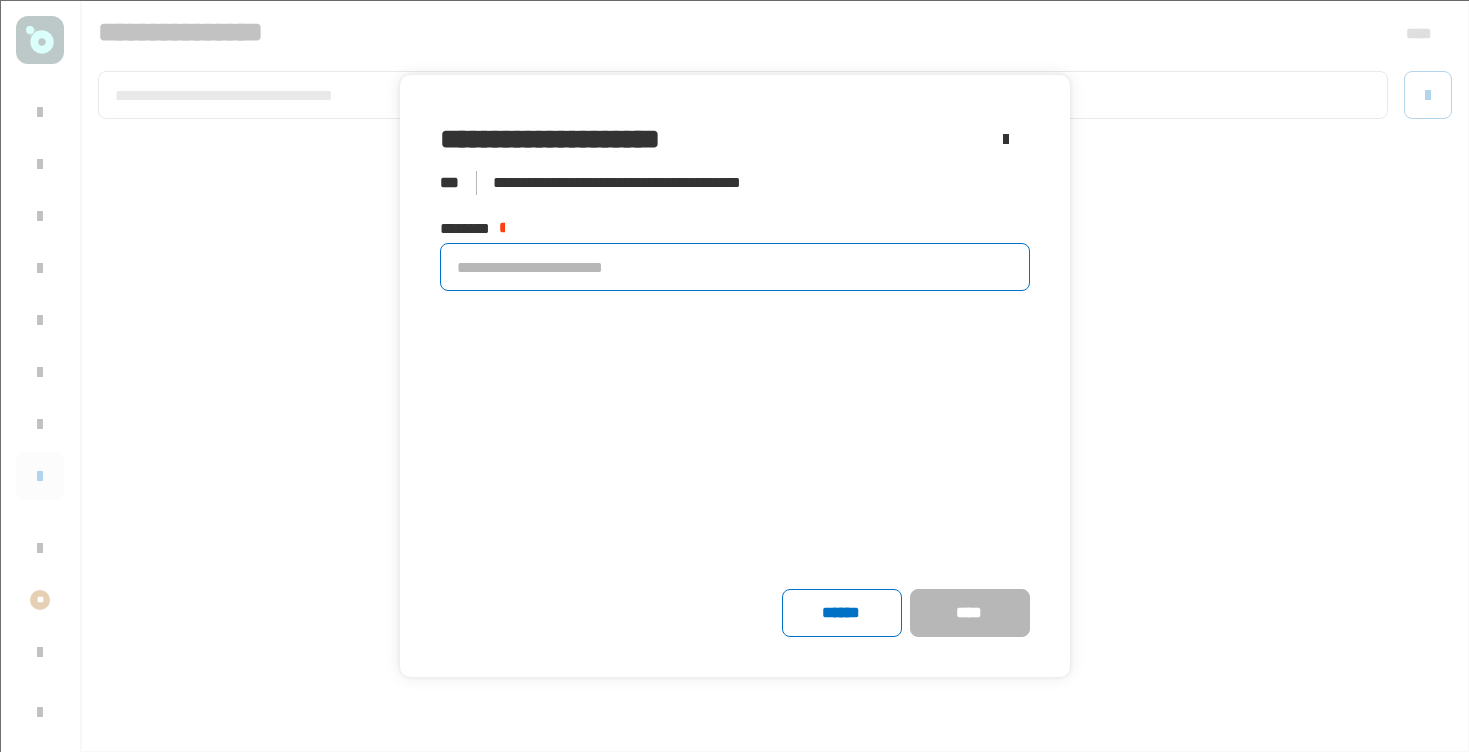 drag, startPoint x: 547, startPoint y: 268, endPoint x: 598, endPoint y: 284, distance: 53.450912 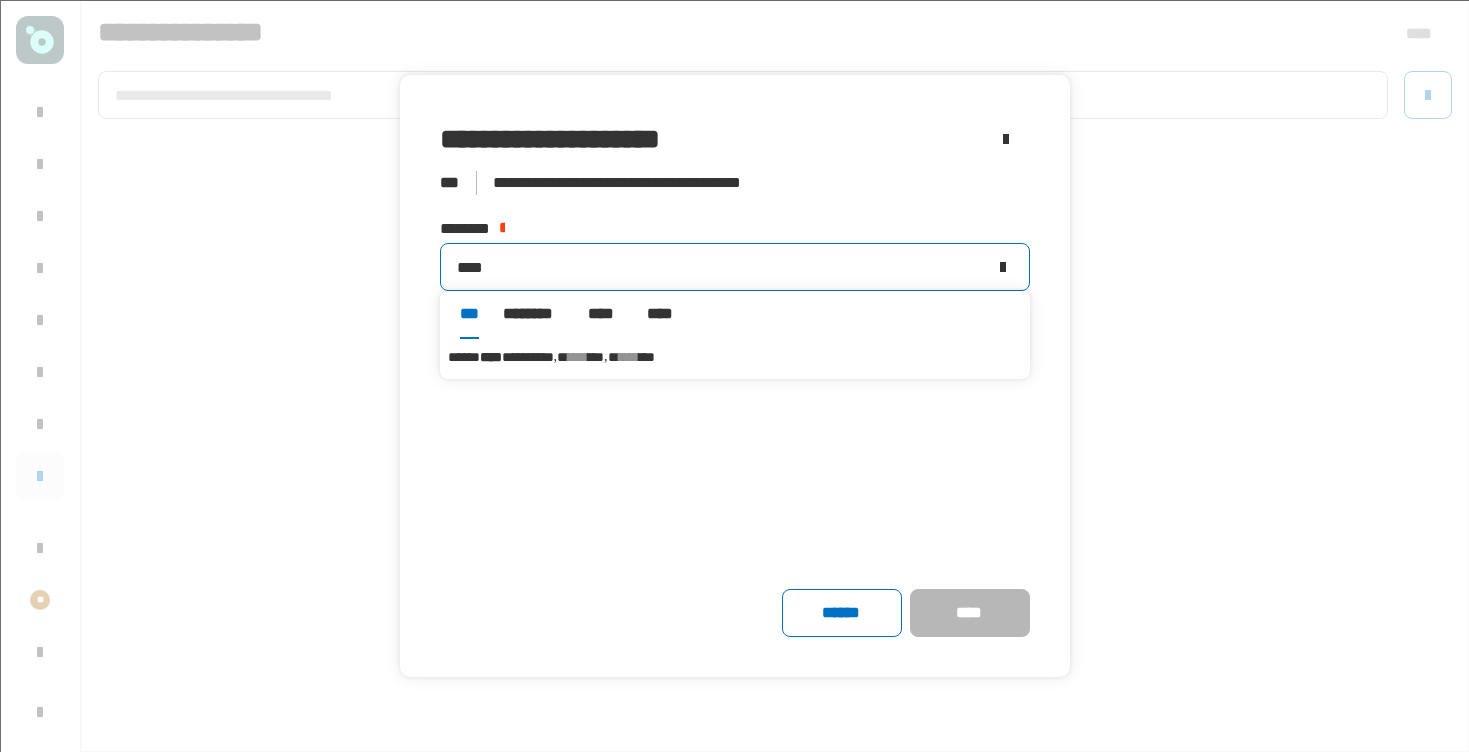 type on "****" 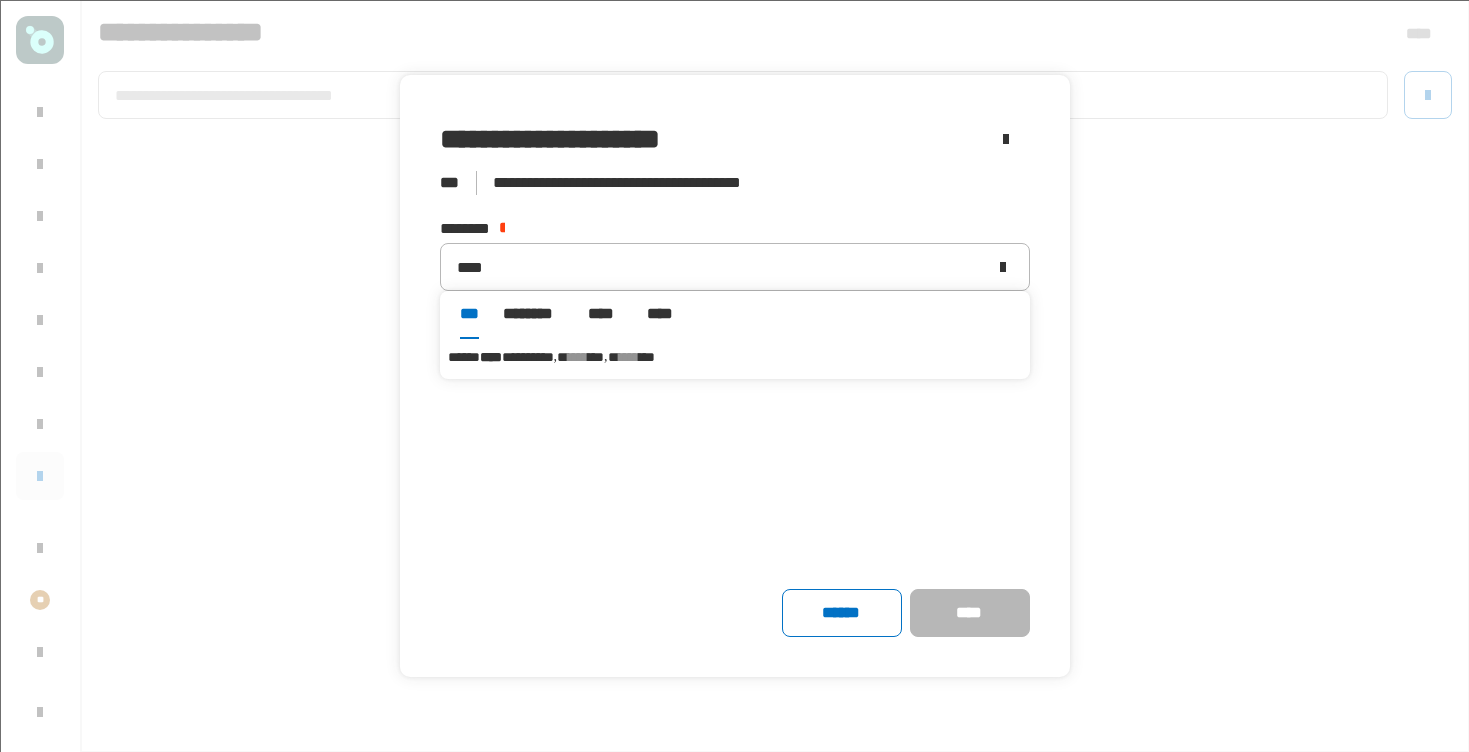 click on "**********" at bounding box center [528, 357] 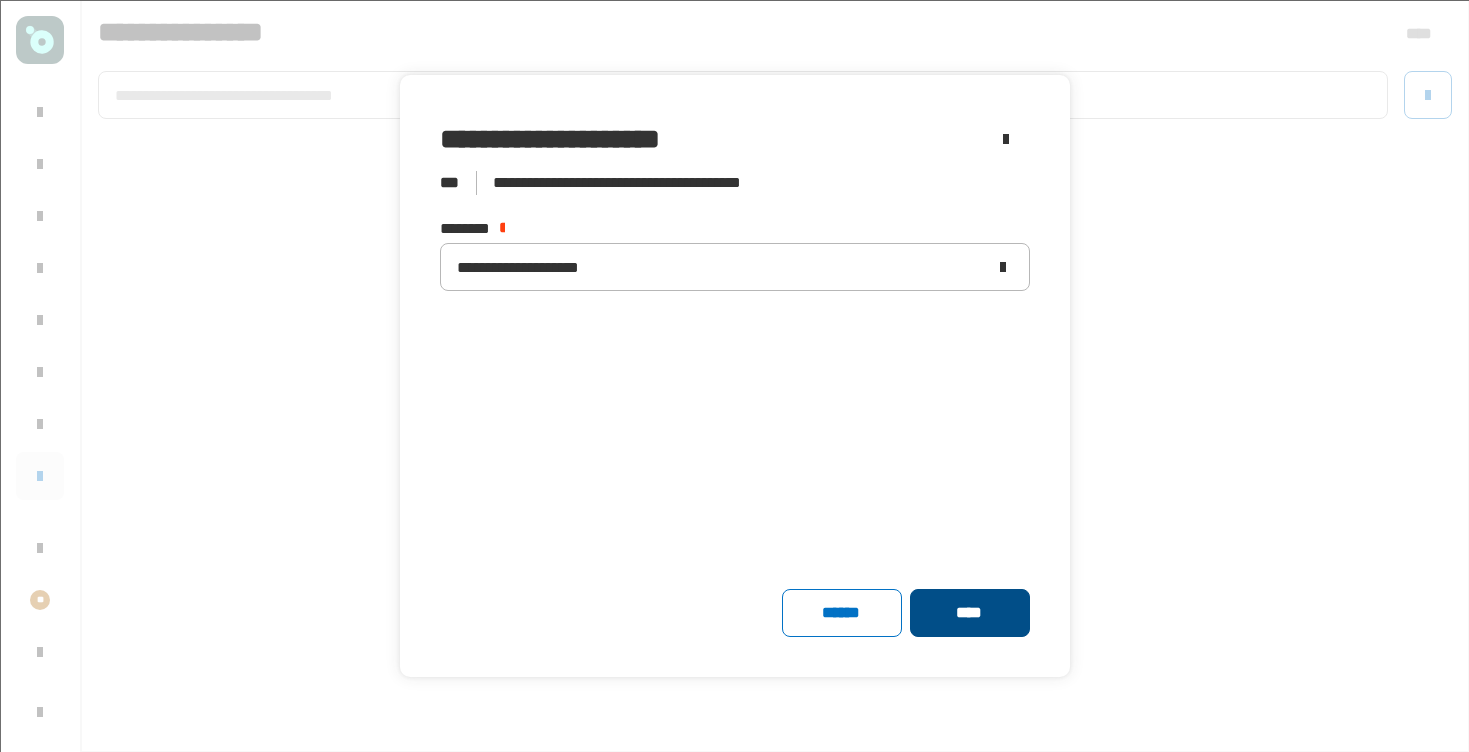 click on "****" 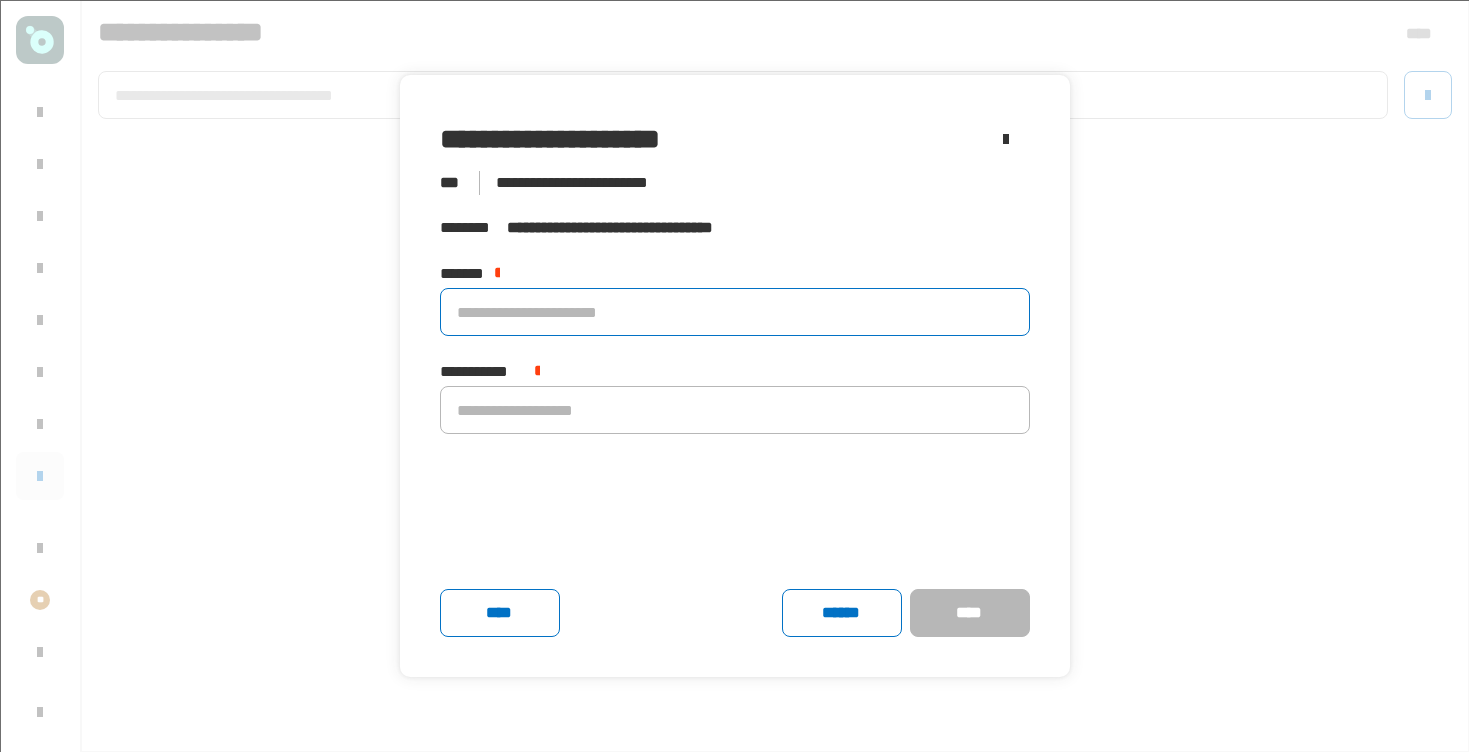 click 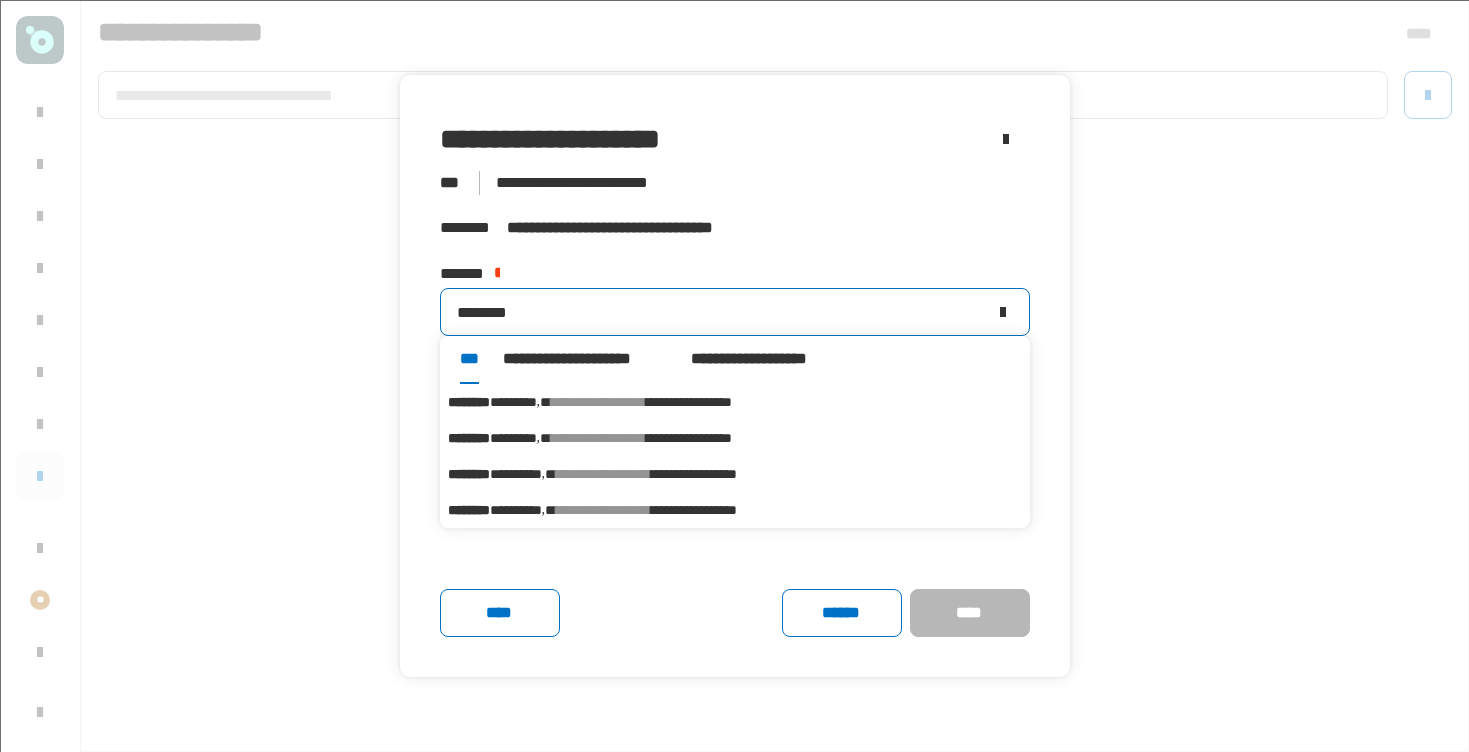 type on "********" 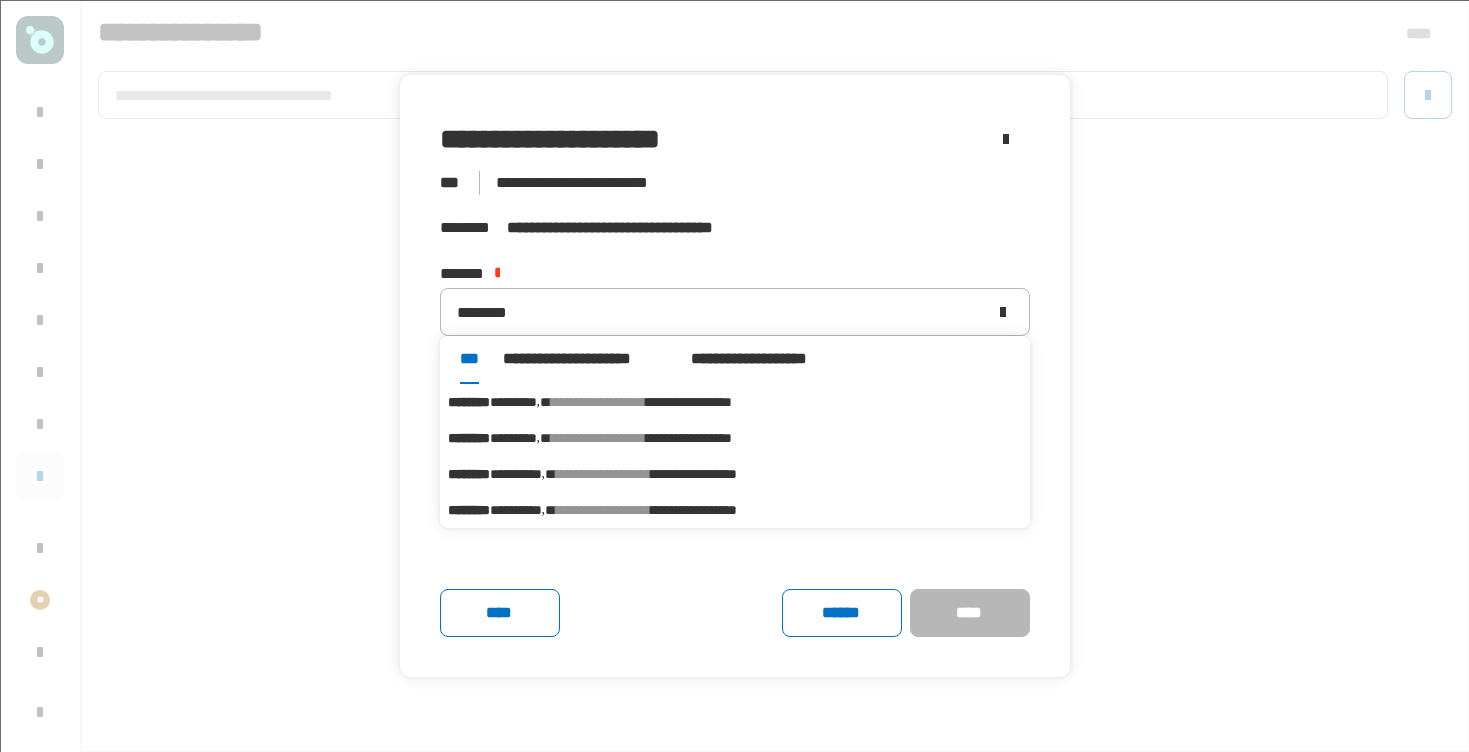 click on "**********" at bounding box center [735, 402] 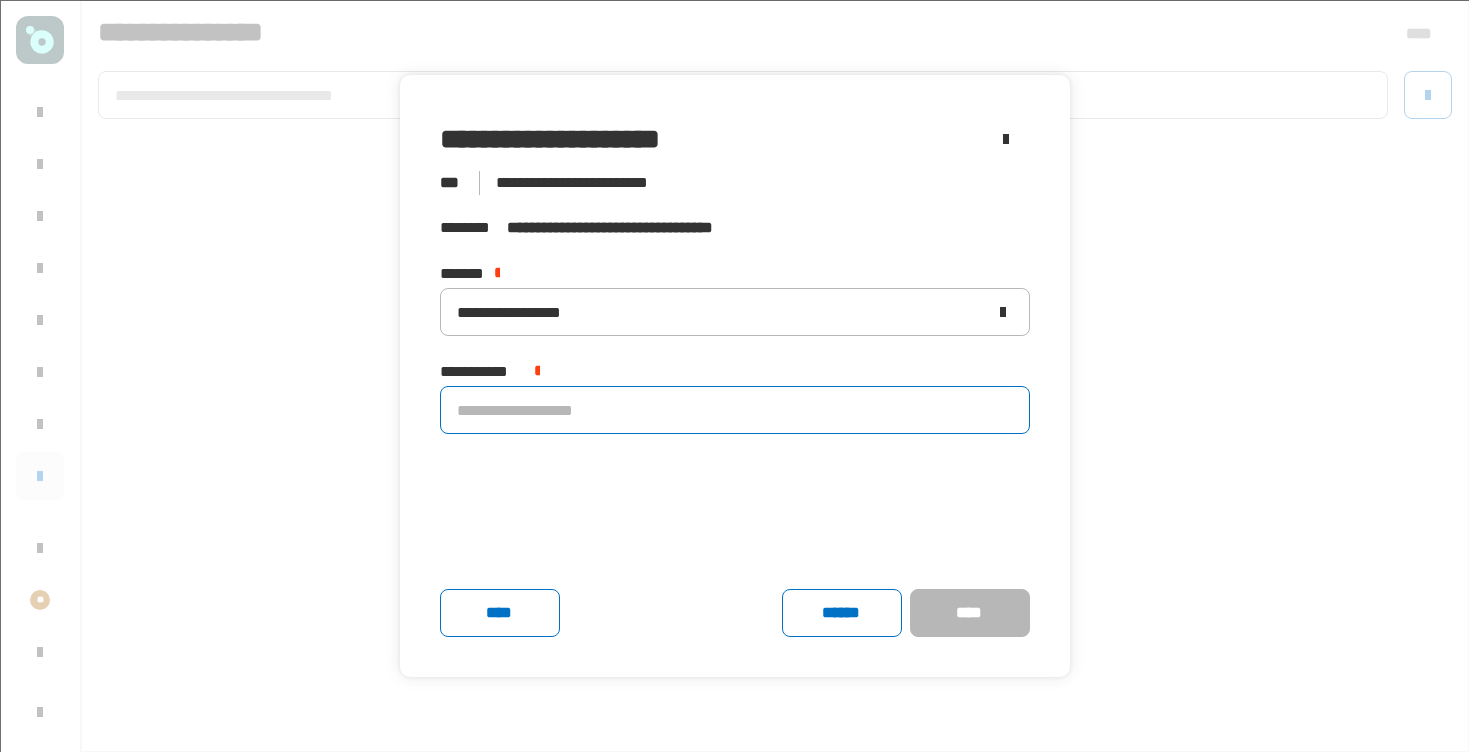 click 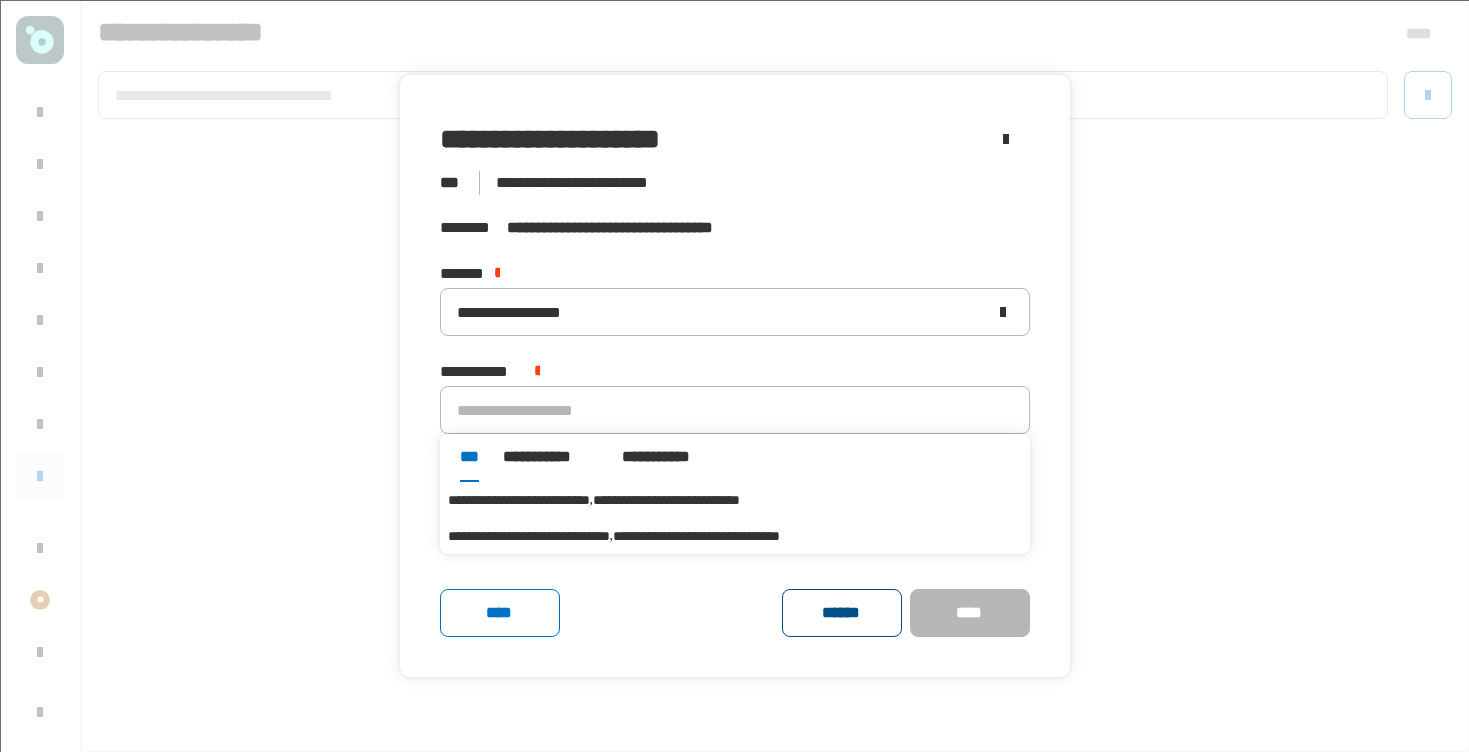 click on "******" 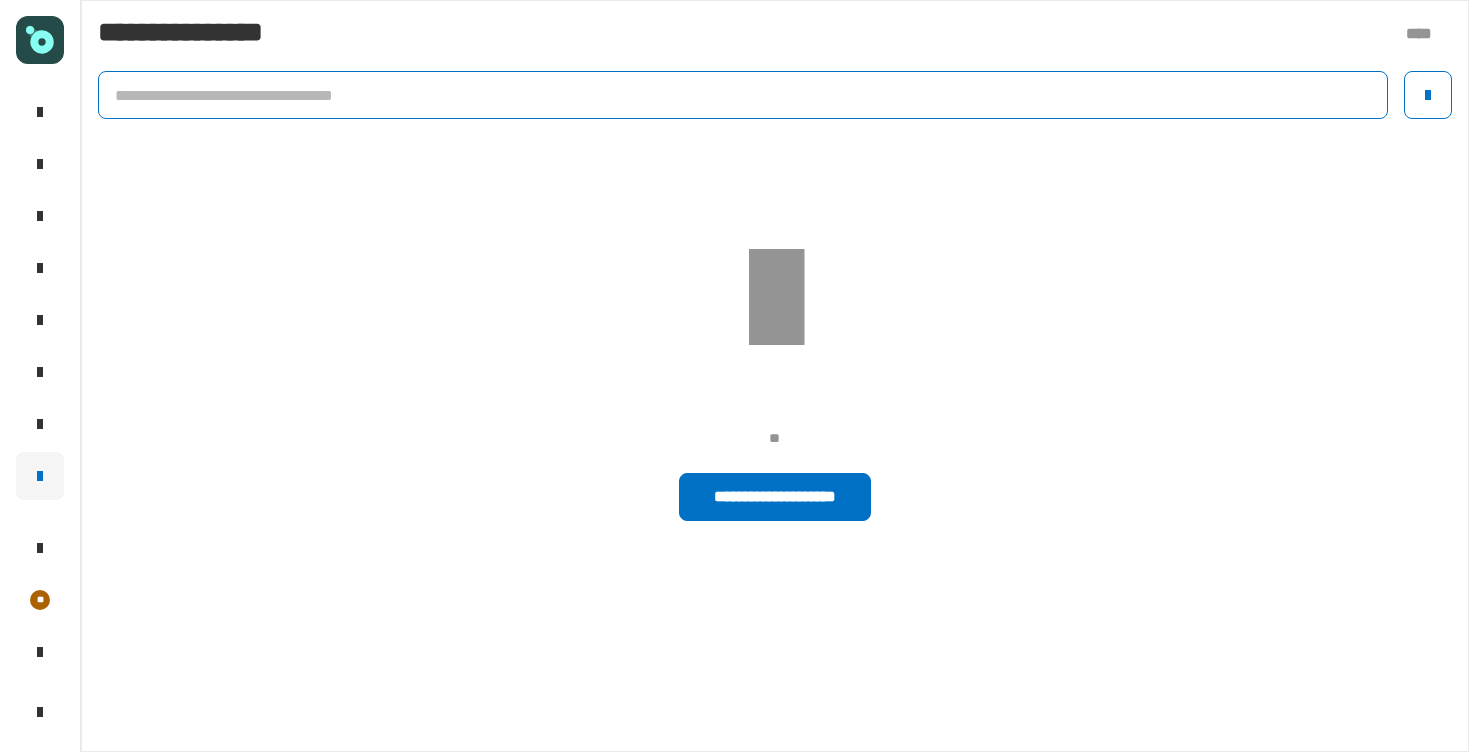 click 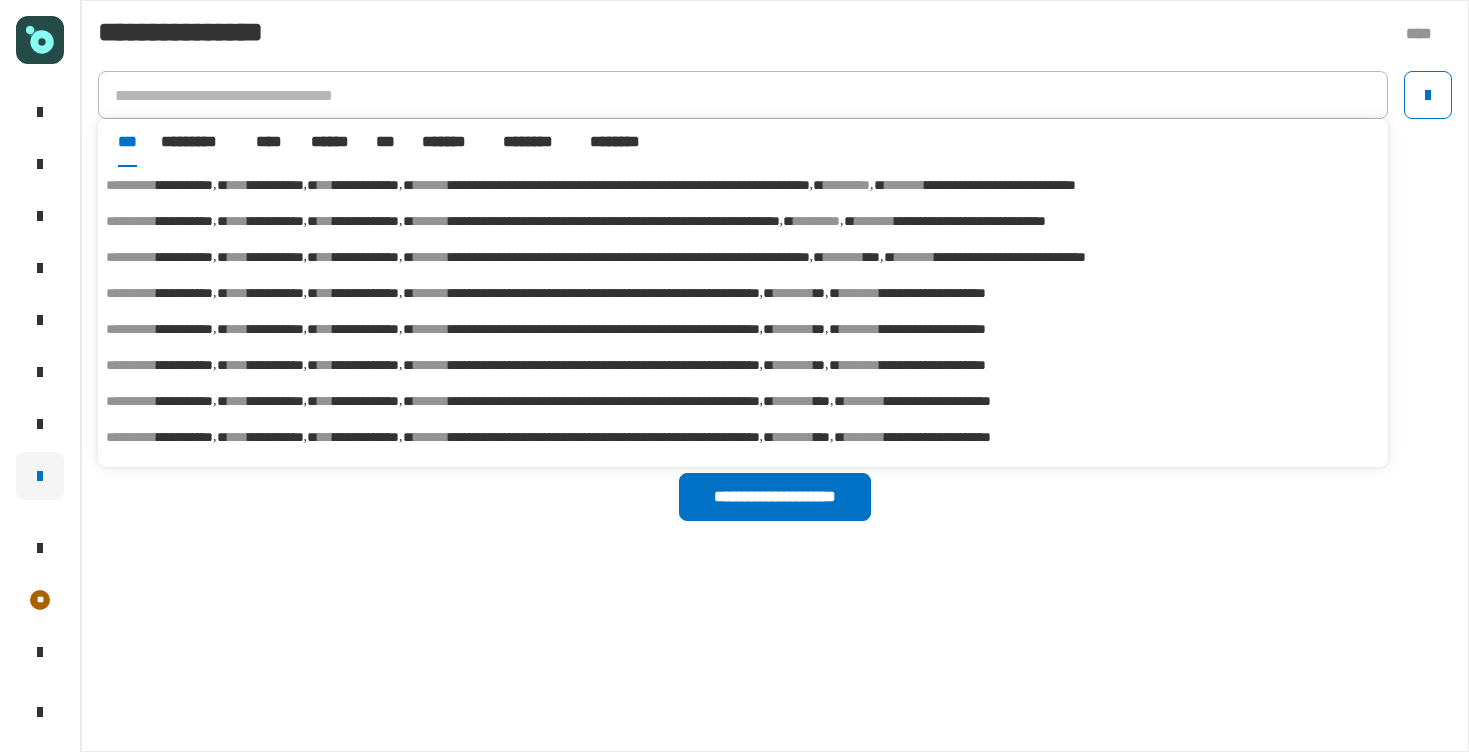 click on "**********" at bounding box center (743, 221) 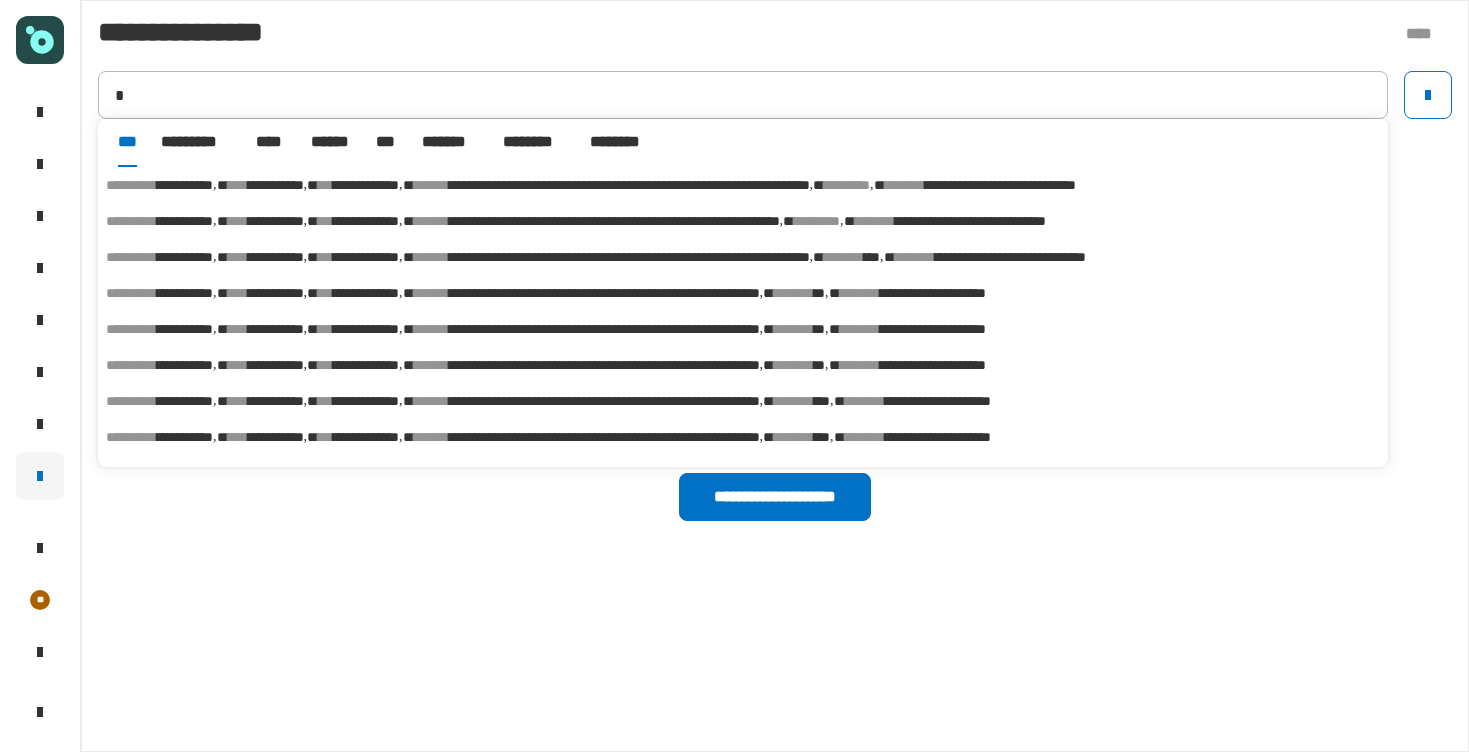type on "**********" 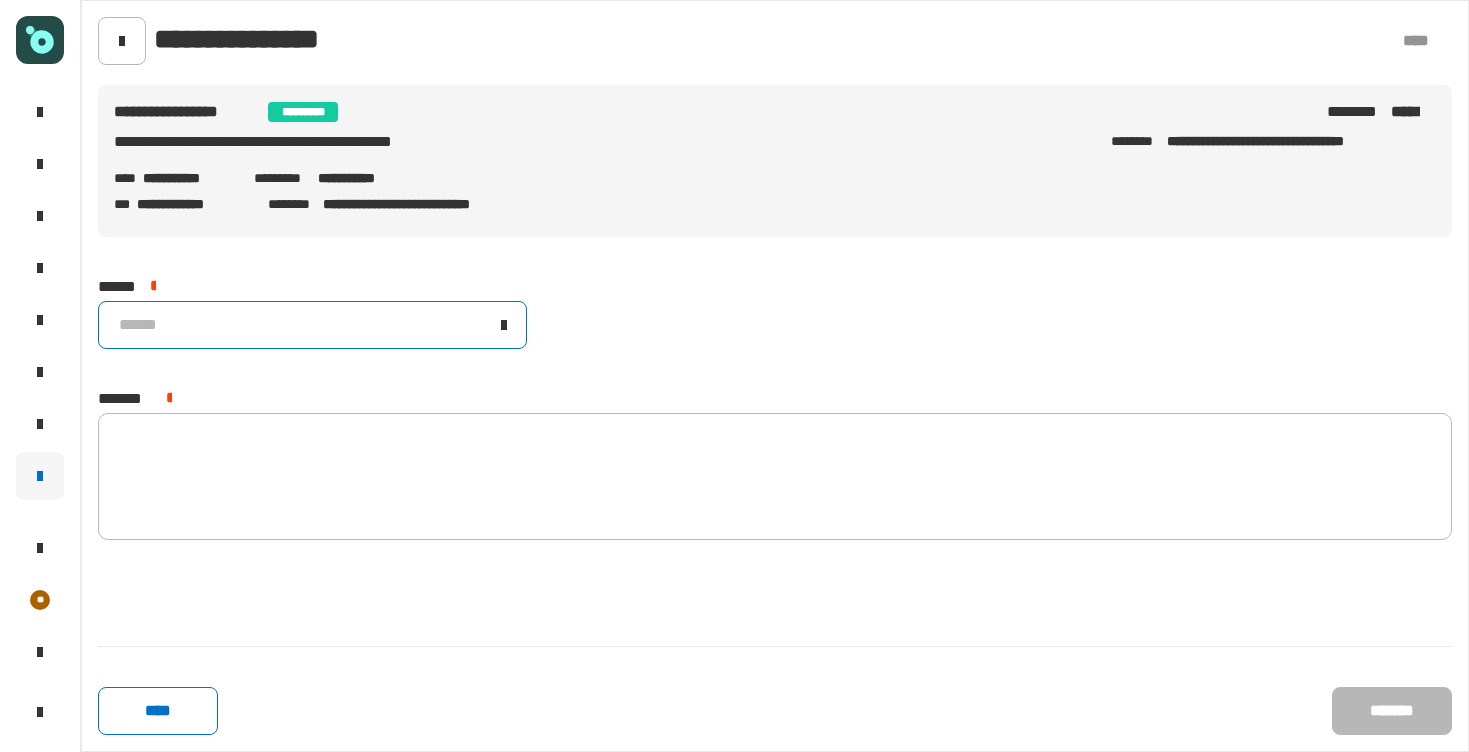 click on "******" 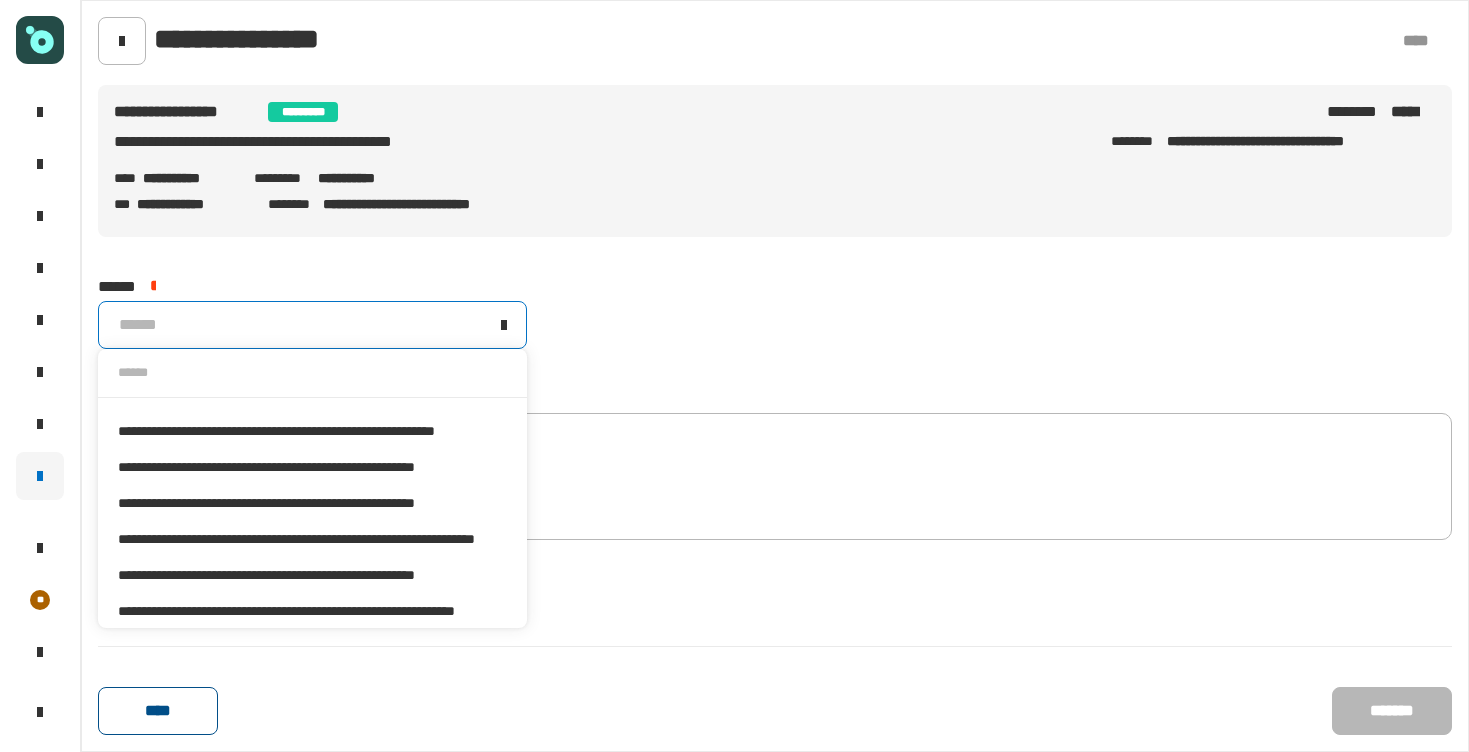 click on "****" 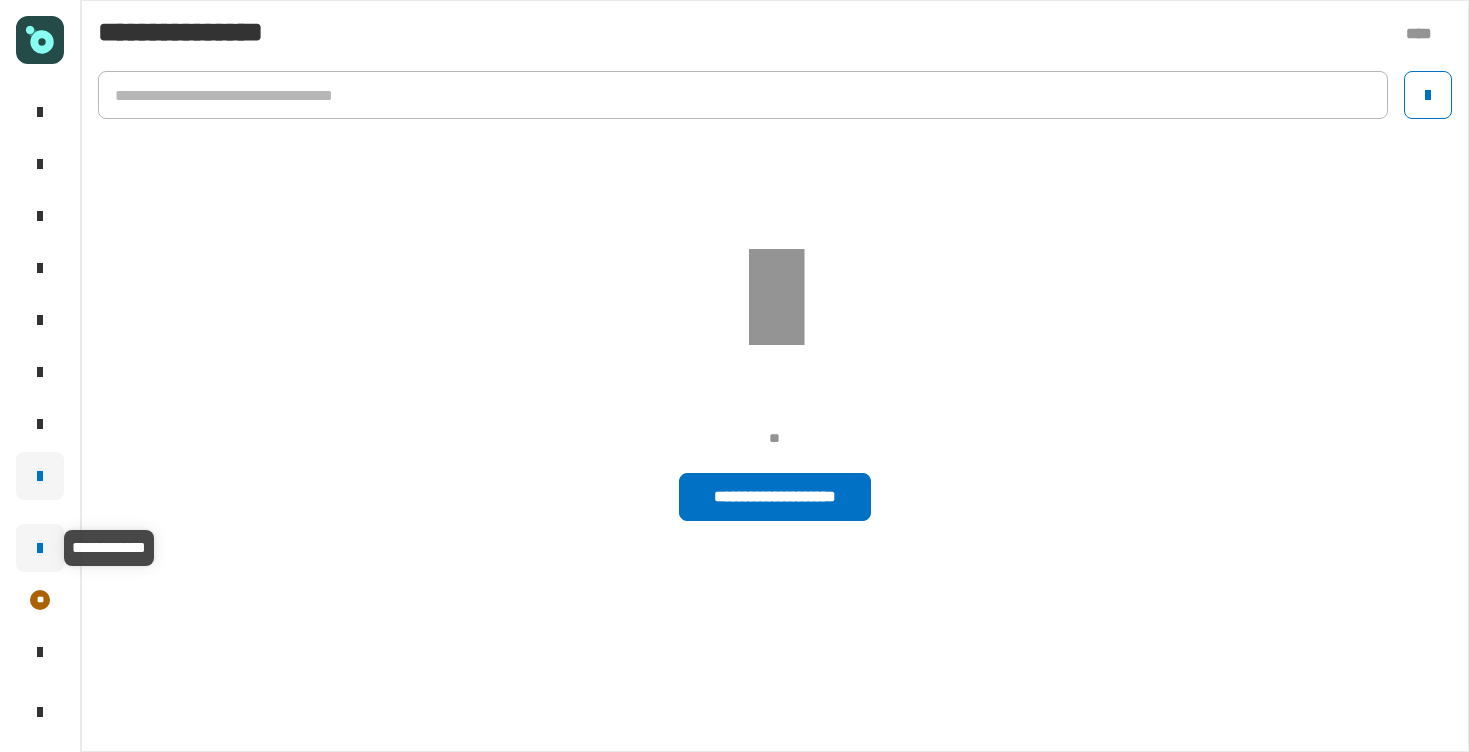 click 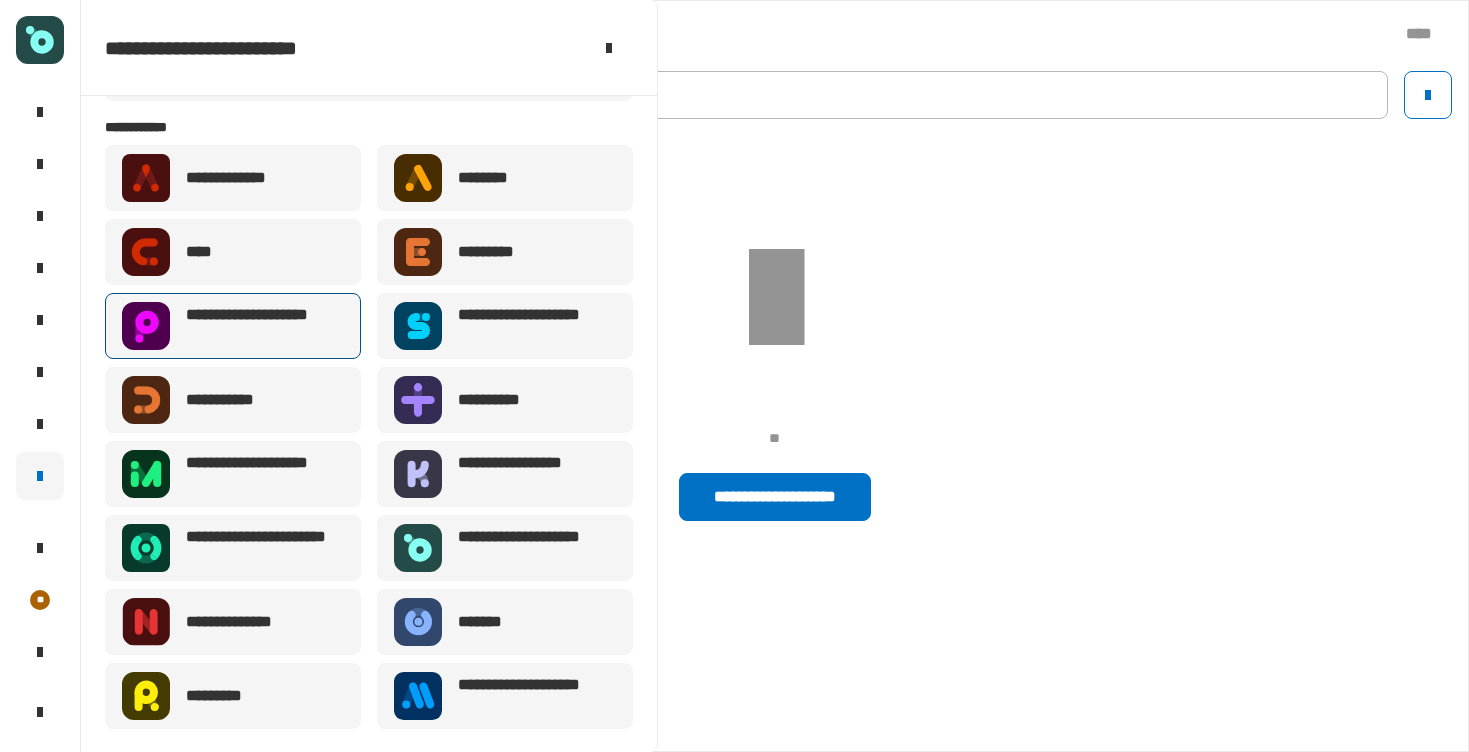 scroll, scrollTop: 86, scrollLeft: 0, axis: vertical 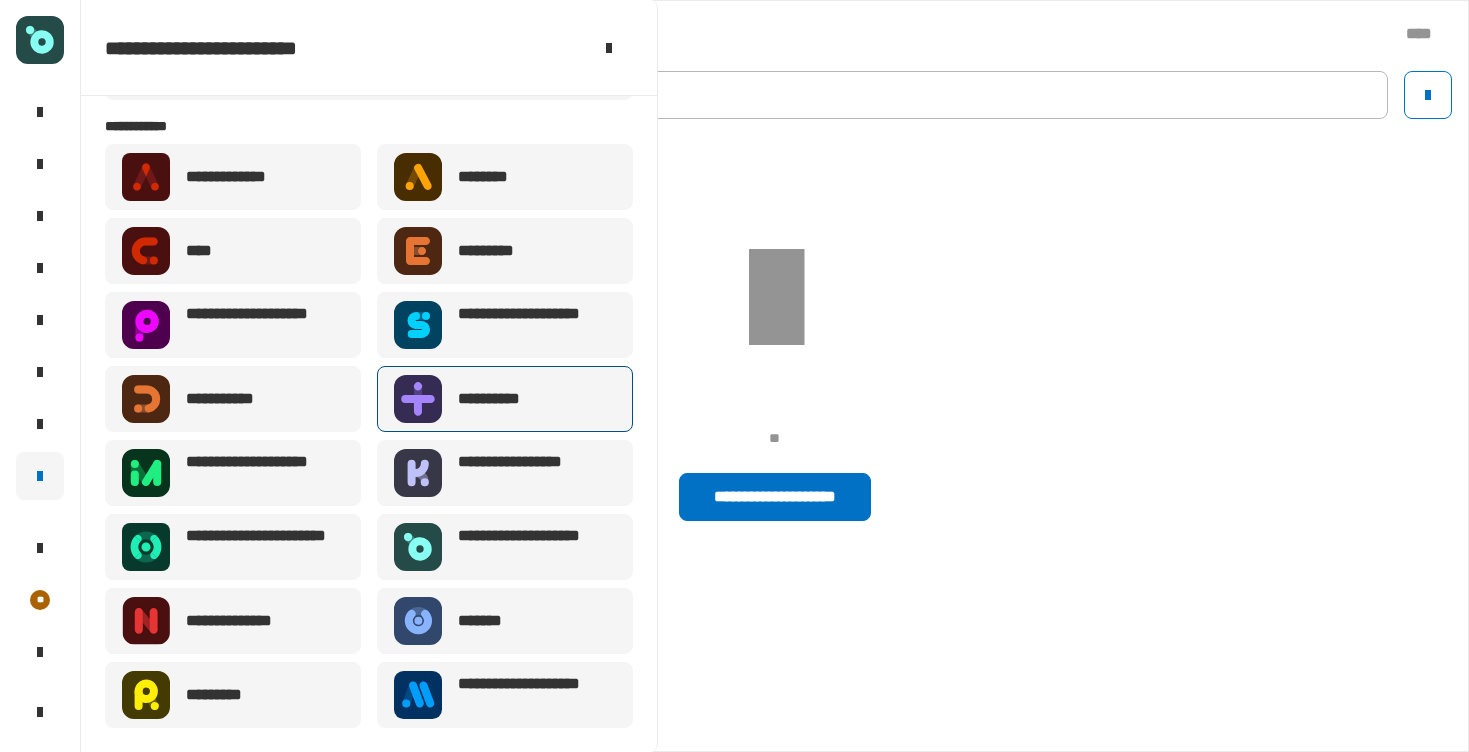 click at bounding box center (418, 399) 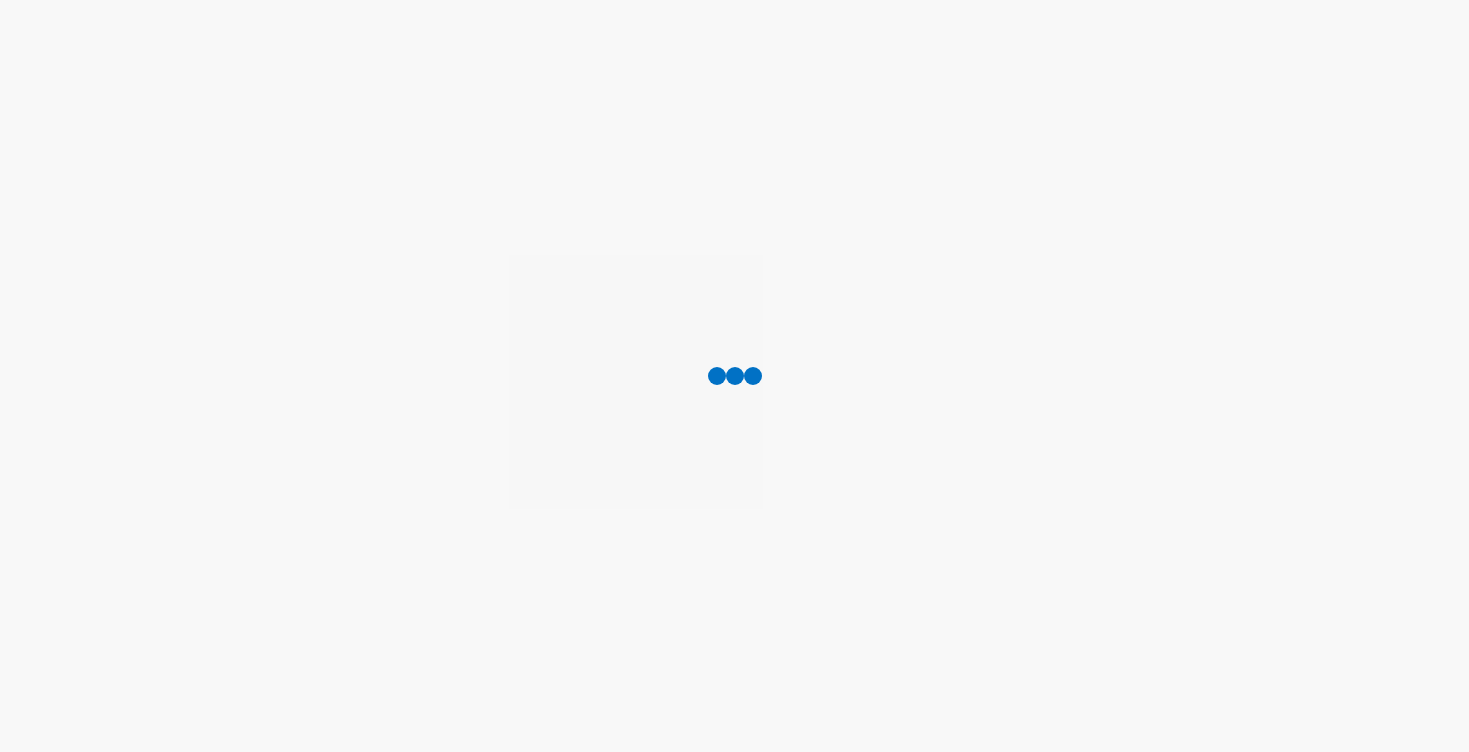 scroll, scrollTop: 0, scrollLeft: 0, axis: both 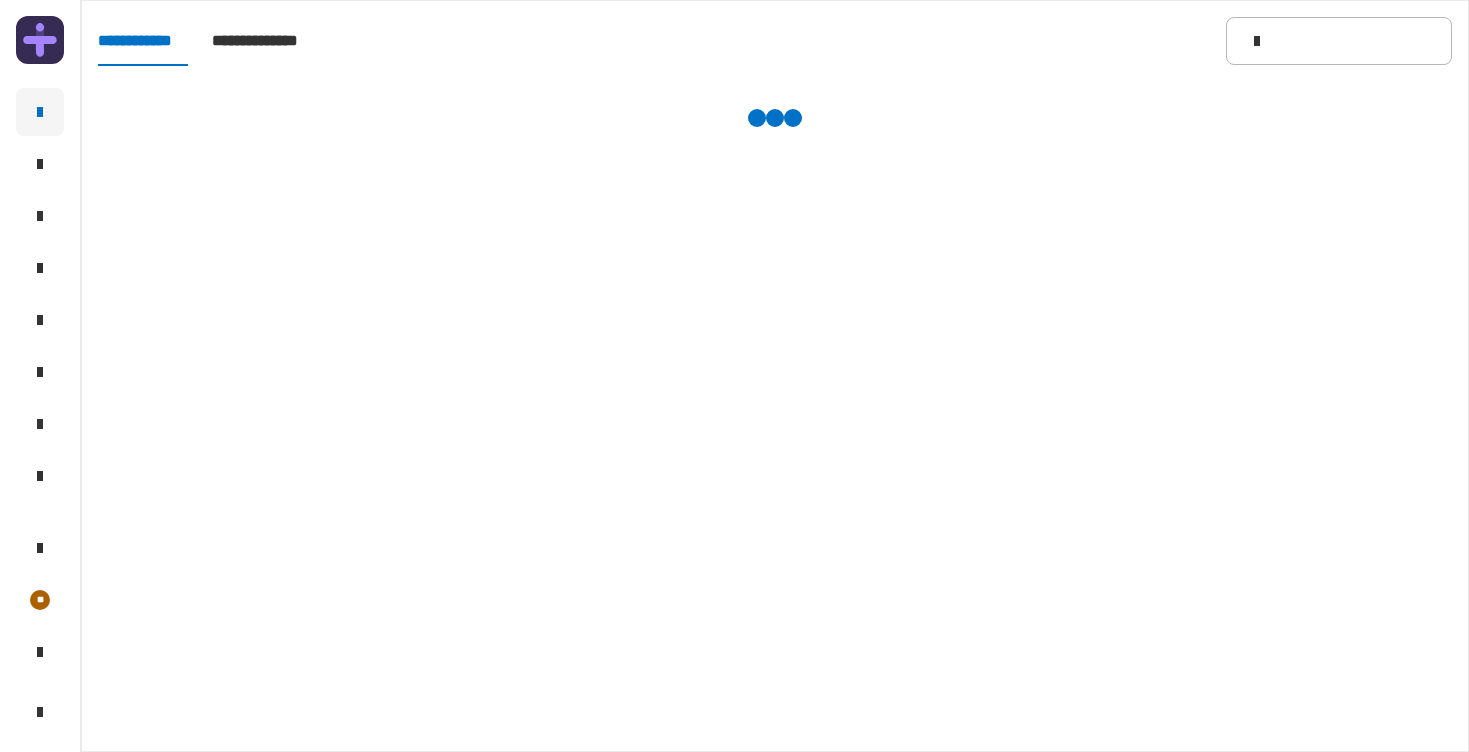 type 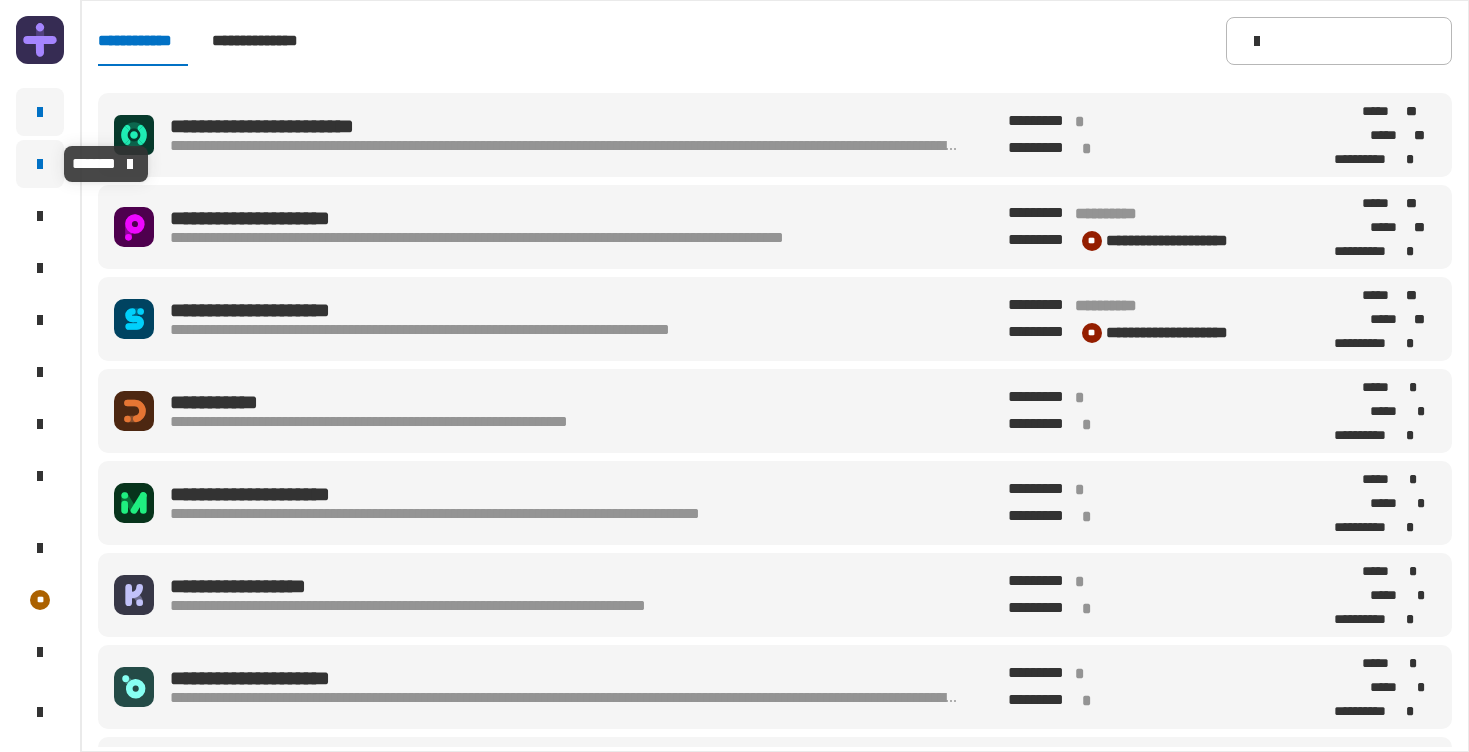 click 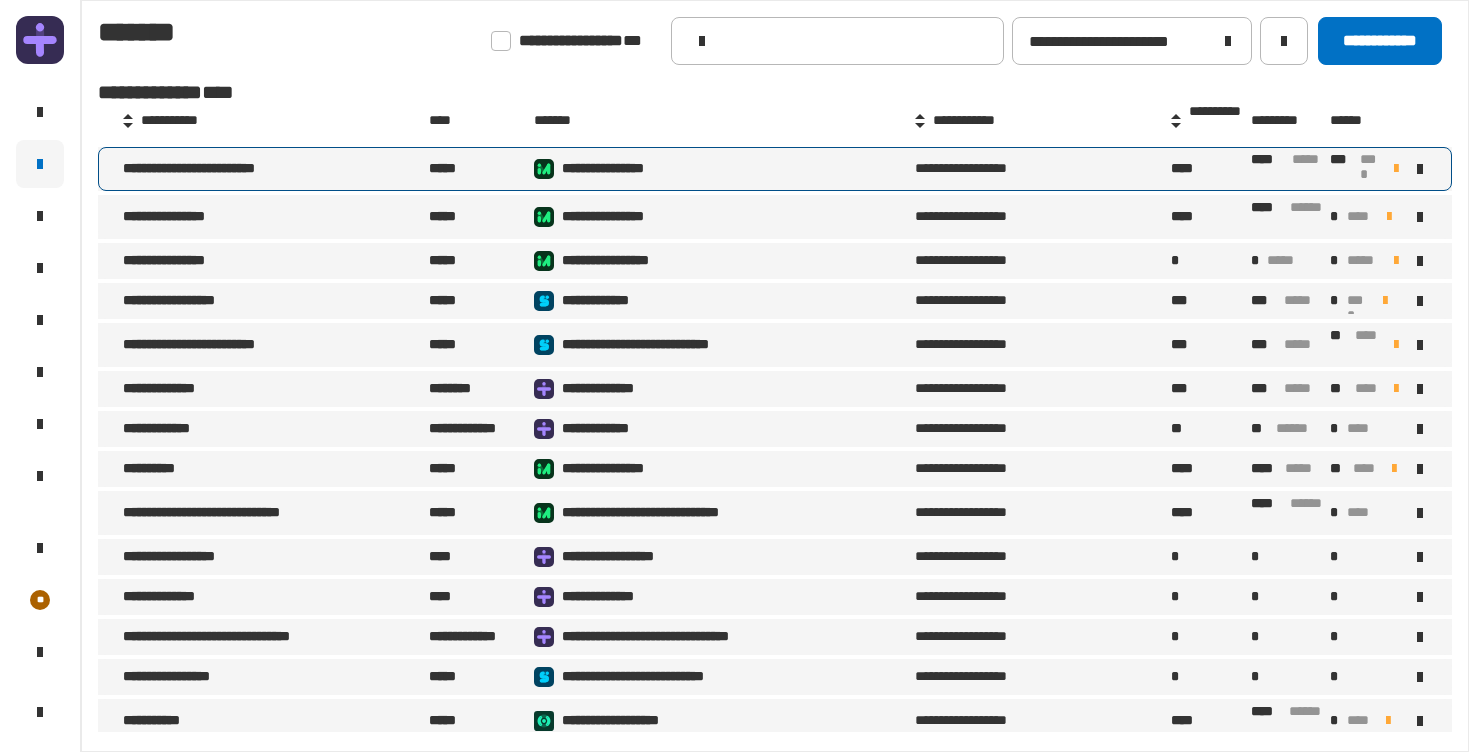 click on "**********" at bounding box center [217, 169] 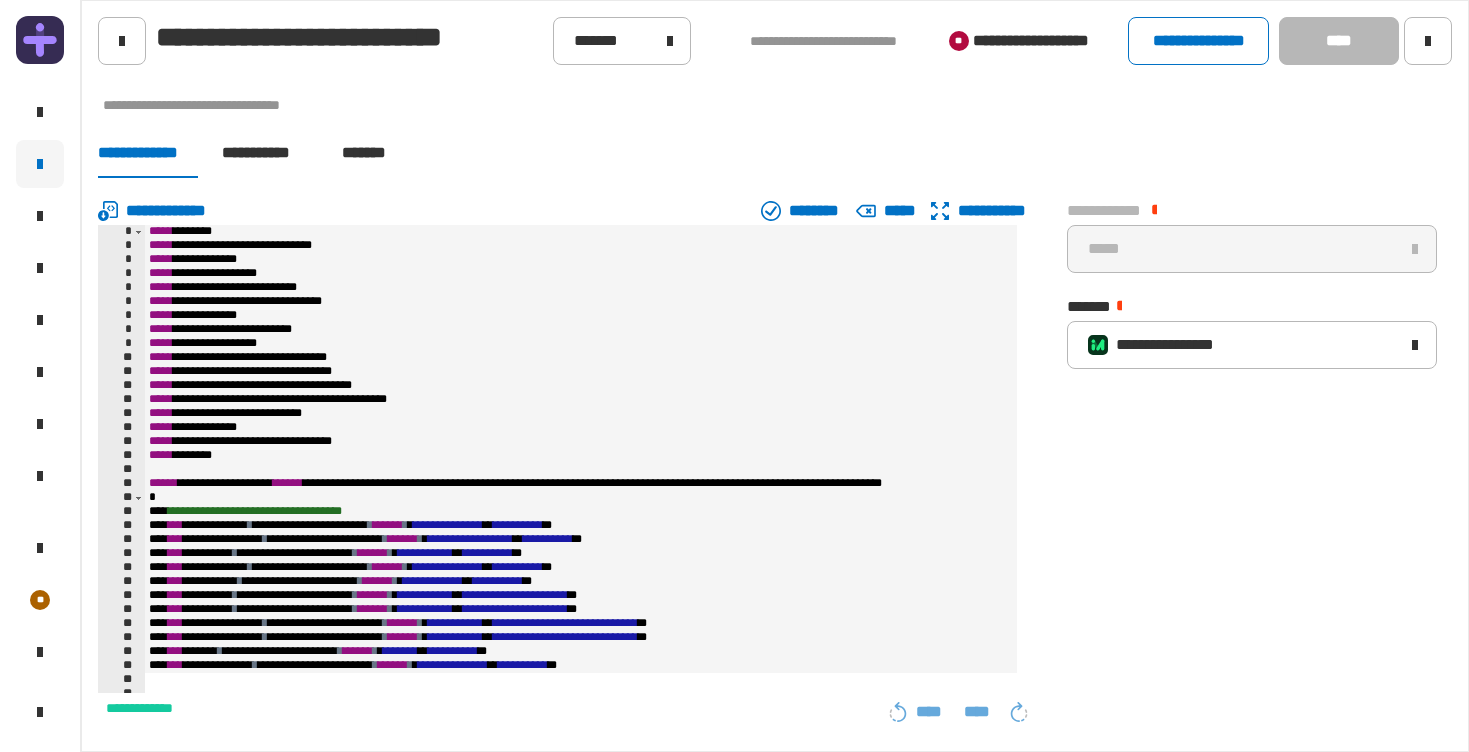 click on "*******" 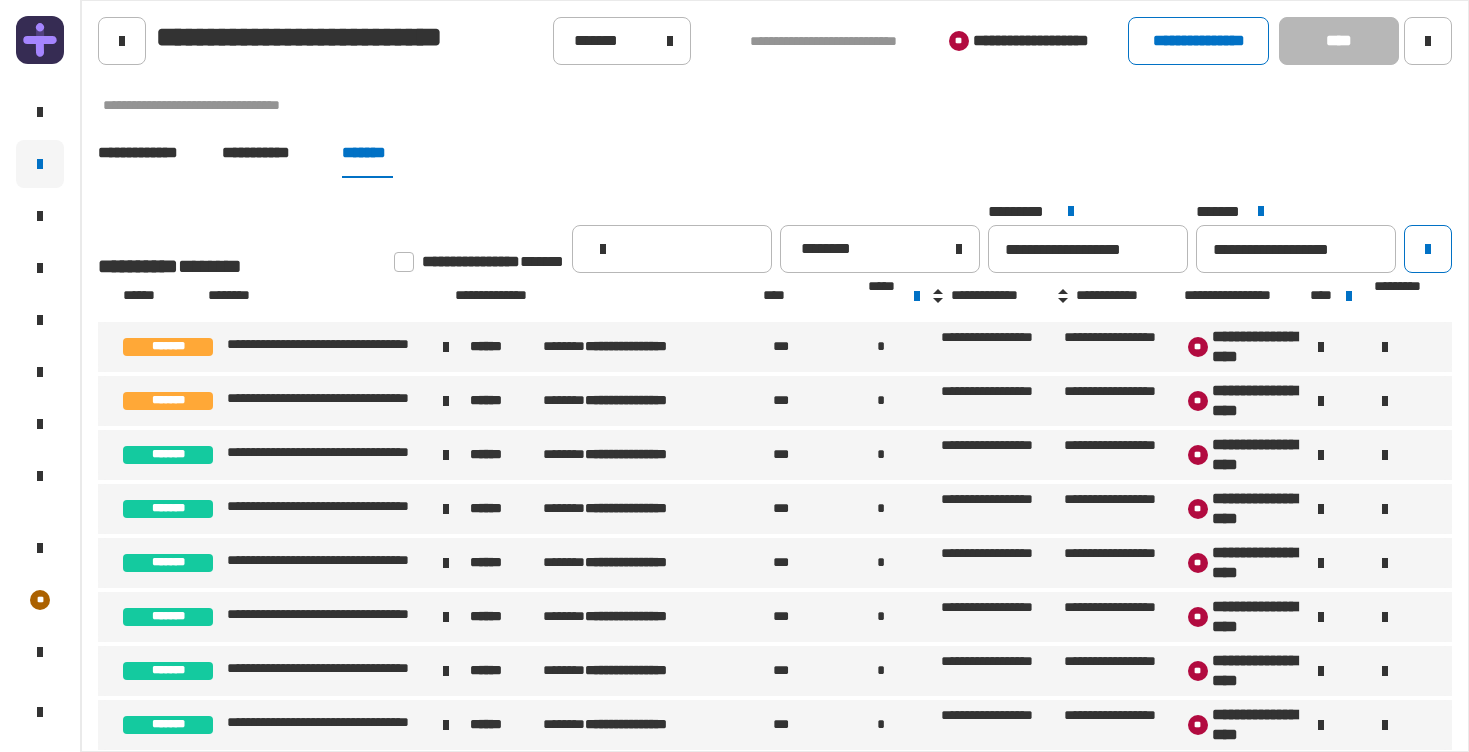 click 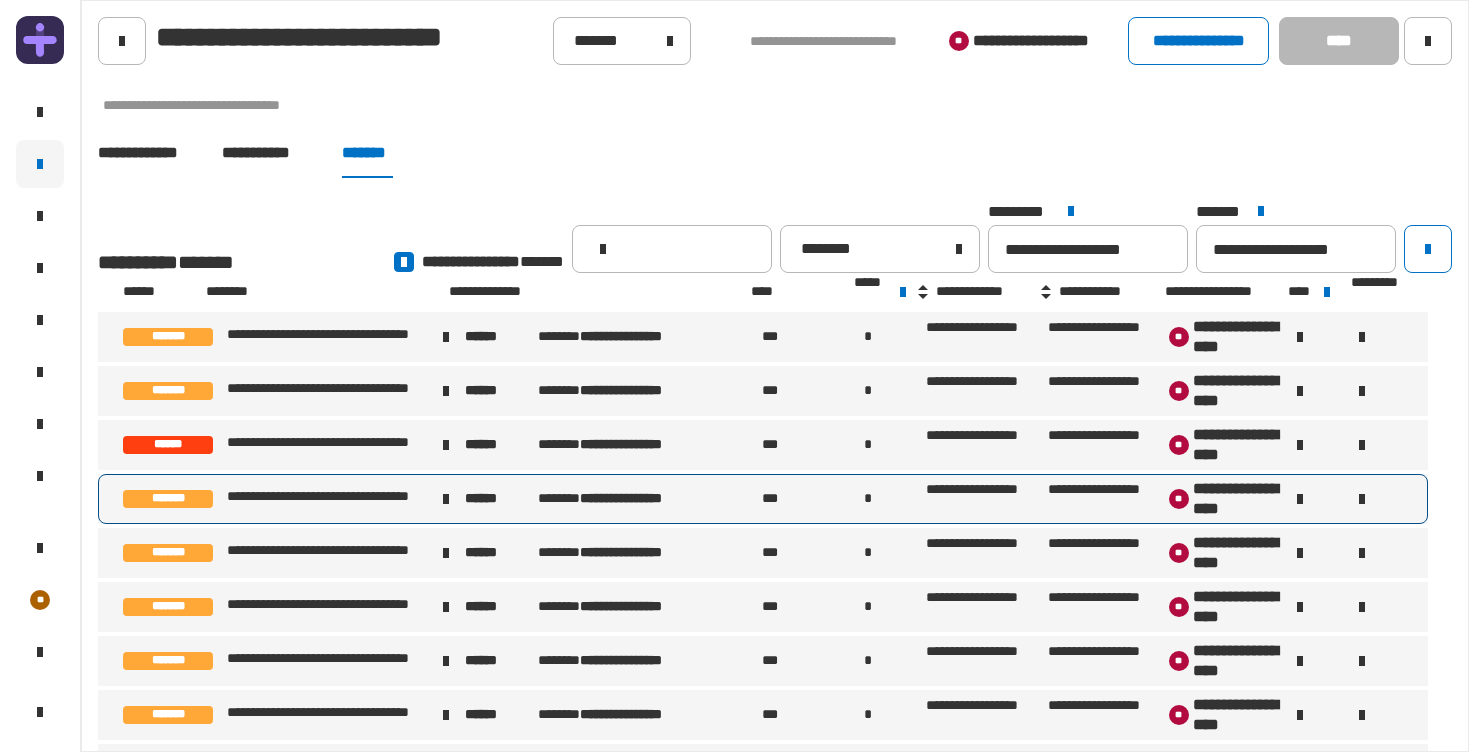 scroll, scrollTop: 0, scrollLeft: 0, axis: both 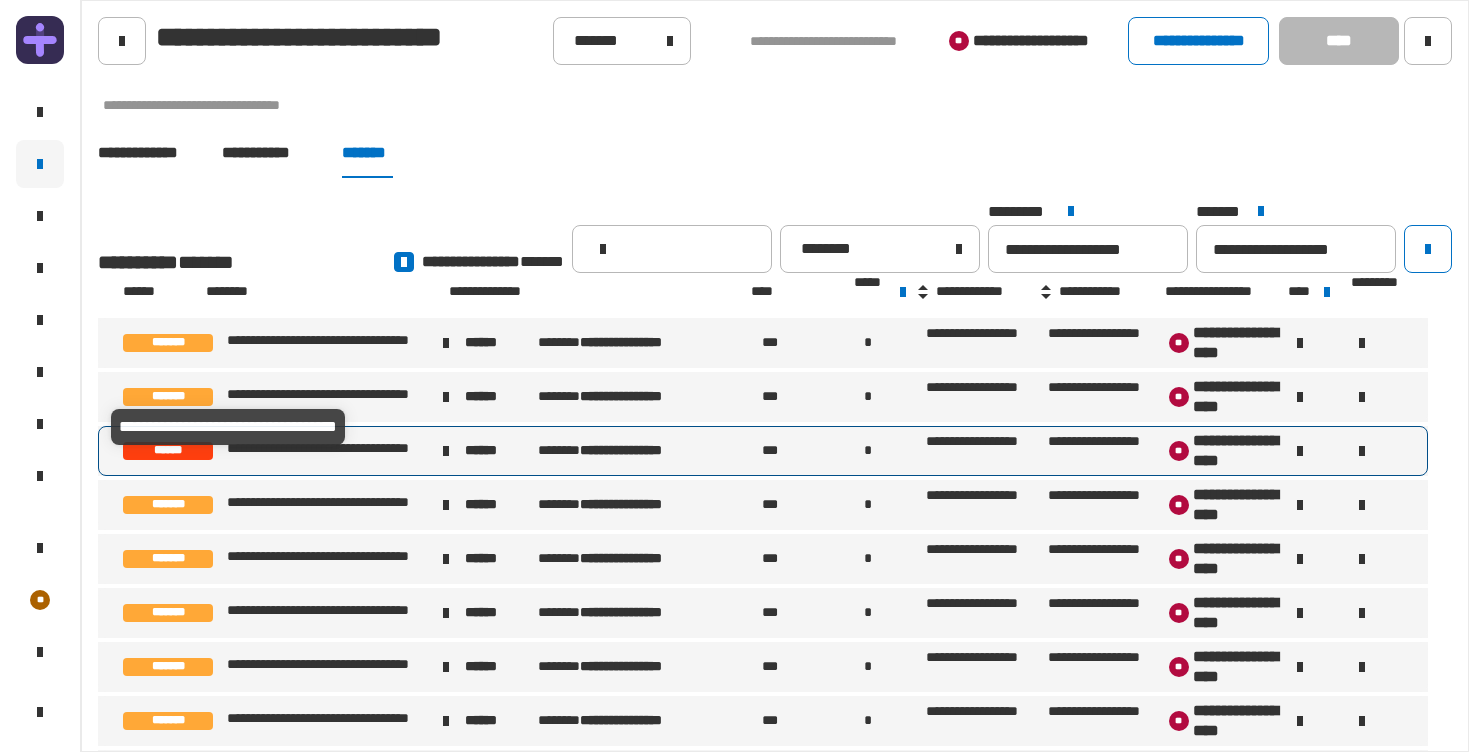 click on "**********" at bounding box center (329, 451) 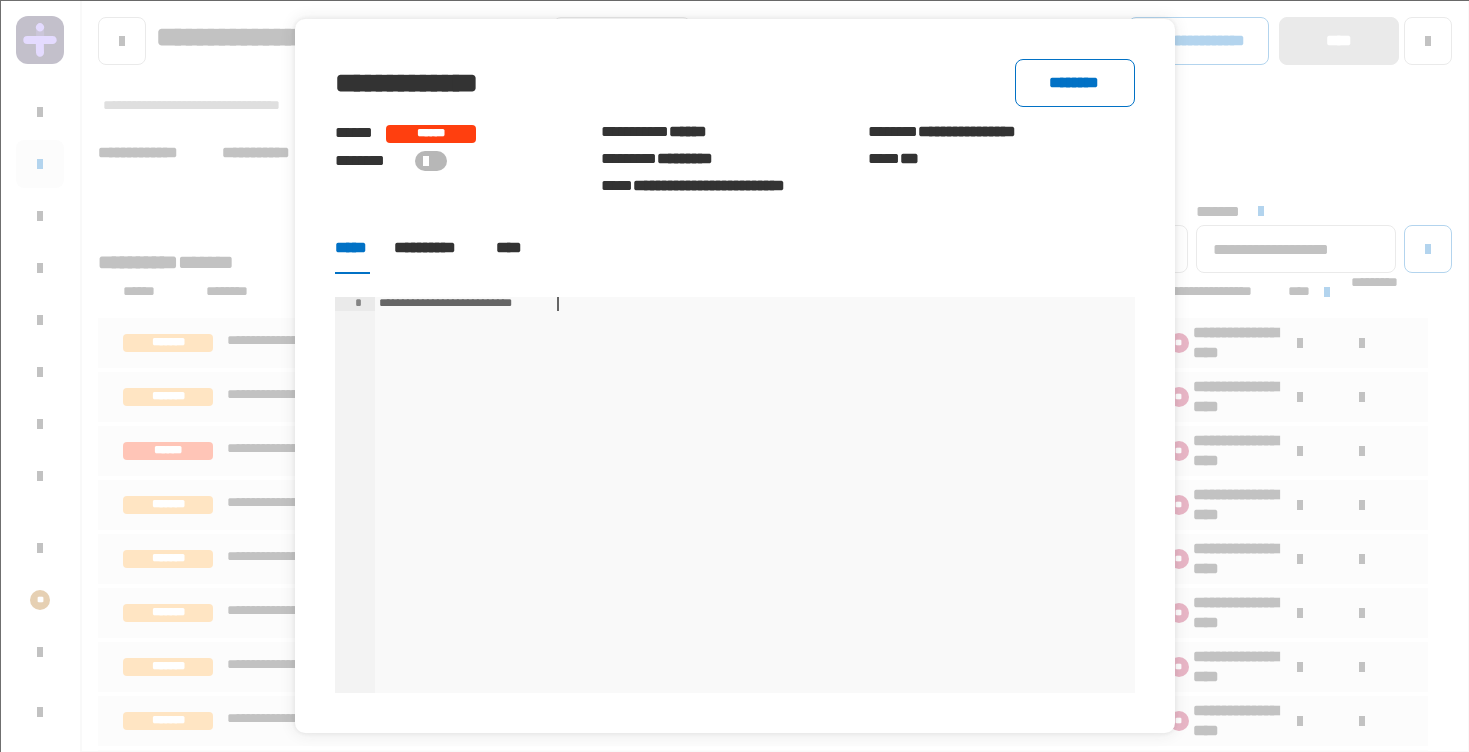 click on "****" 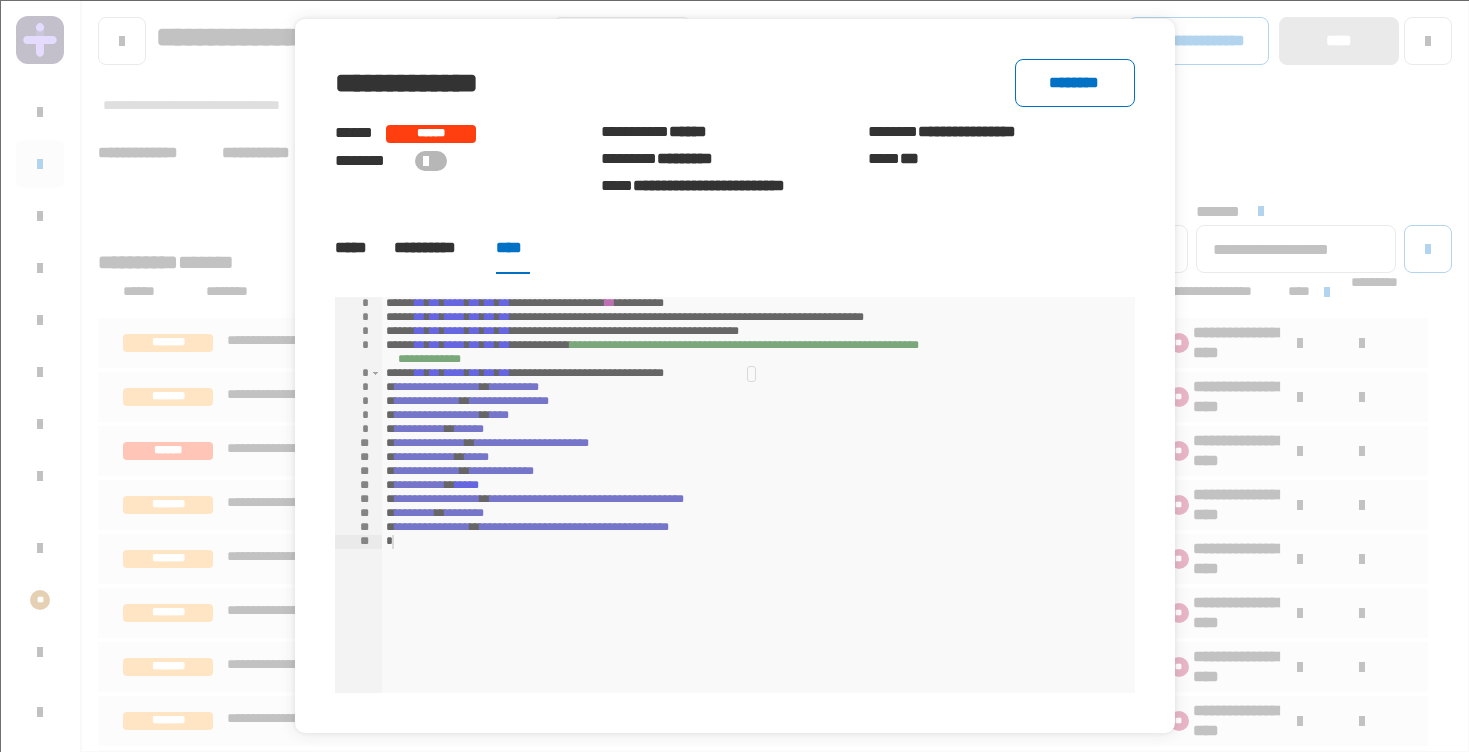 click 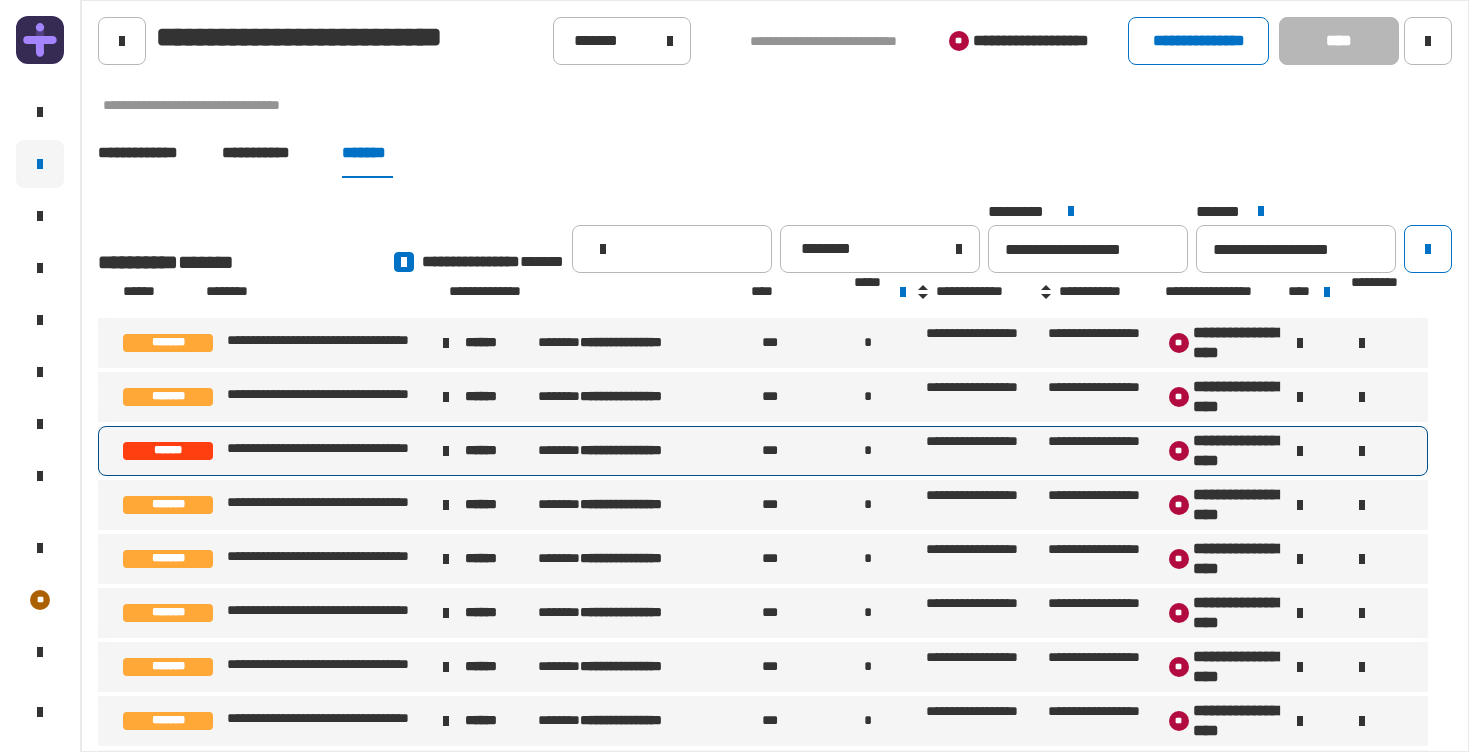 click at bounding box center [1362, 451] 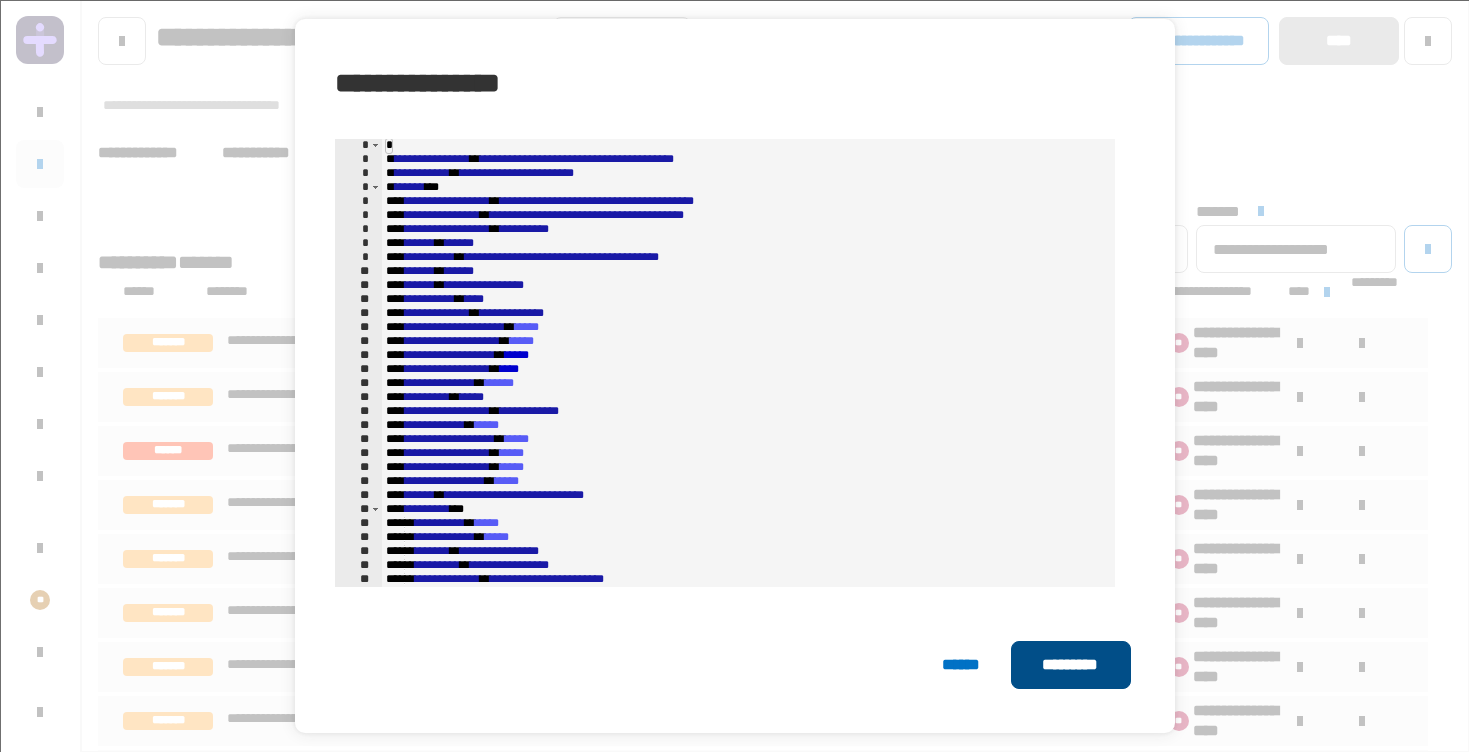 click on "*********" 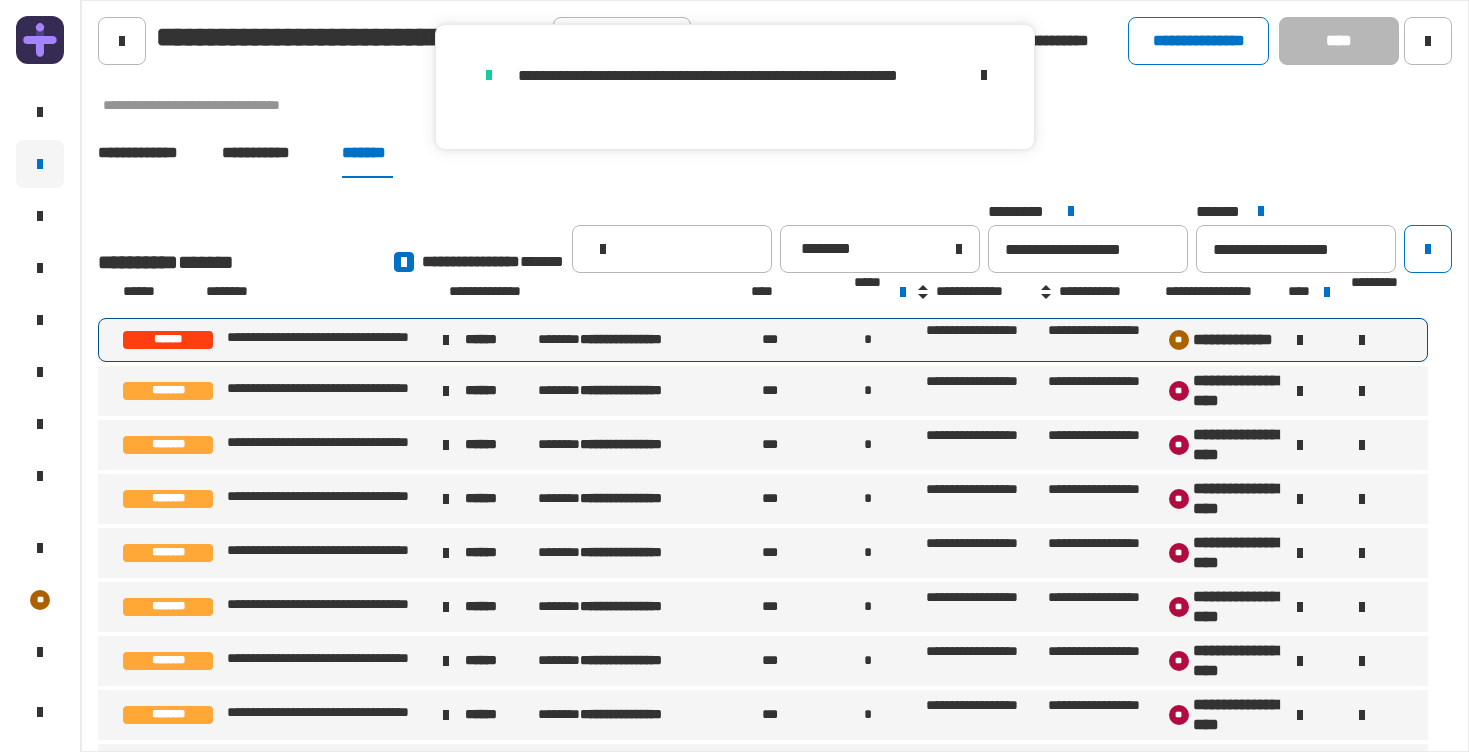 click on "**********" at bounding box center [621, 339] 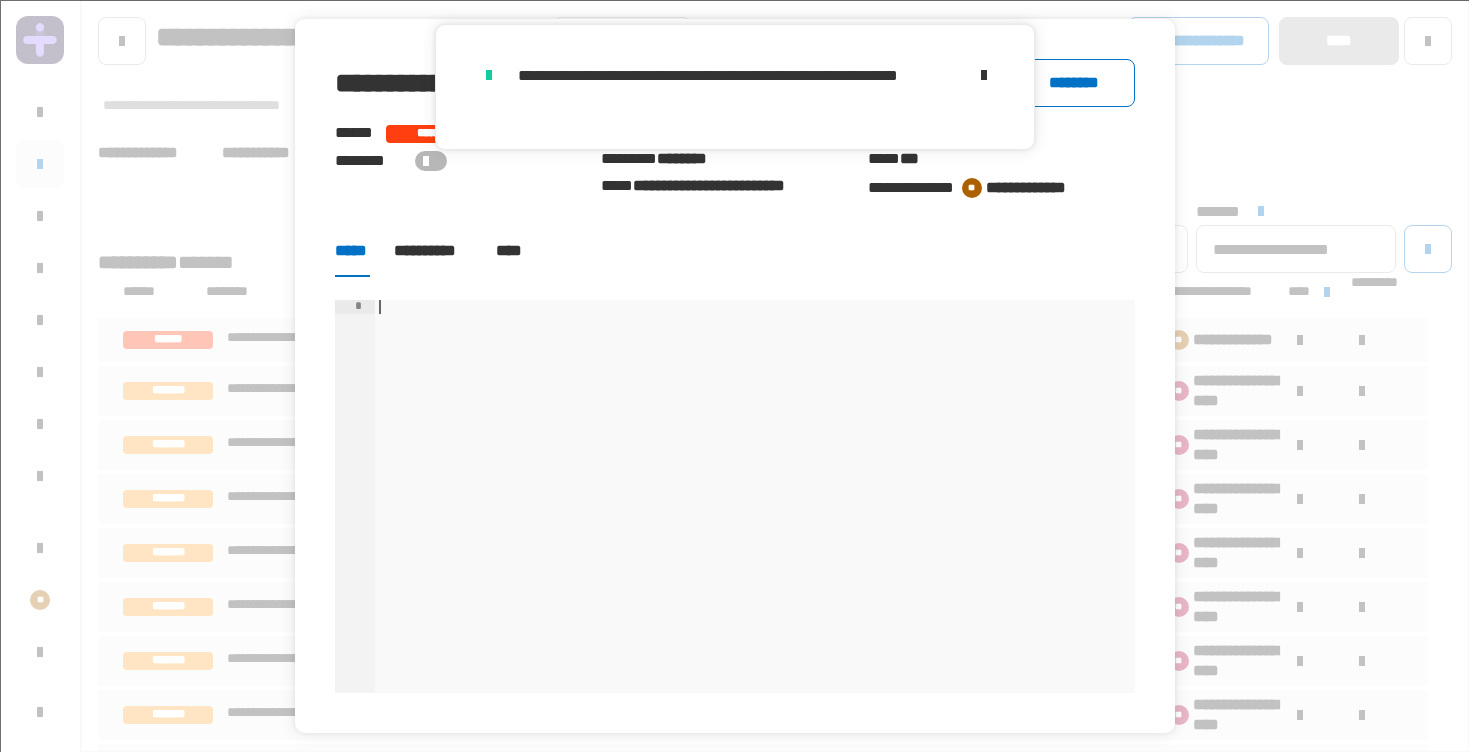 click on "****" 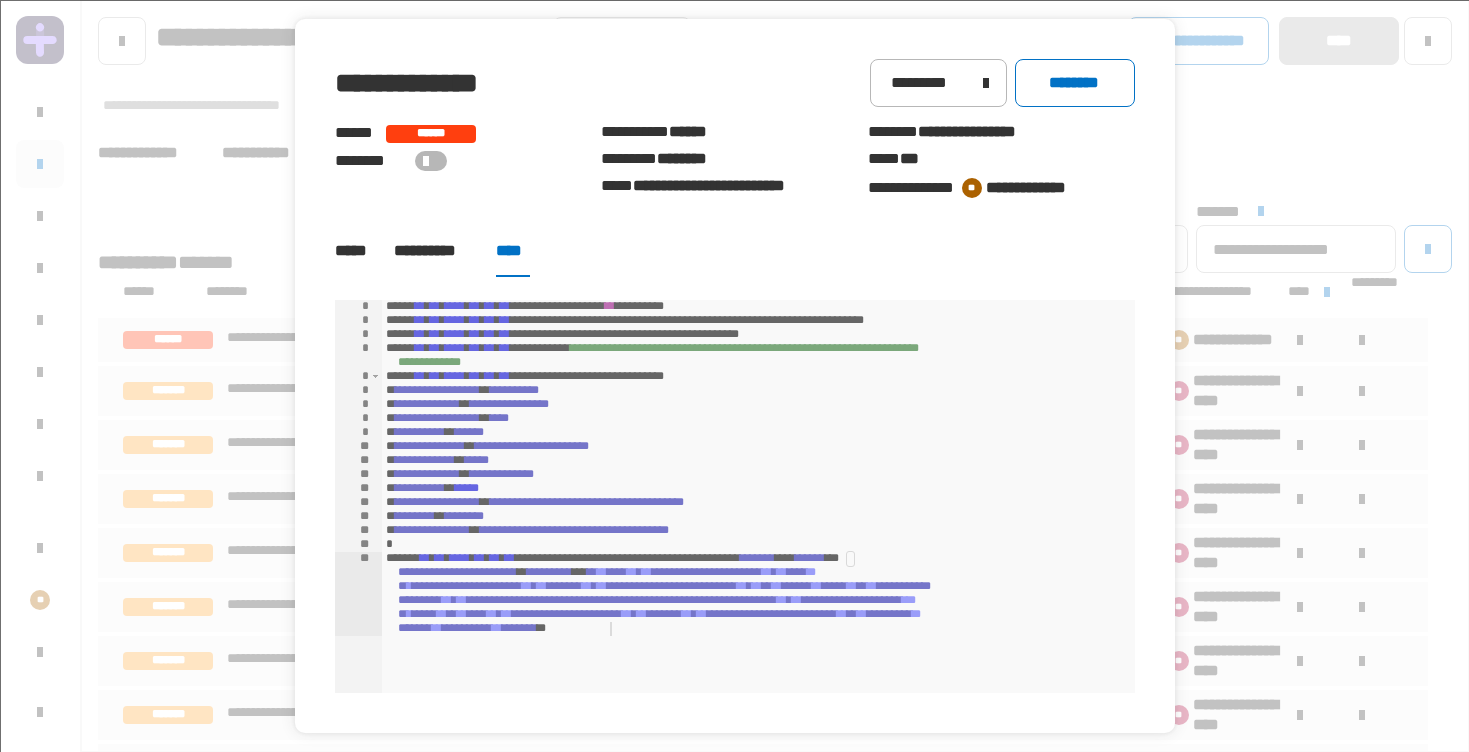 drag, startPoint x: 187, startPoint y: 190, endPoint x: 185, endPoint y: 170, distance: 20.09975 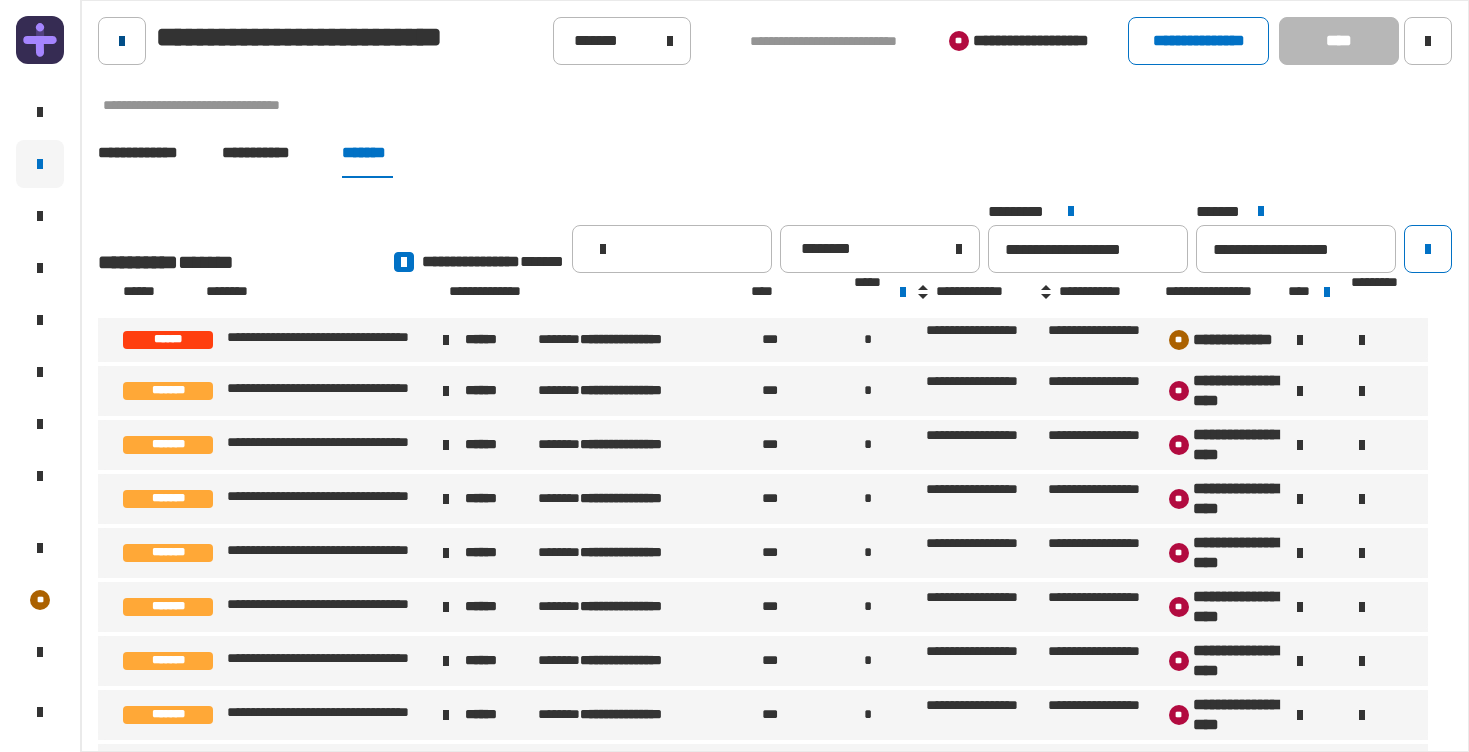 click 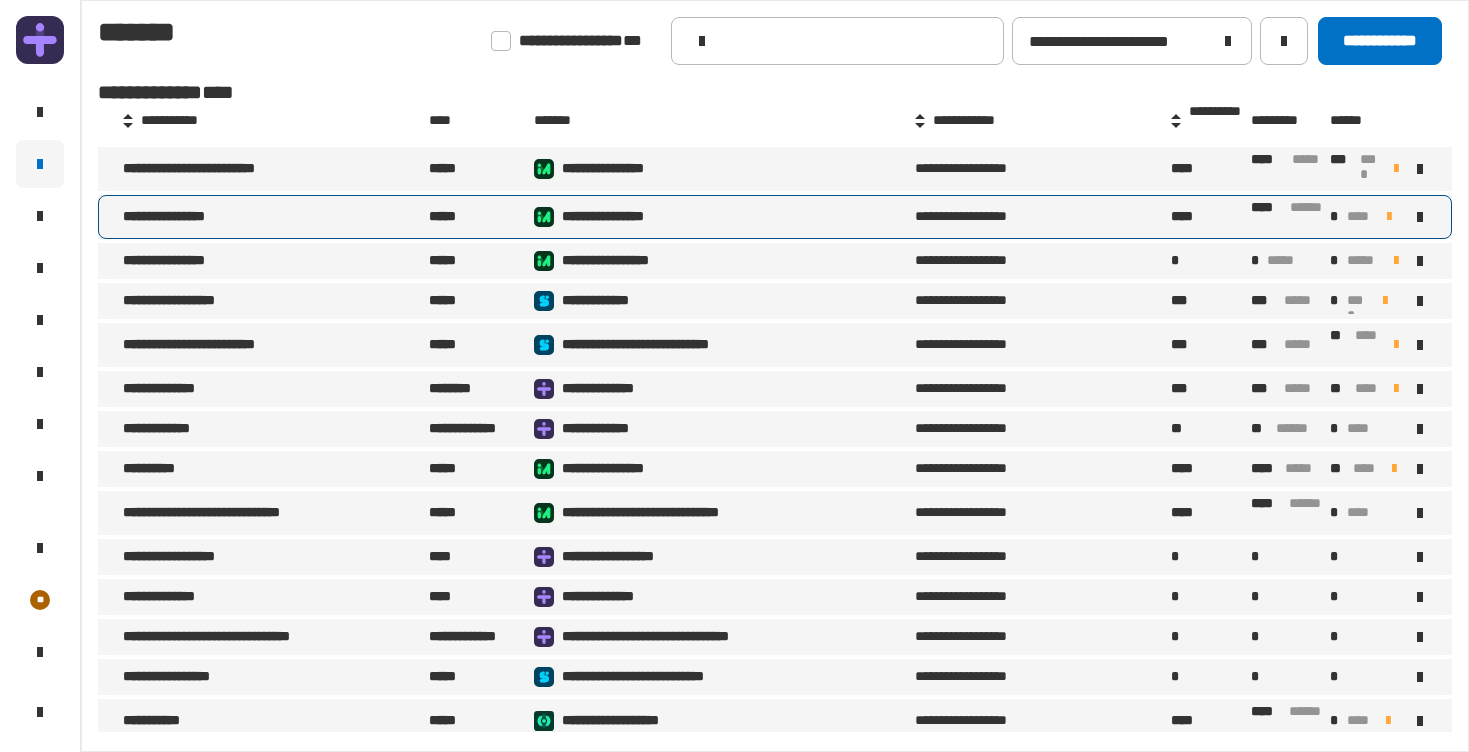 click on "**********" at bounding box center [274, 217] 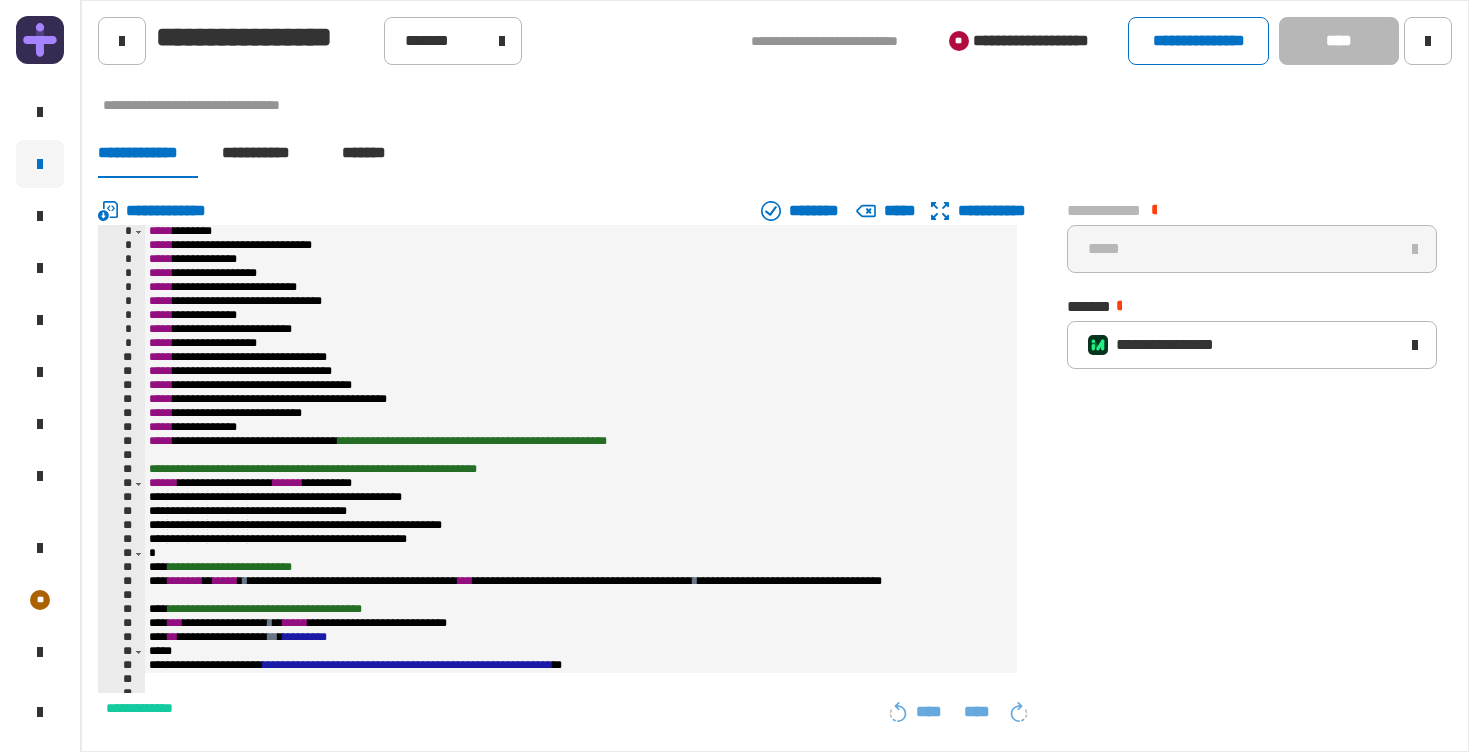 drag, startPoint x: 390, startPoint y: 161, endPoint x: 553, endPoint y: 208, distance: 169.6408 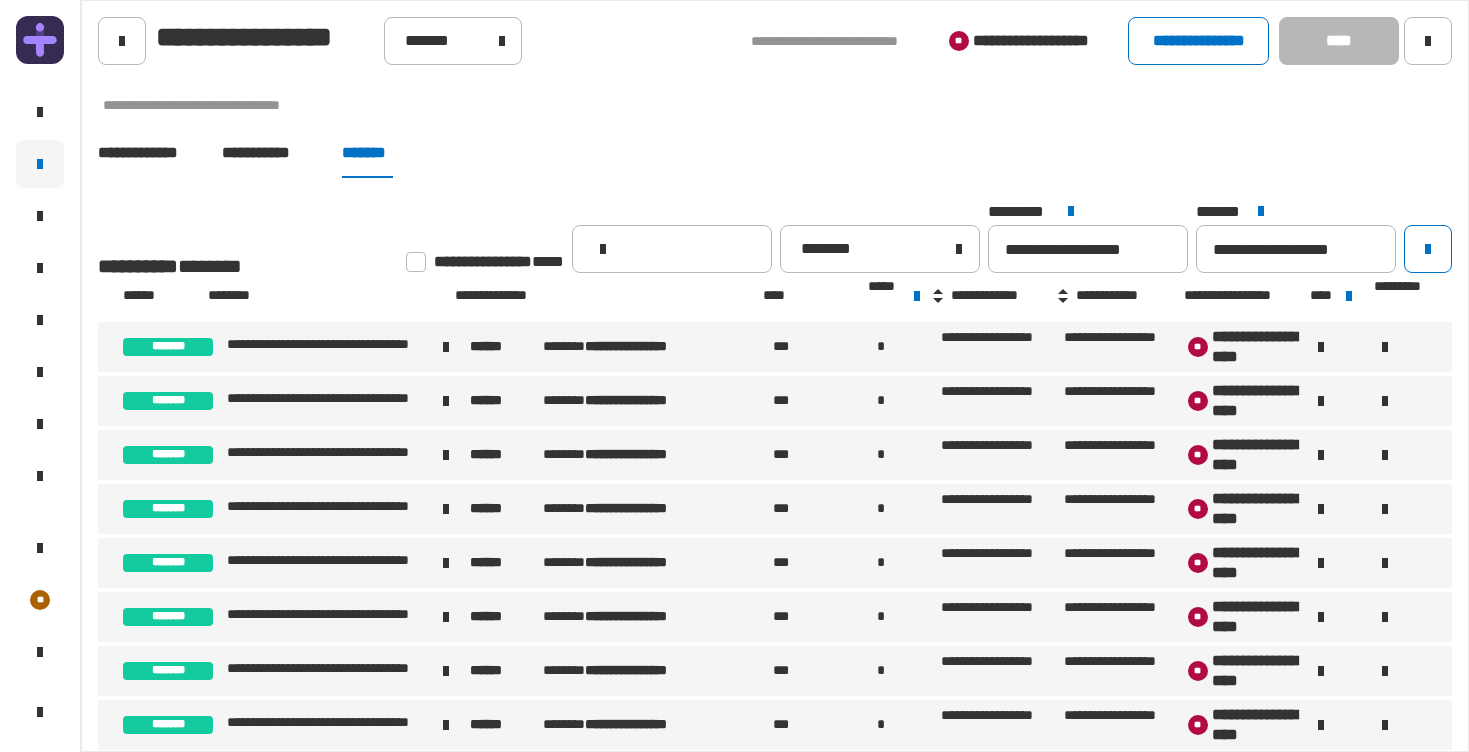 click 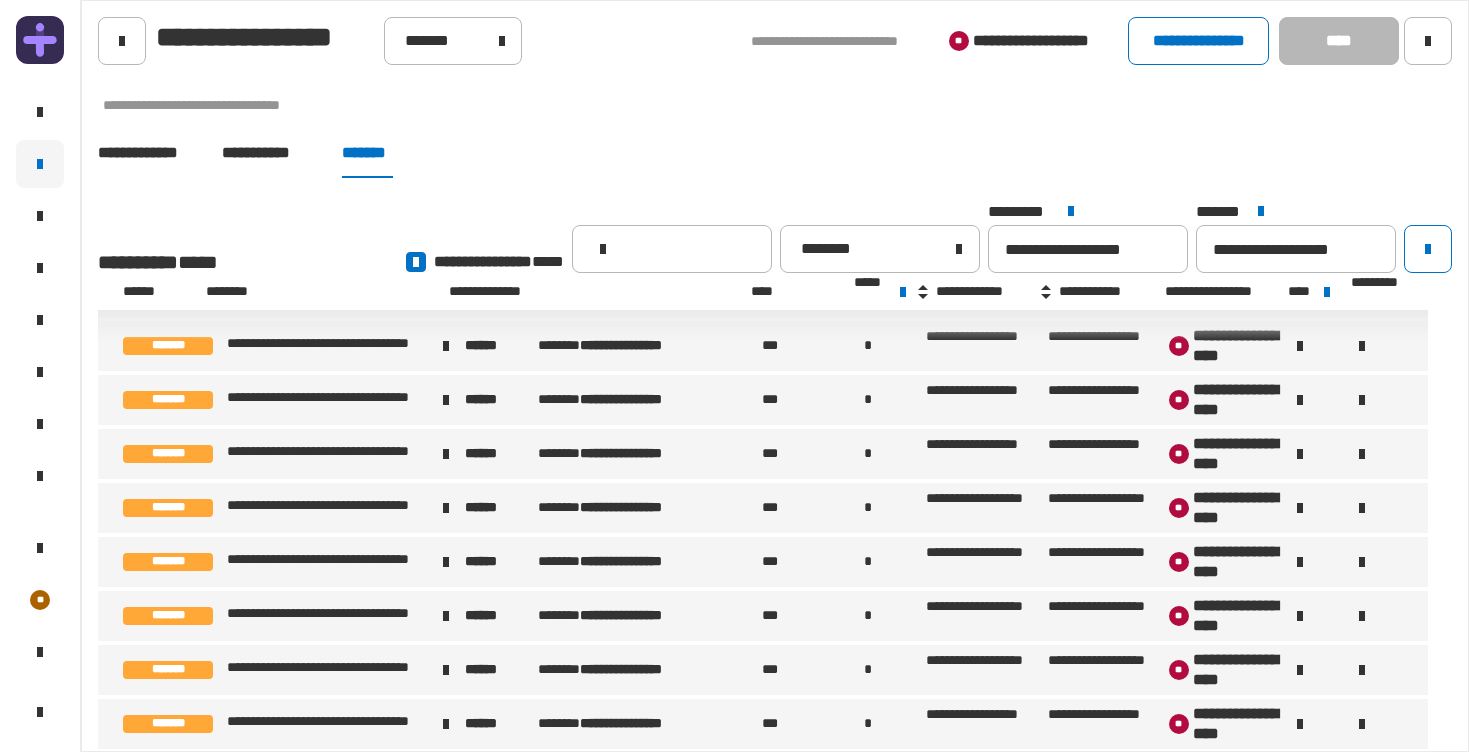 scroll, scrollTop: 780, scrollLeft: 0, axis: vertical 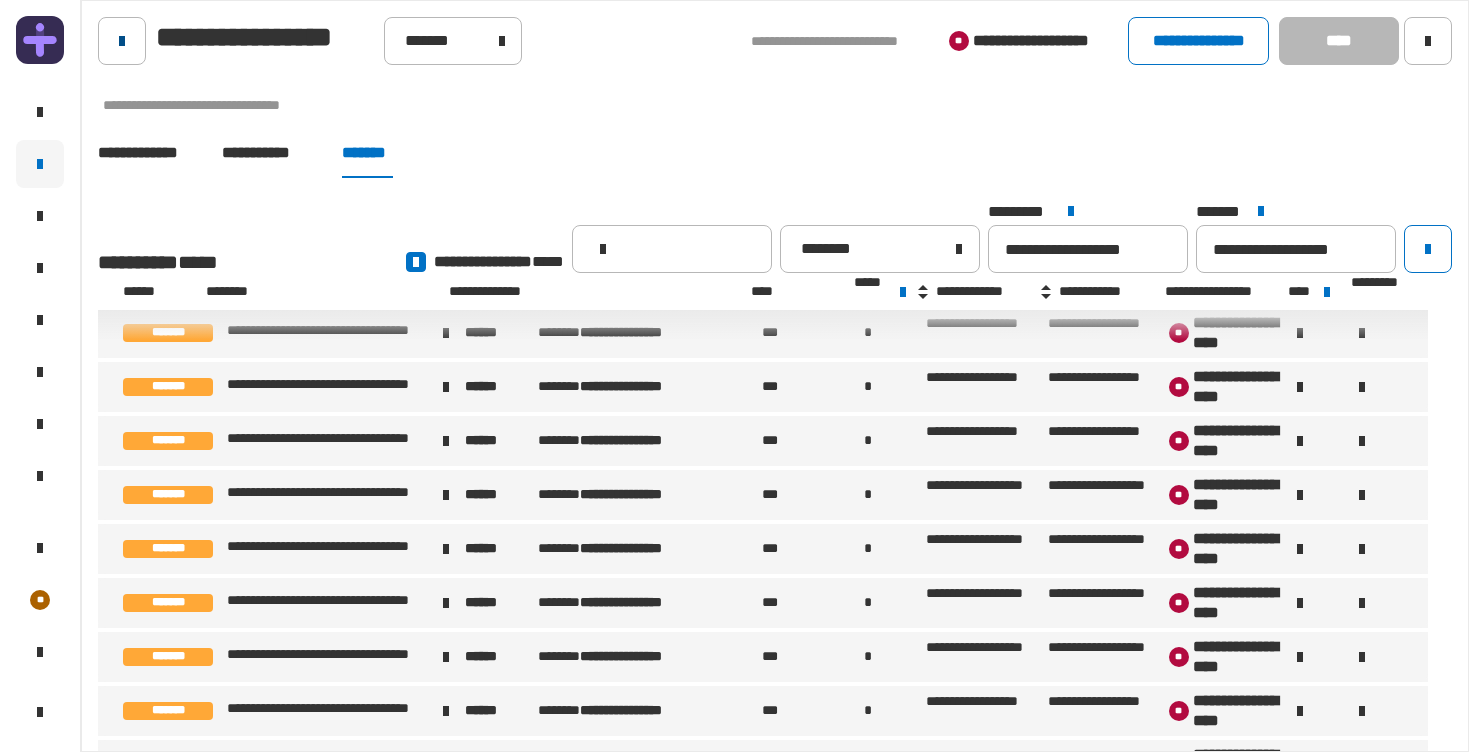 click 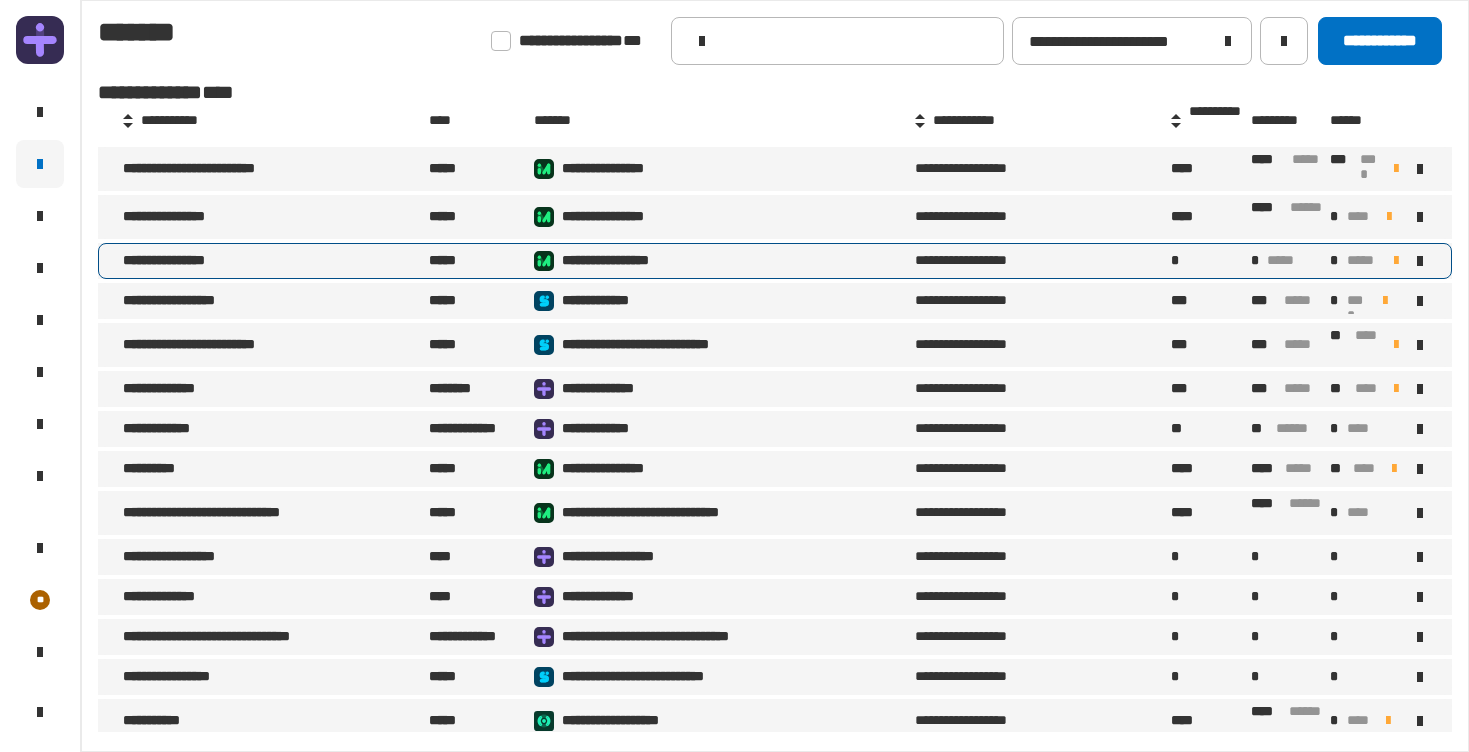 click on "**********" at bounding box center (175, 261) 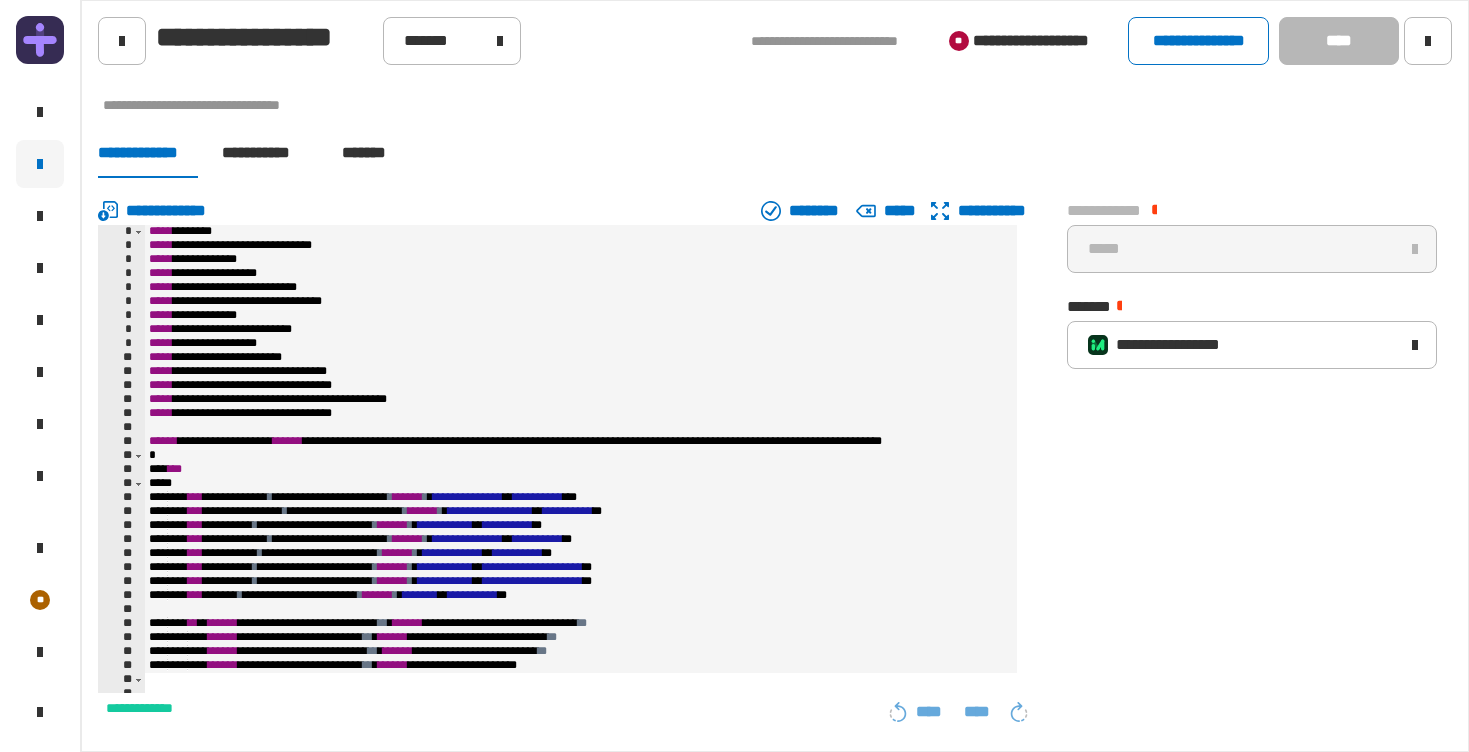 click on "*******" 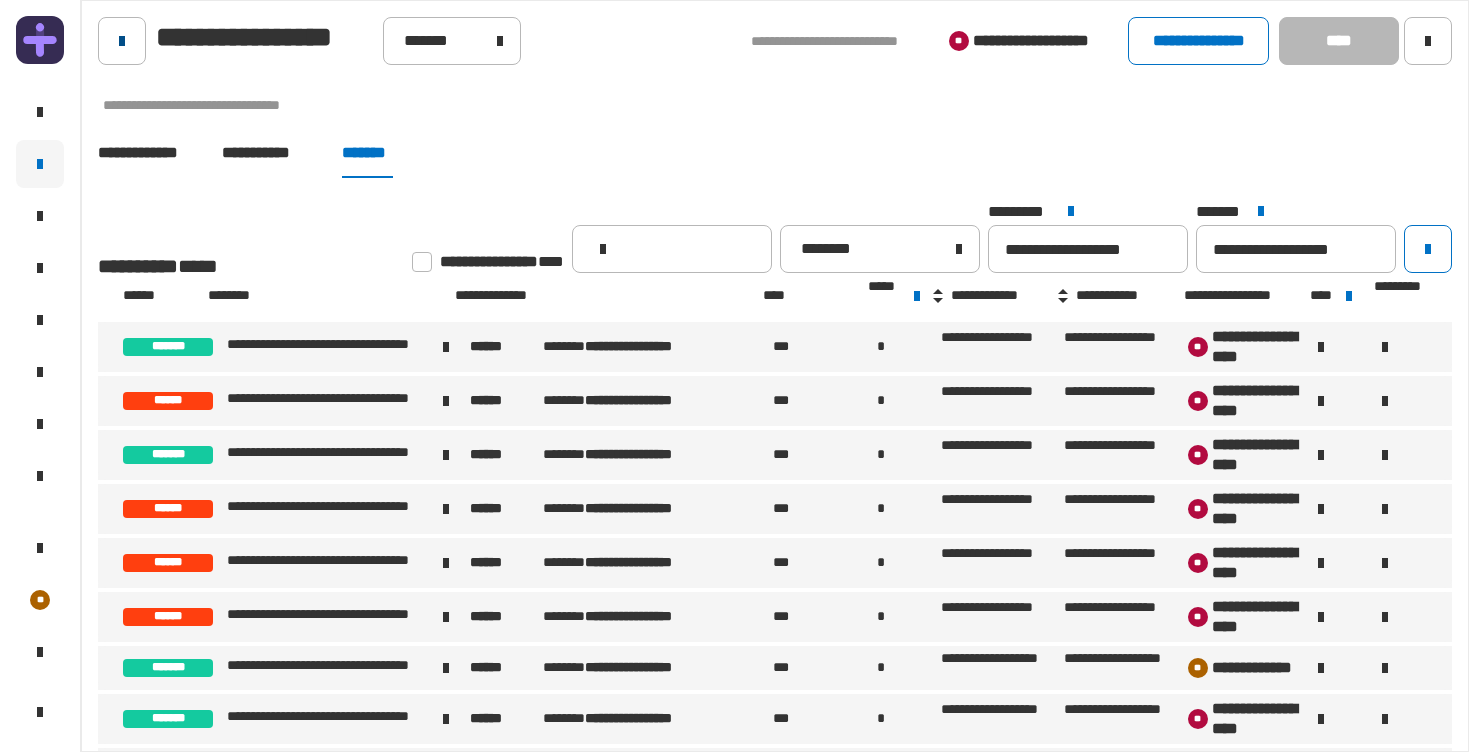 click 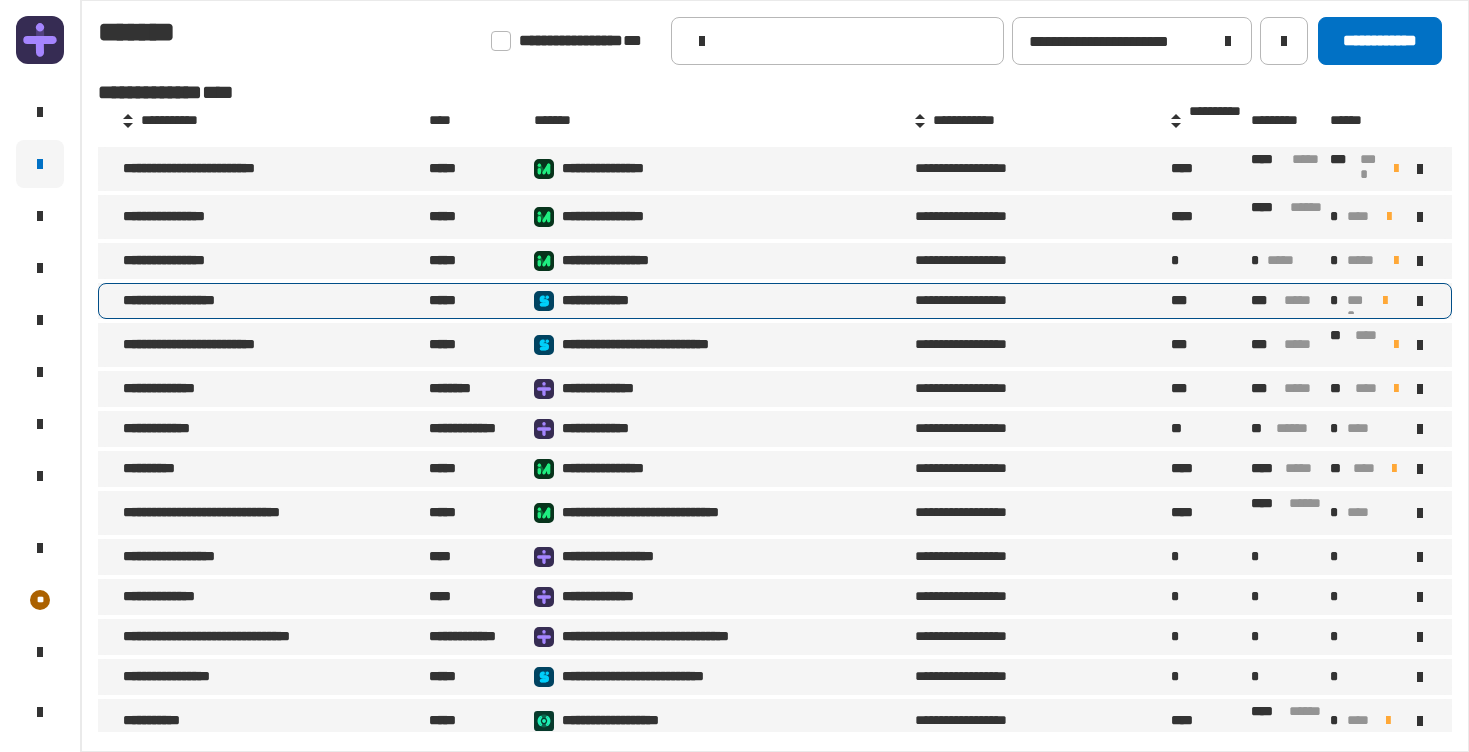 click on "**********" at bounding box center (185, 301) 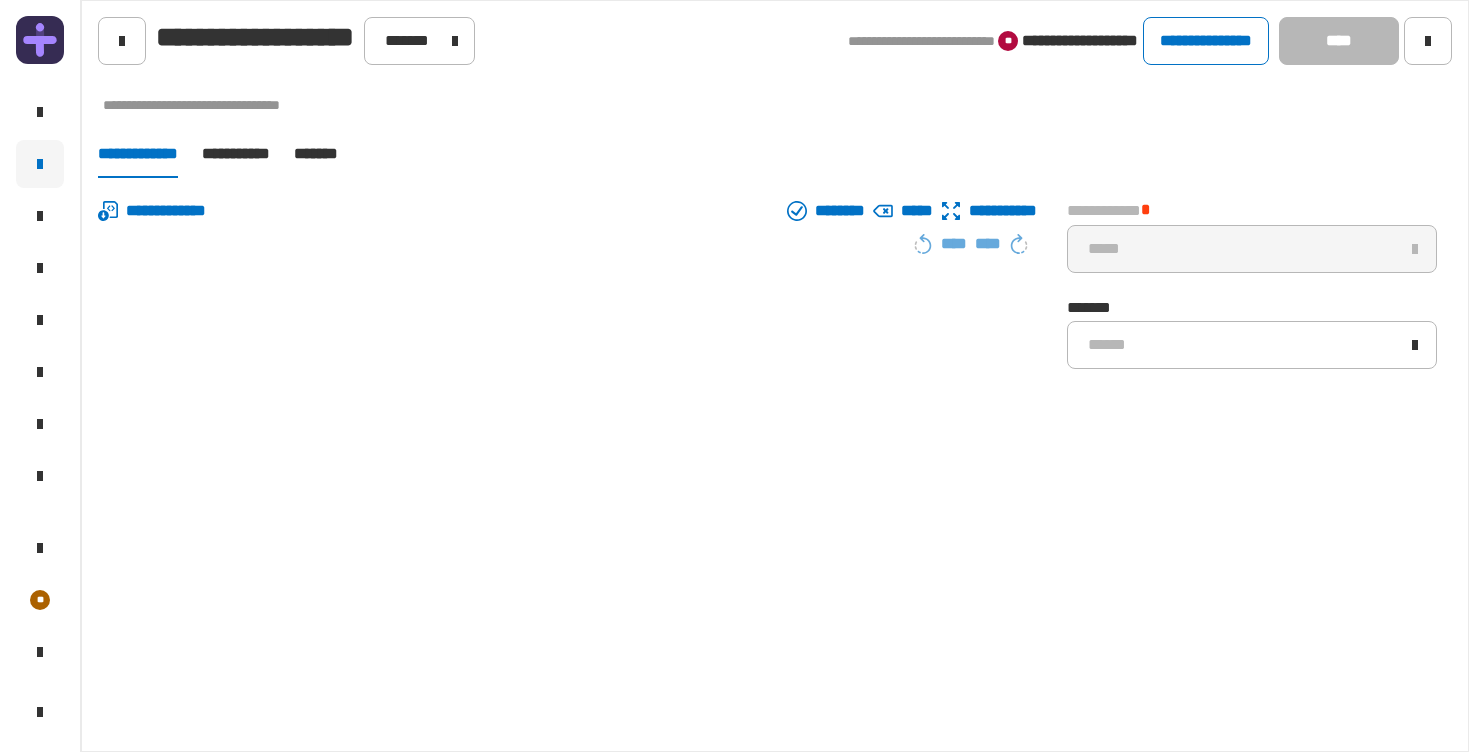 type on "**********" 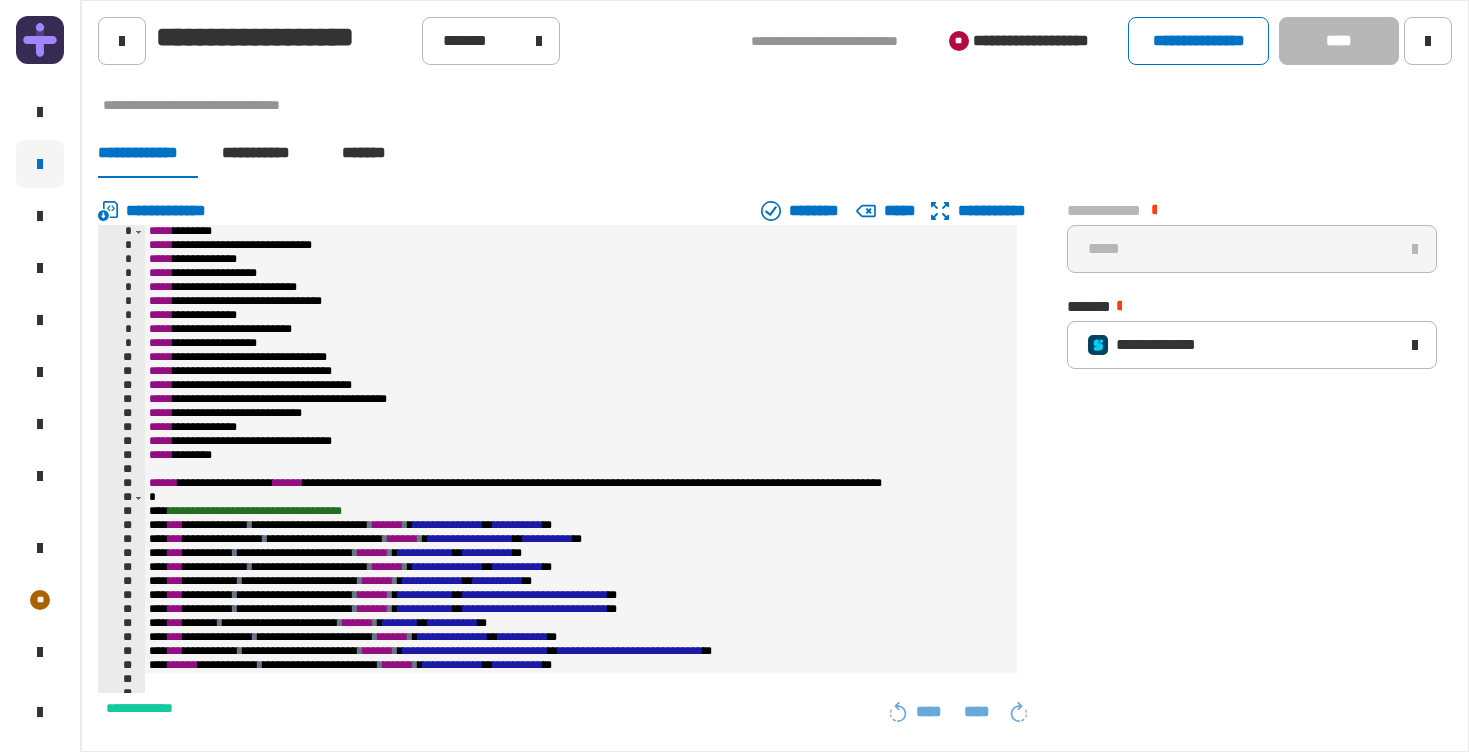 click on "*******" 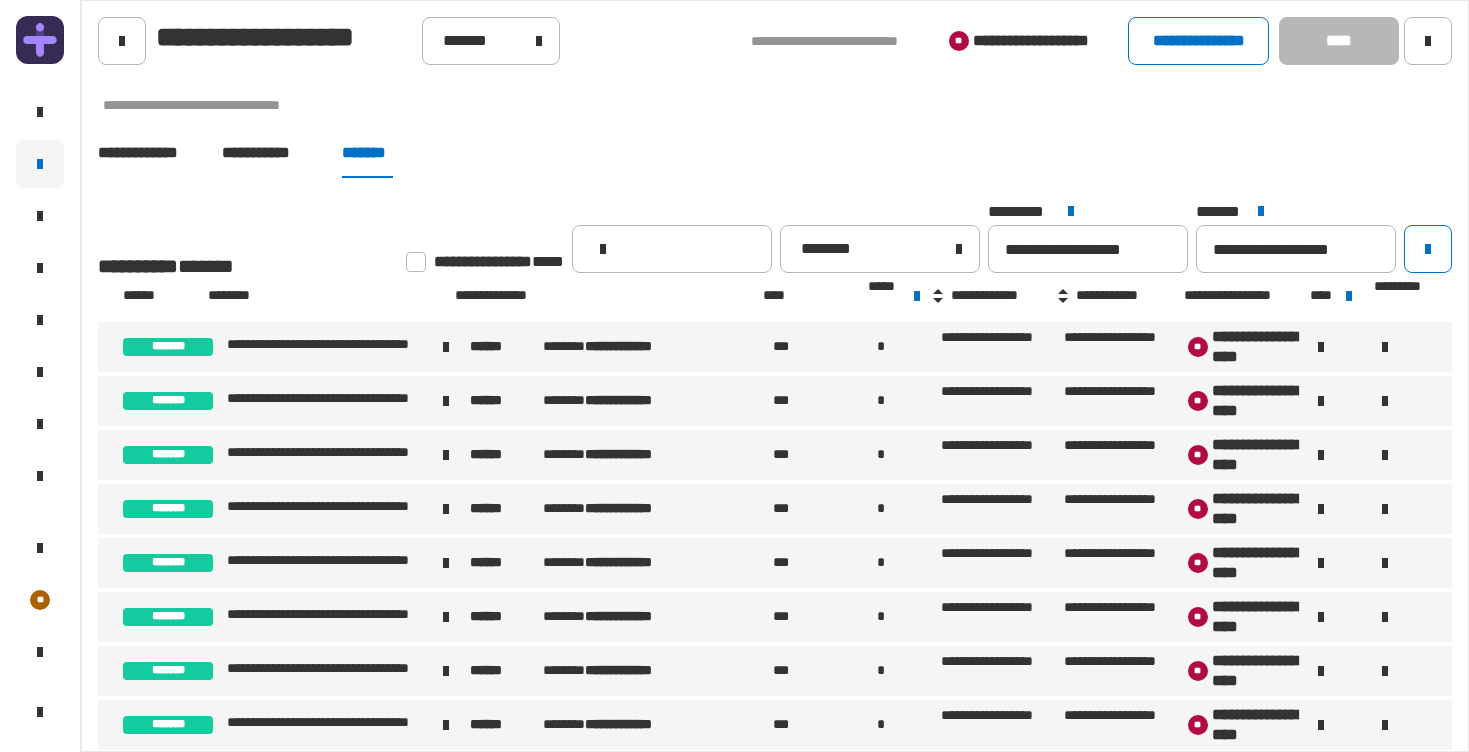click 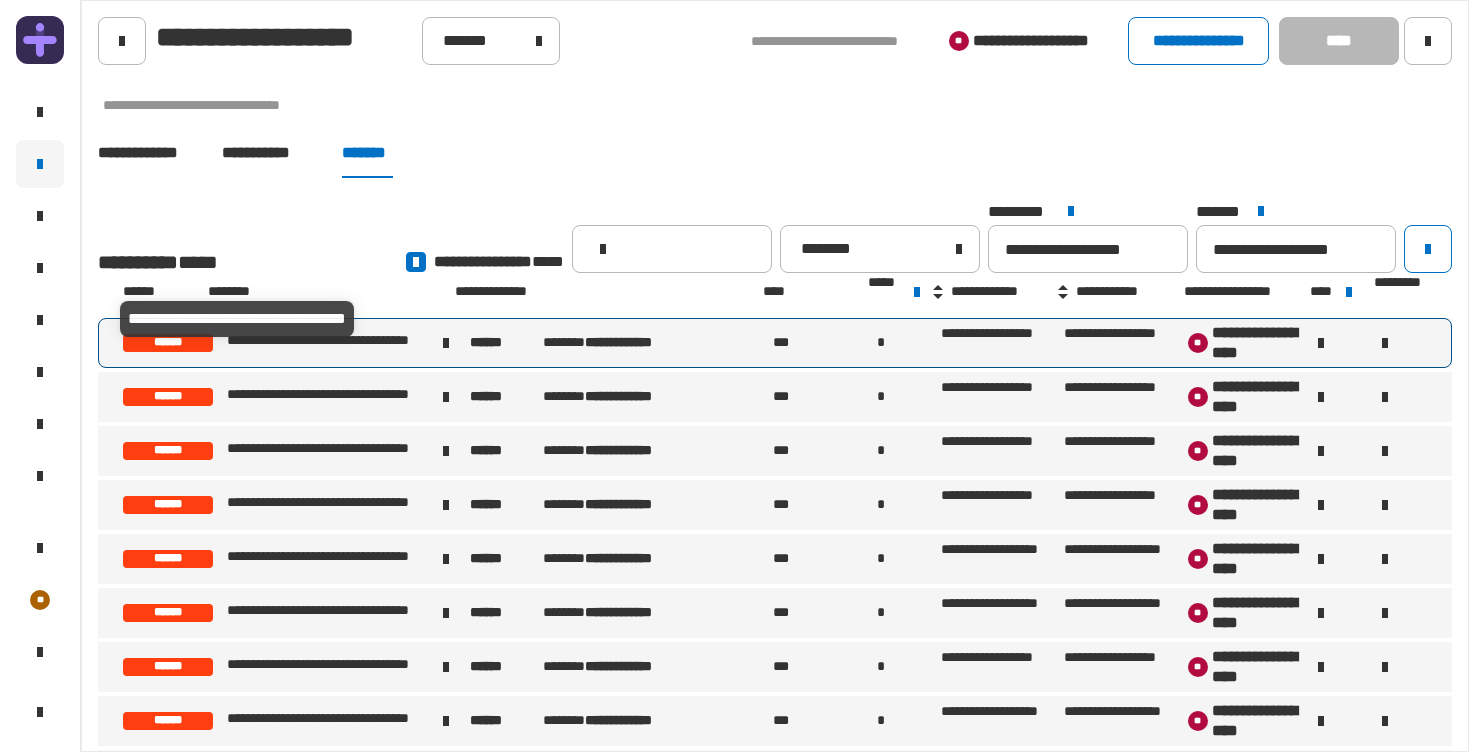 click on "**********" at bounding box center [329, 343] 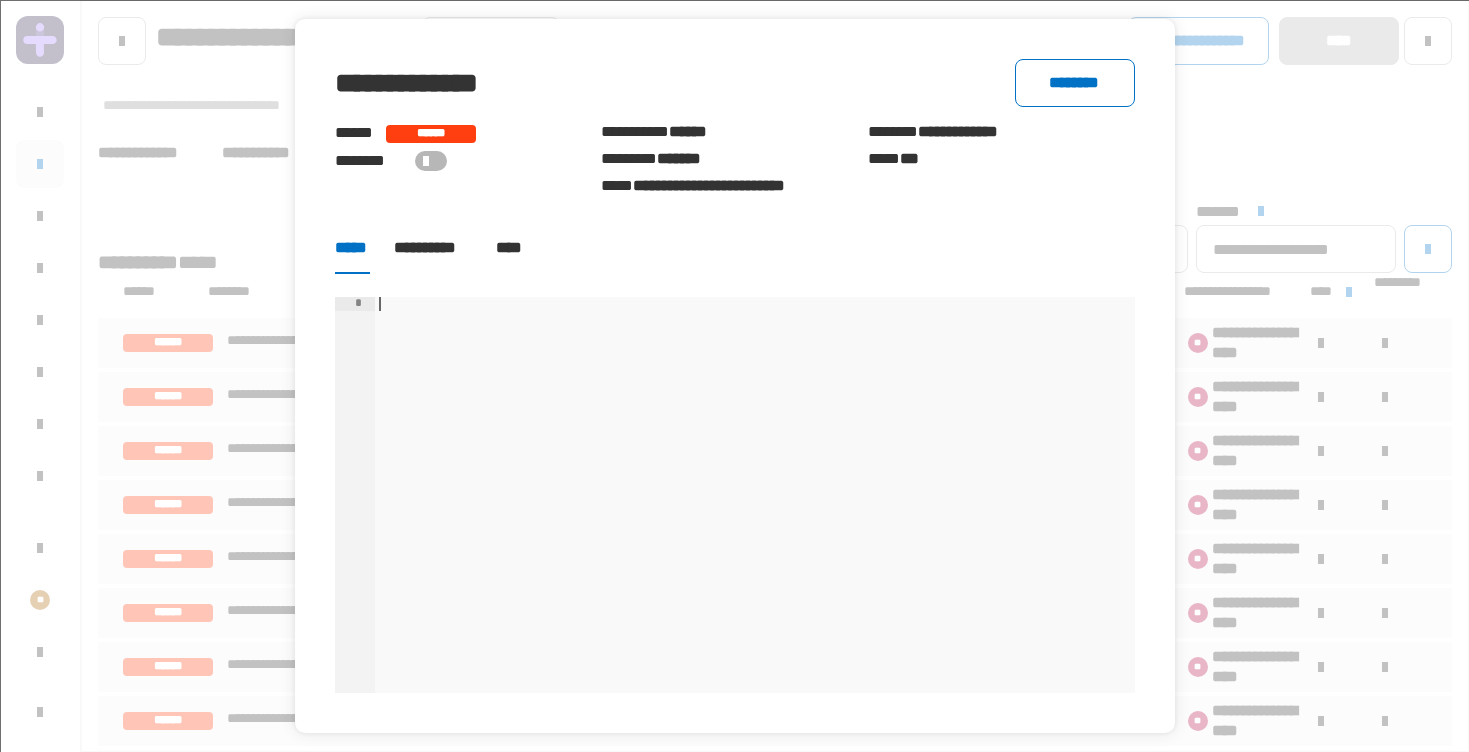 click on "****" 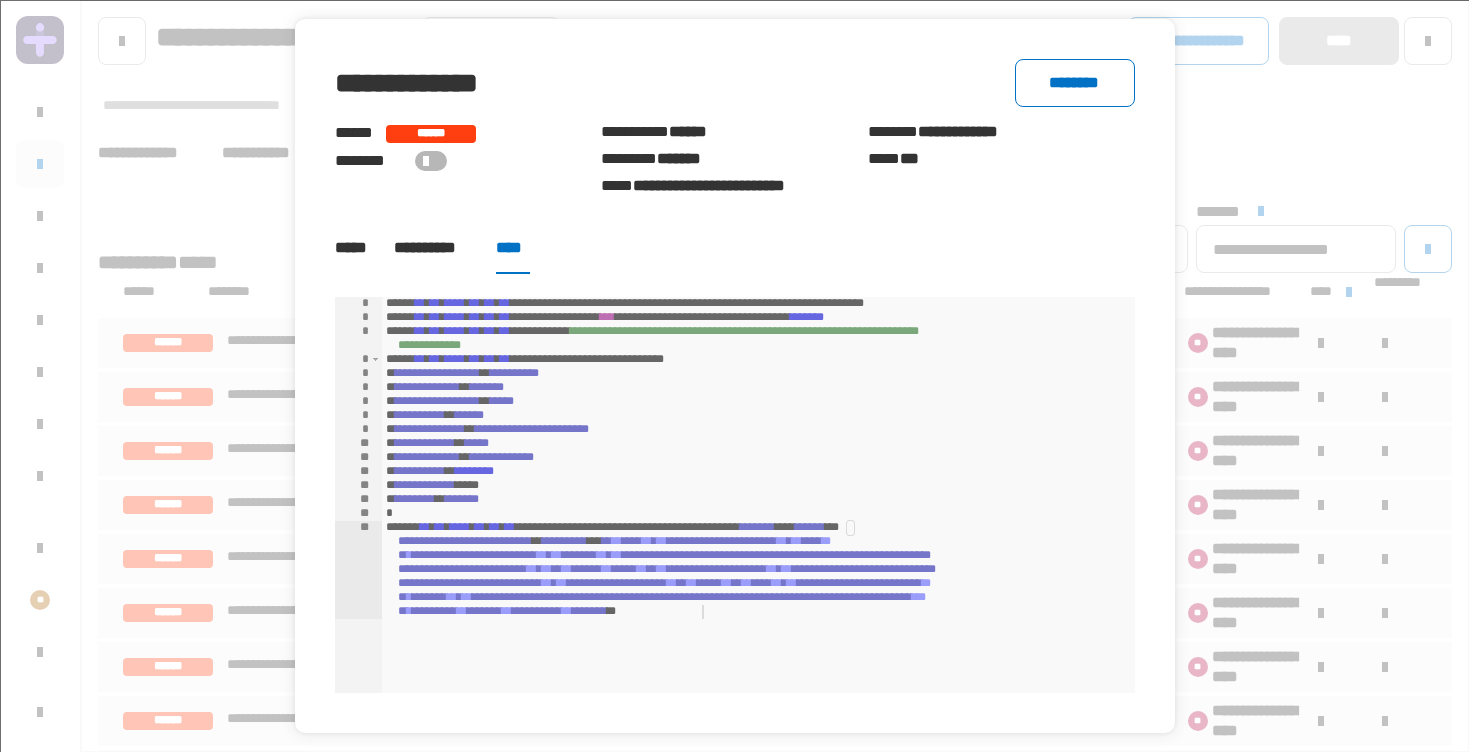 drag, startPoint x: 221, startPoint y: 225, endPoint x: 179, endPoint y: 132, distance: 102.044106 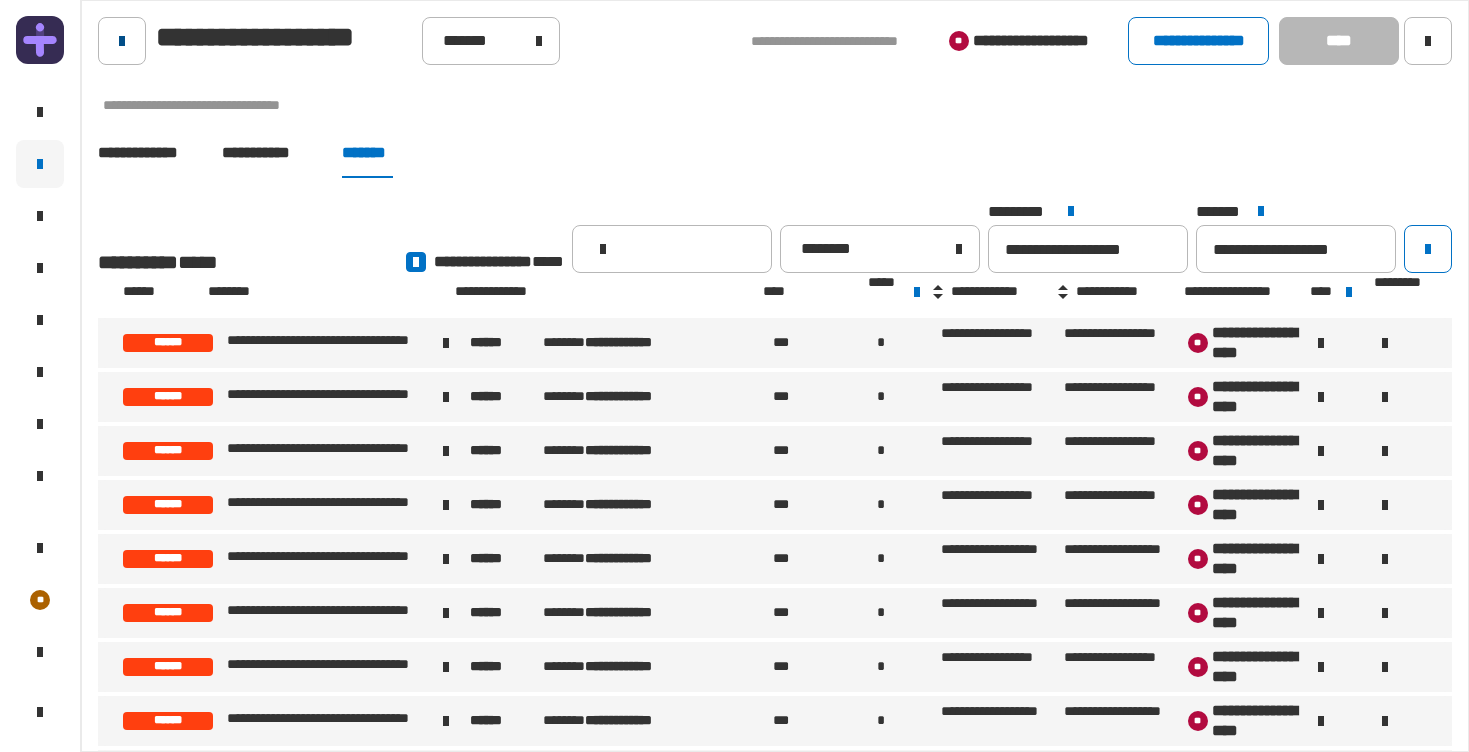 click 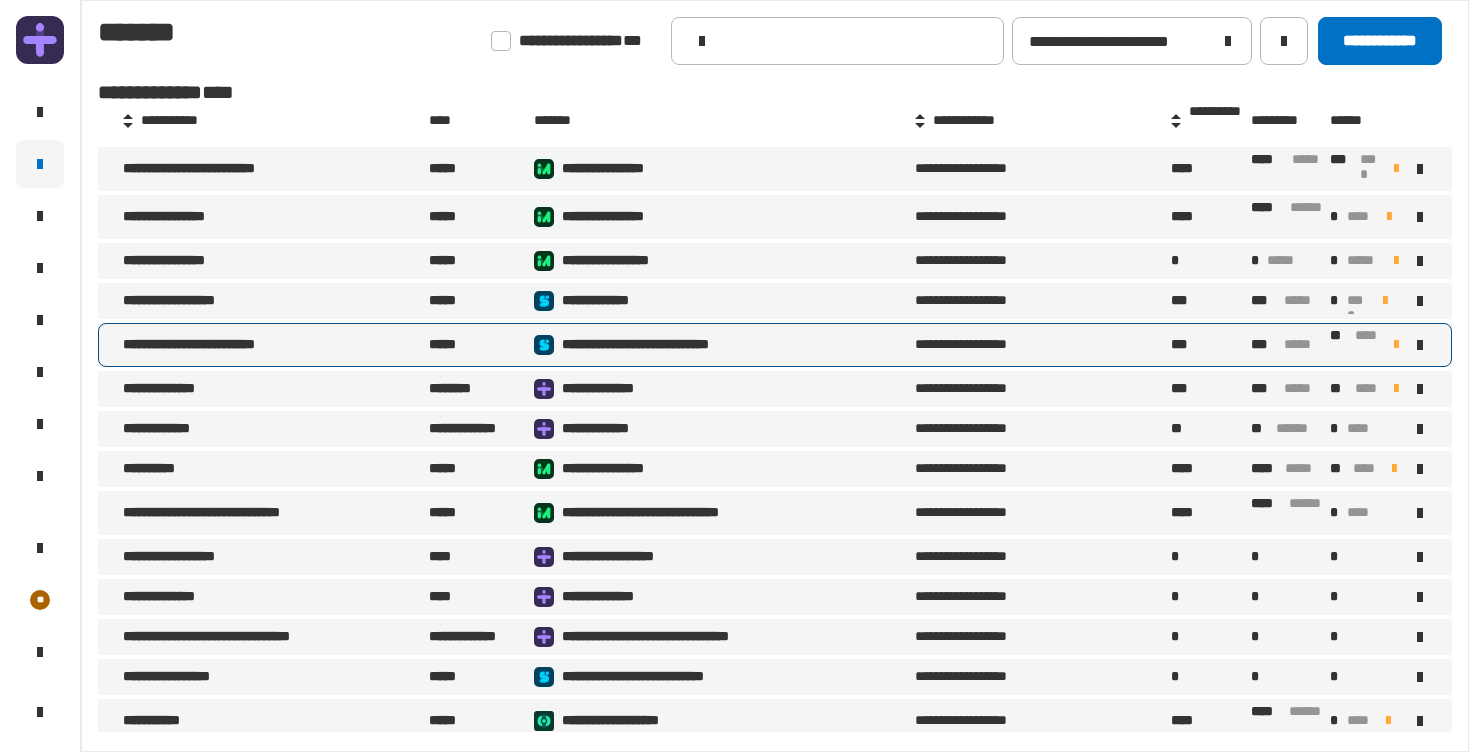 click on "**********" at bounding box center [215, 345] 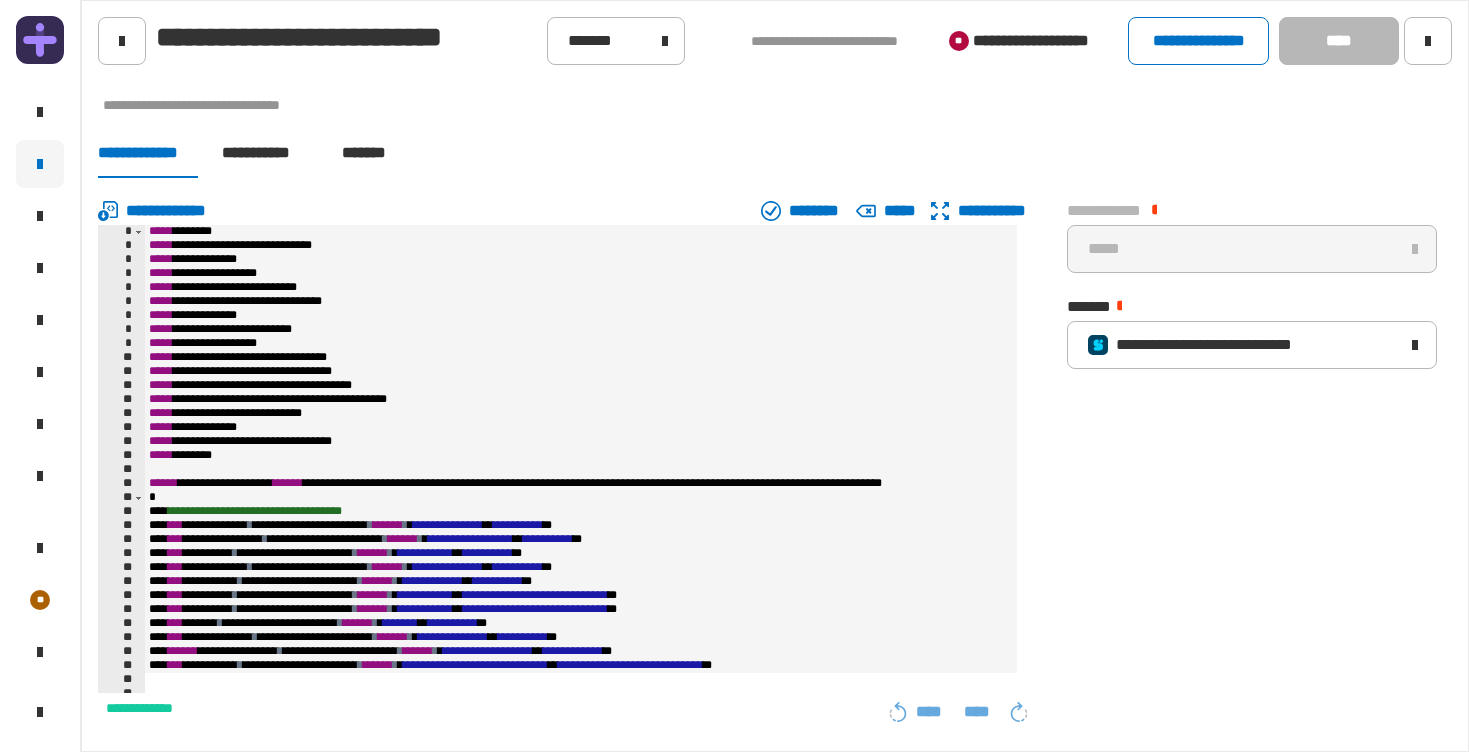 click on "*******" 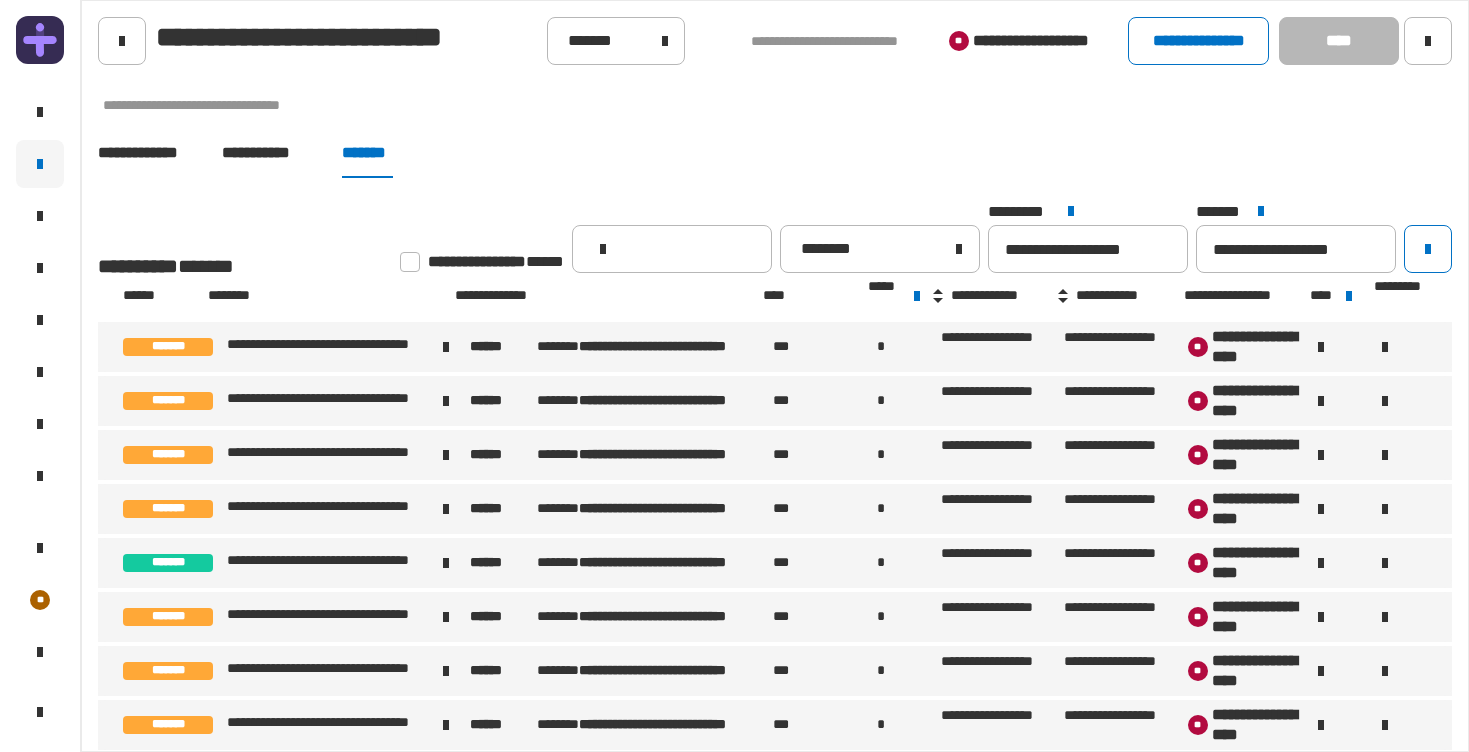 click 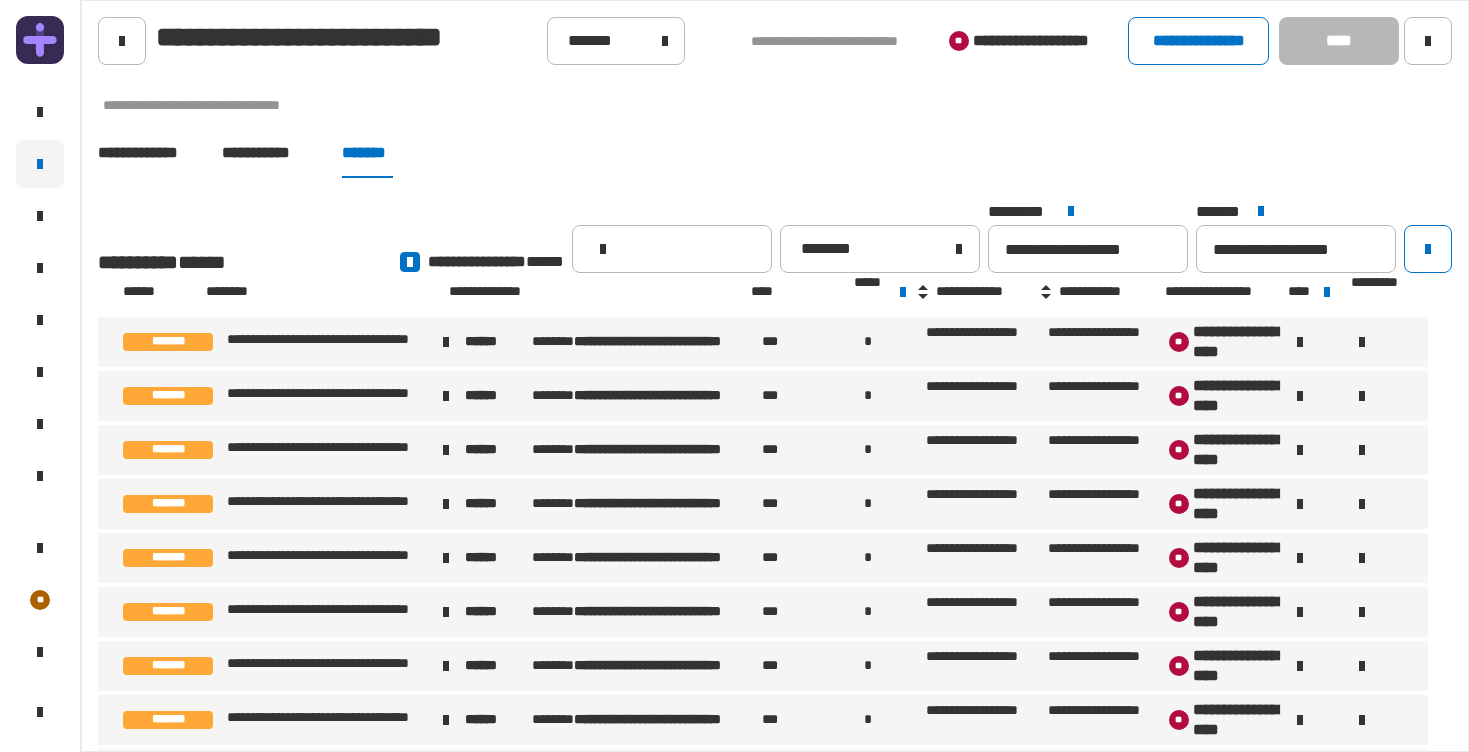 scroll, scrollTop: 0, scrollLeft: 0, axis: both 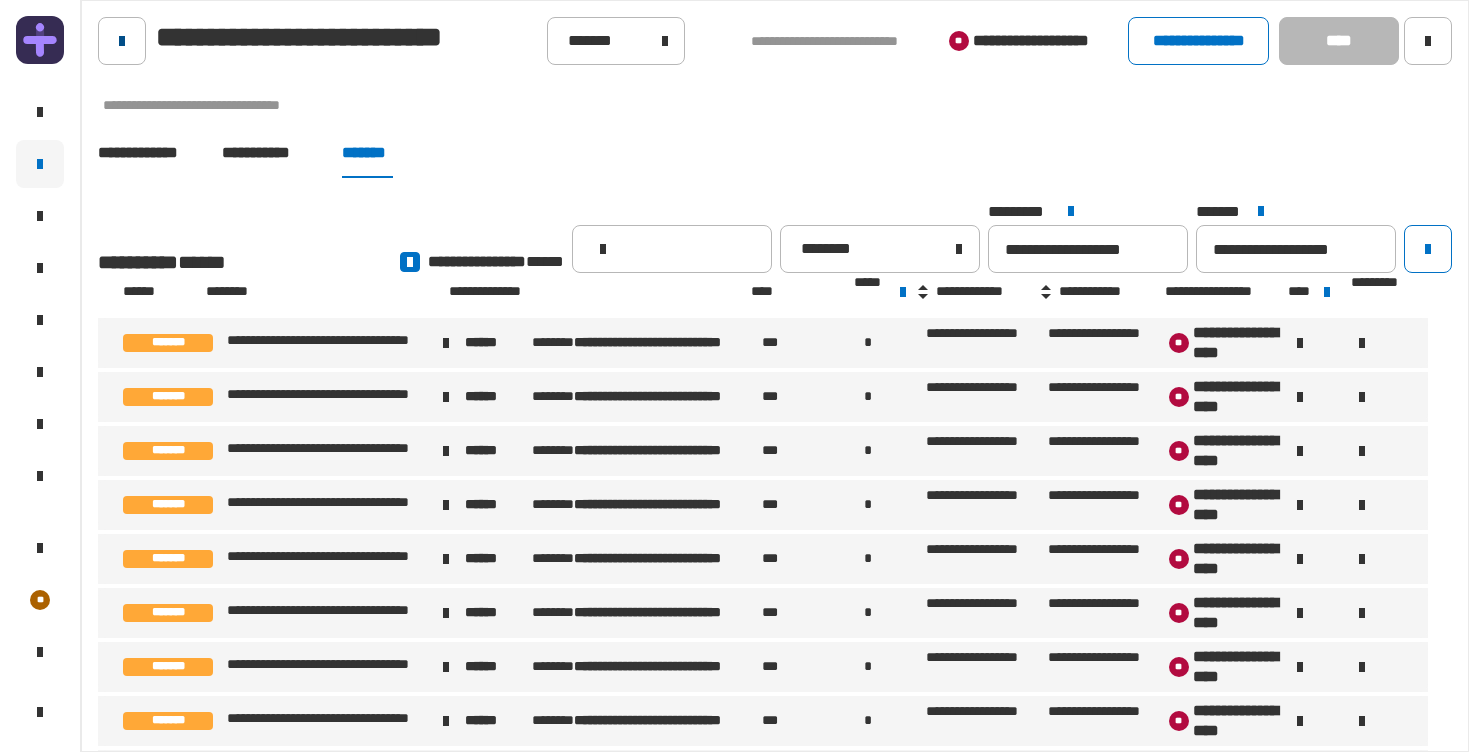 click 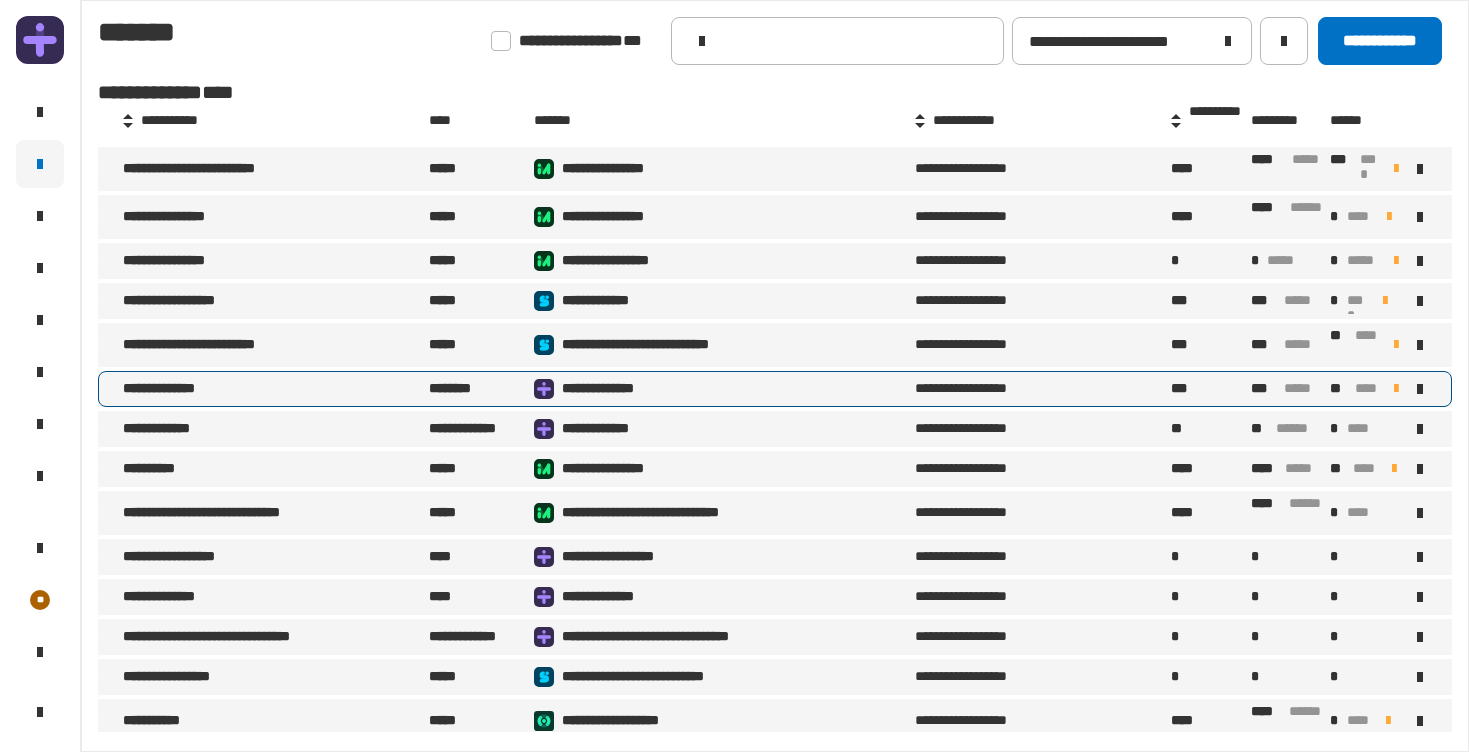 click on "**********" at bounding box center (274, 389) 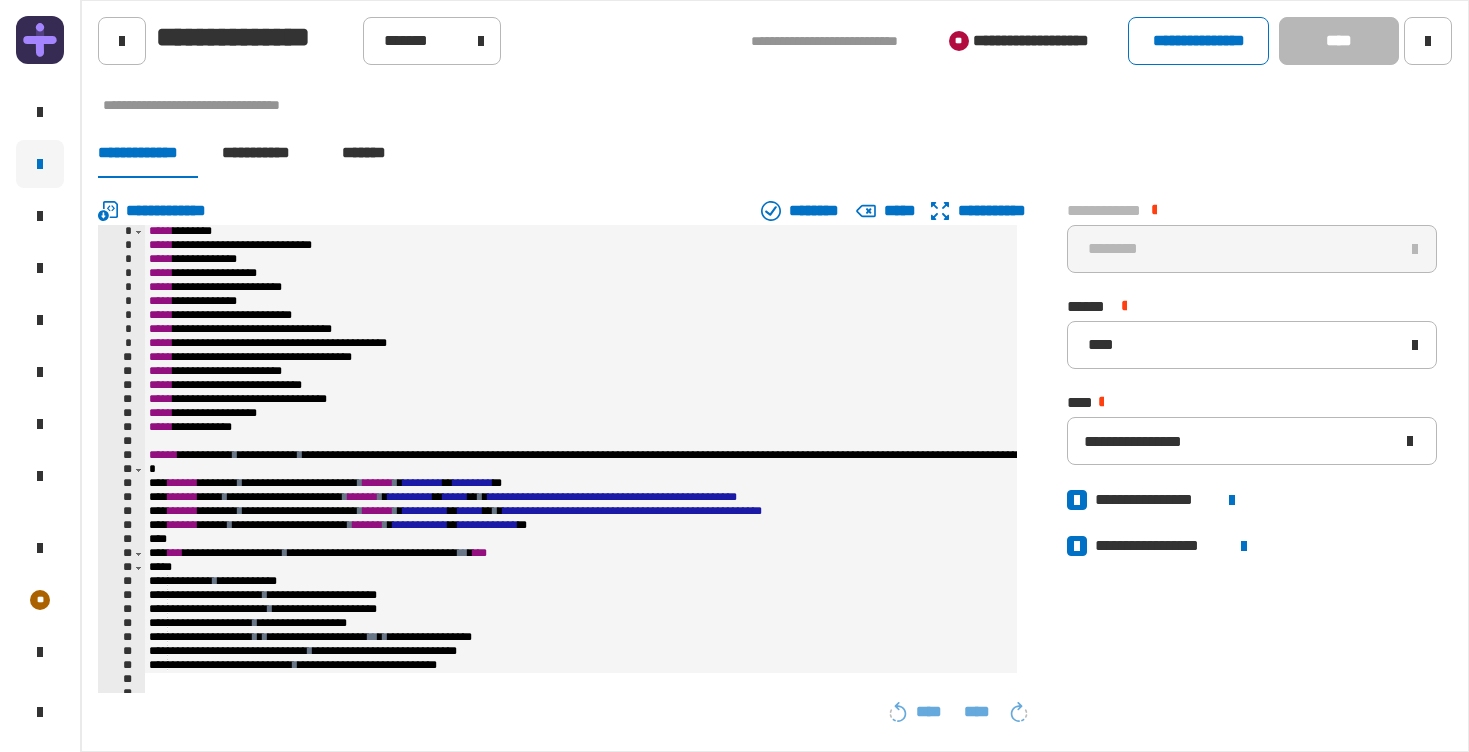 click on "*******" 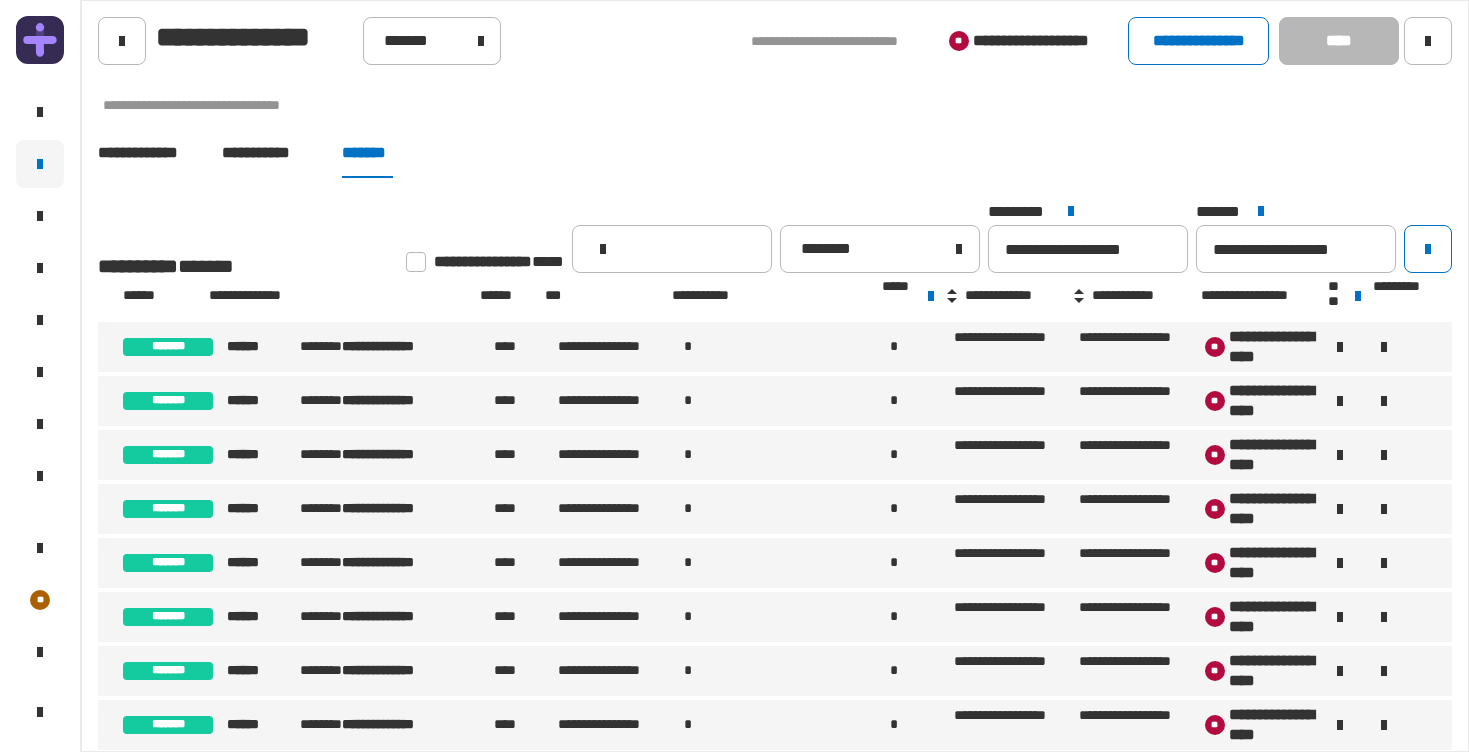 click 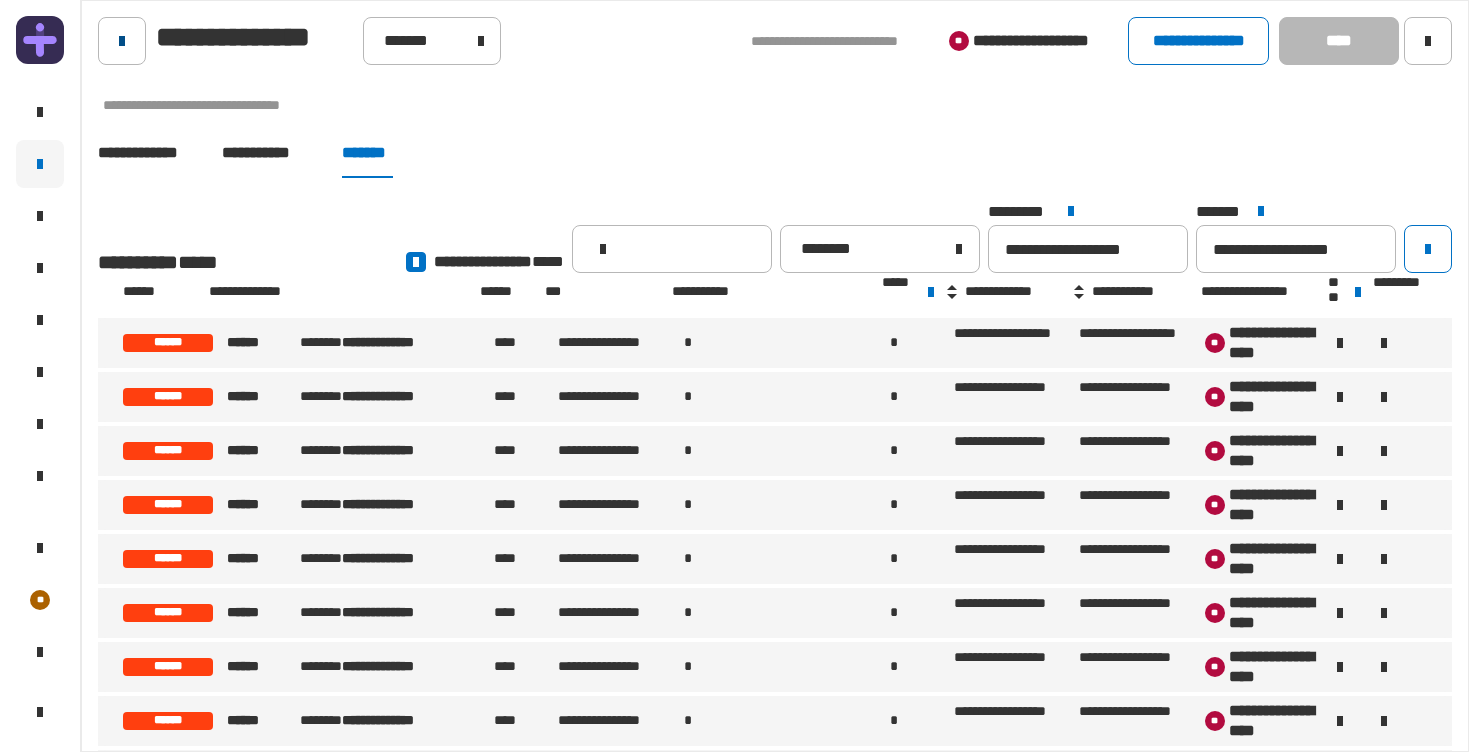 click 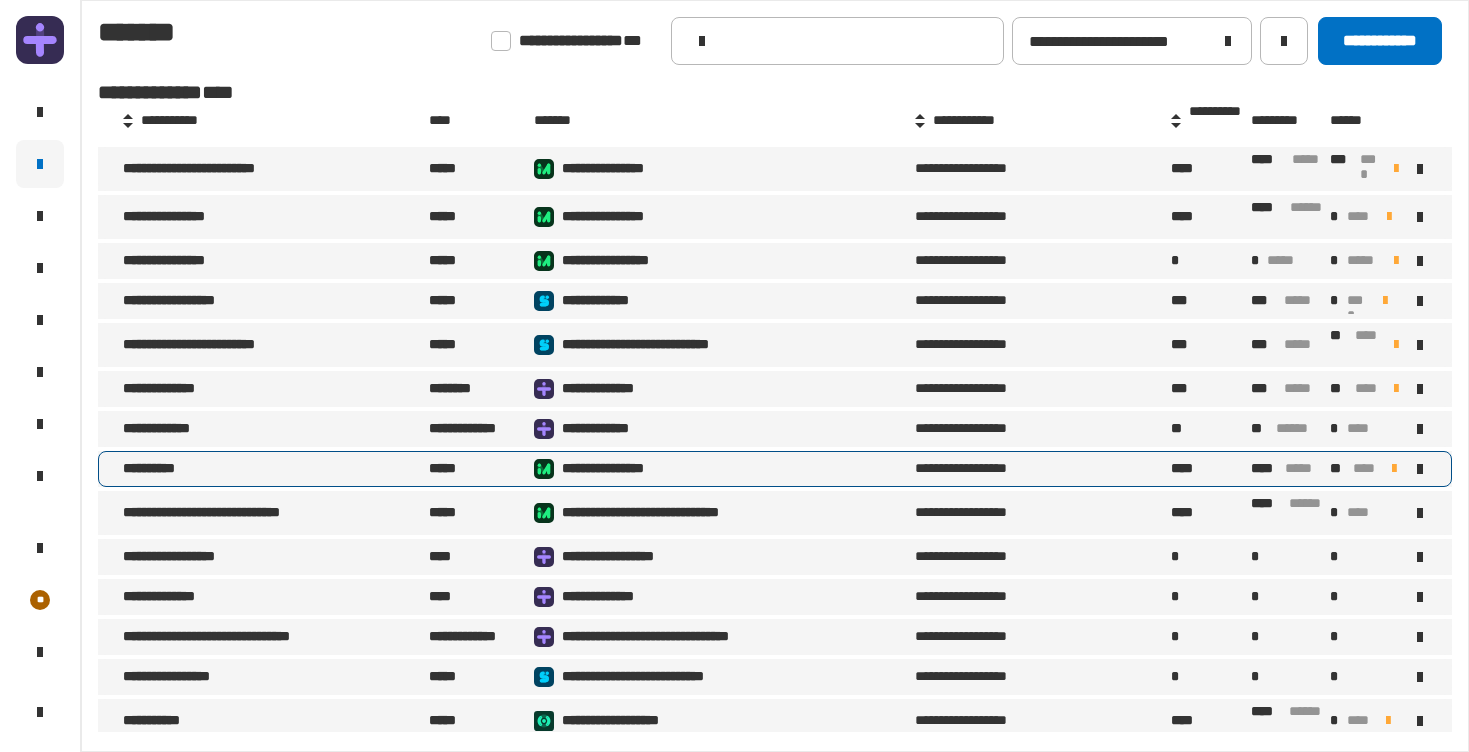 click on "**********" at bounding box center (775, 469) 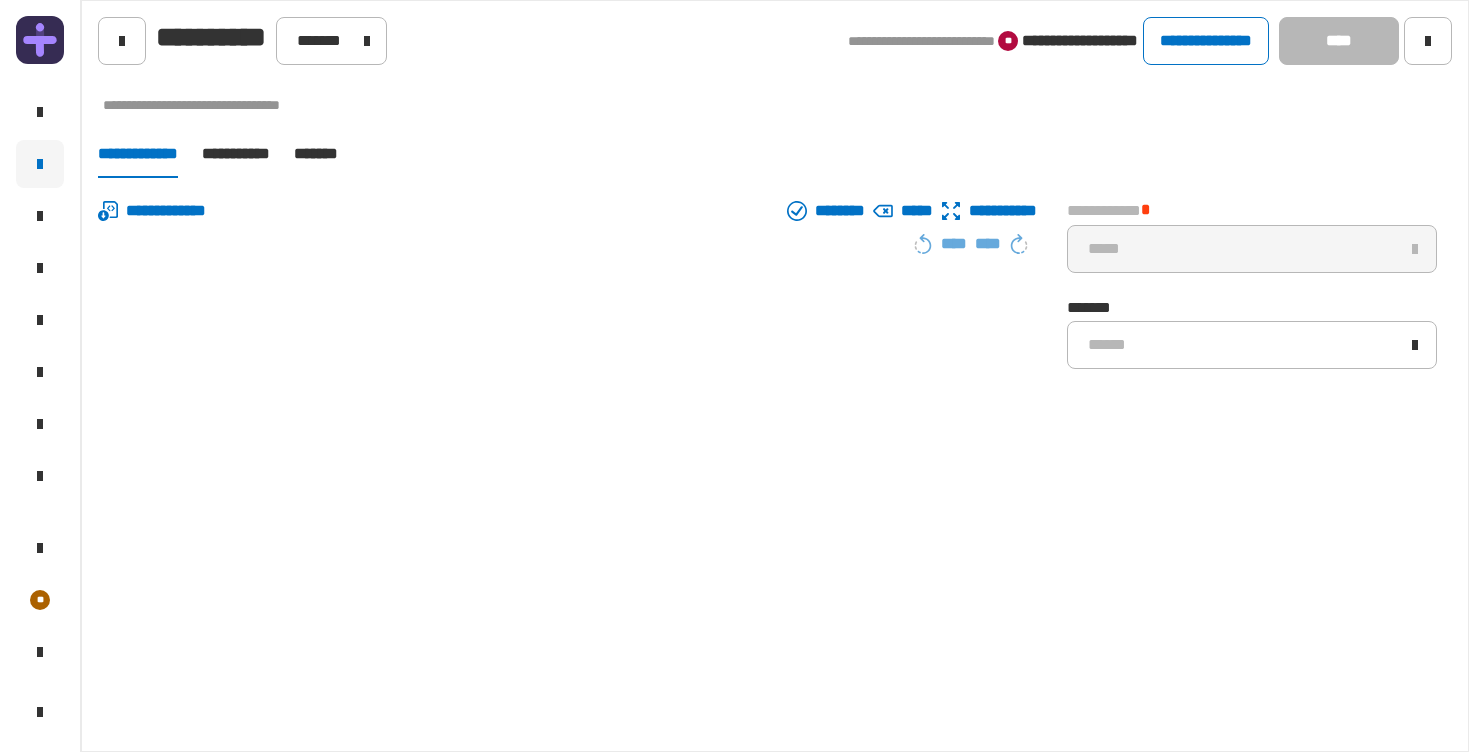 type on "**********" 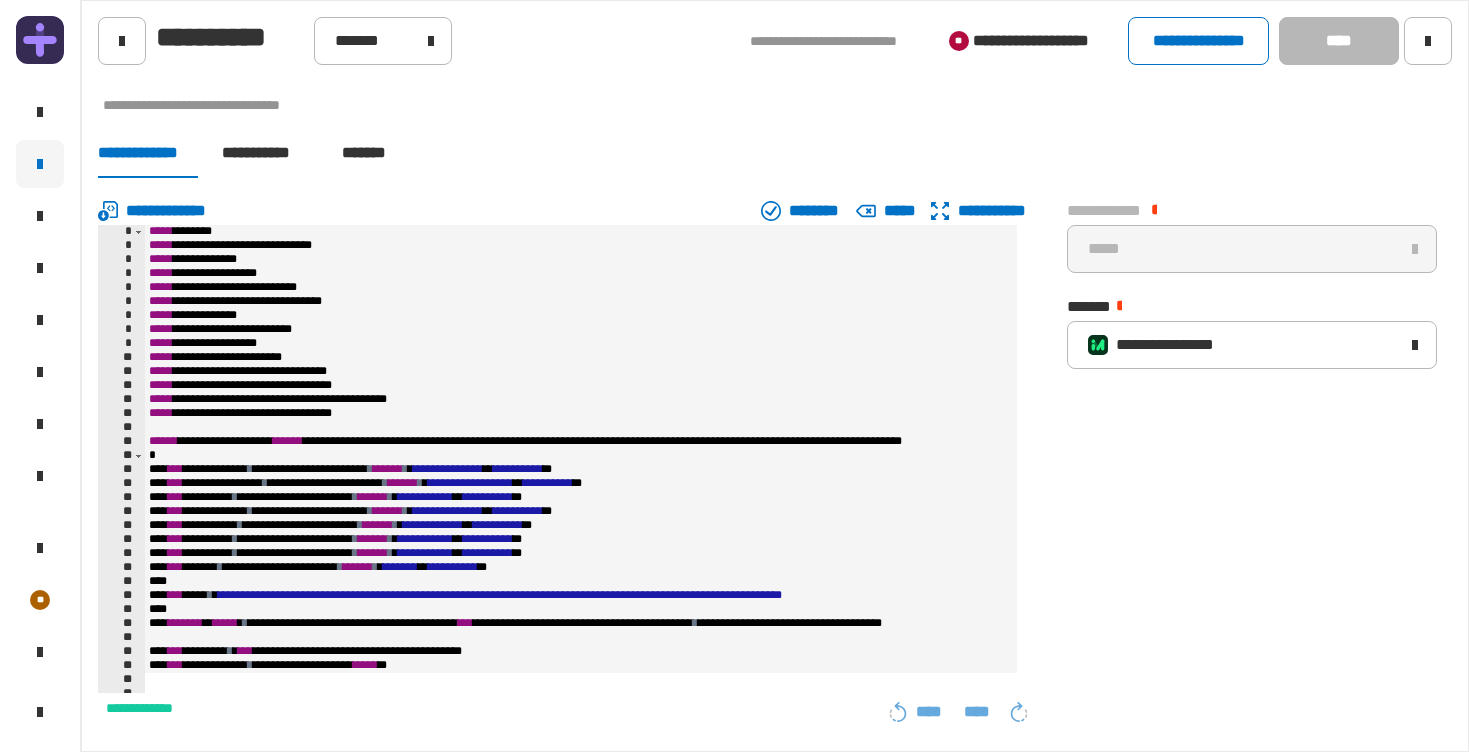 click on "*******" 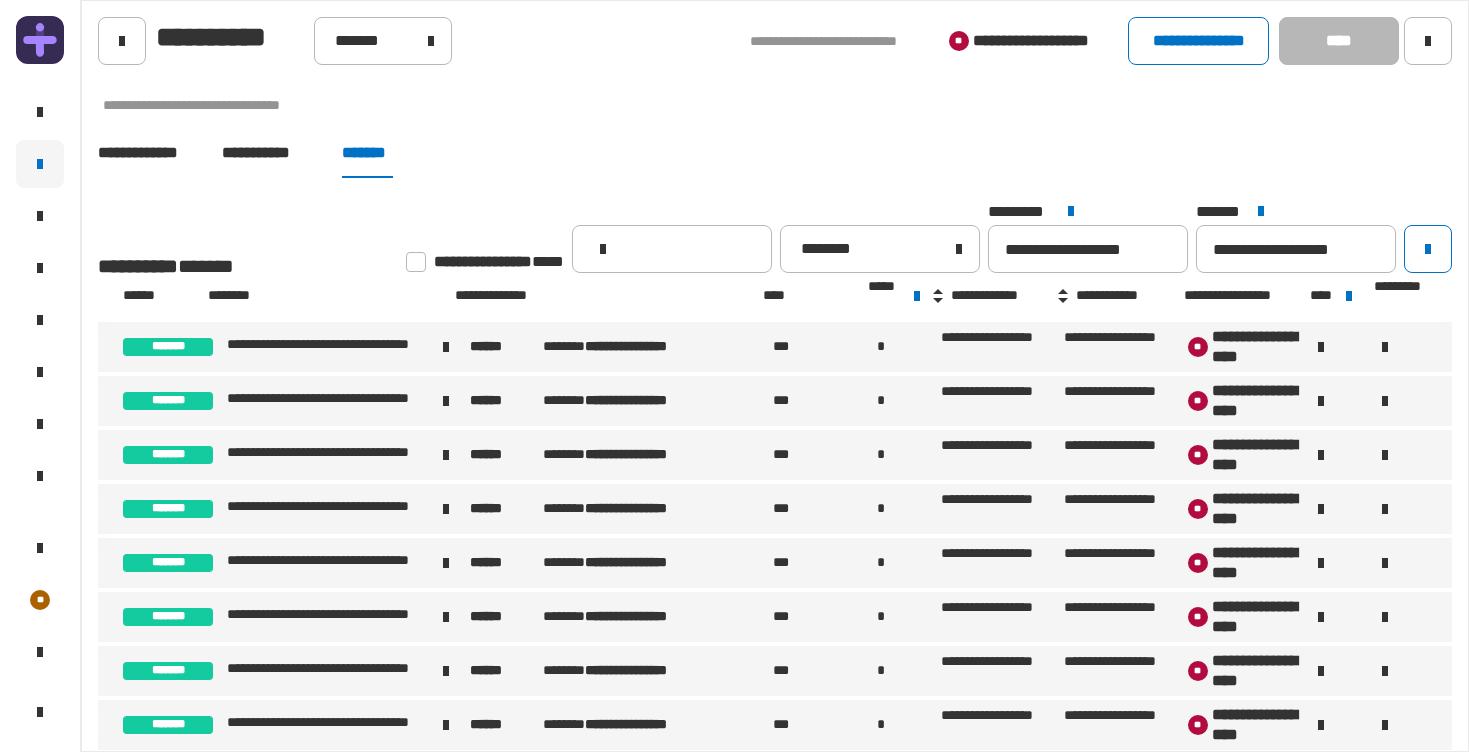 click 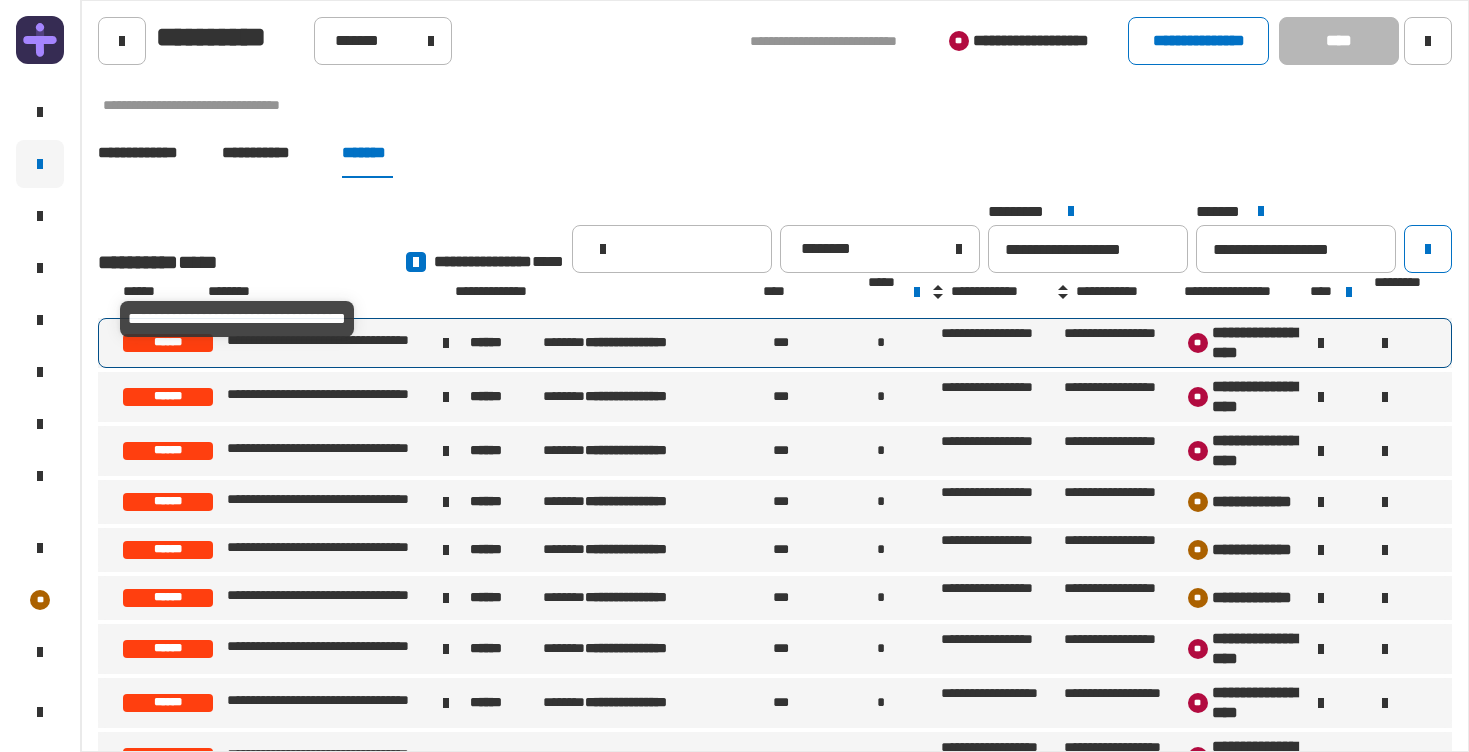 click on "**********" at bounding box center (329, 343) 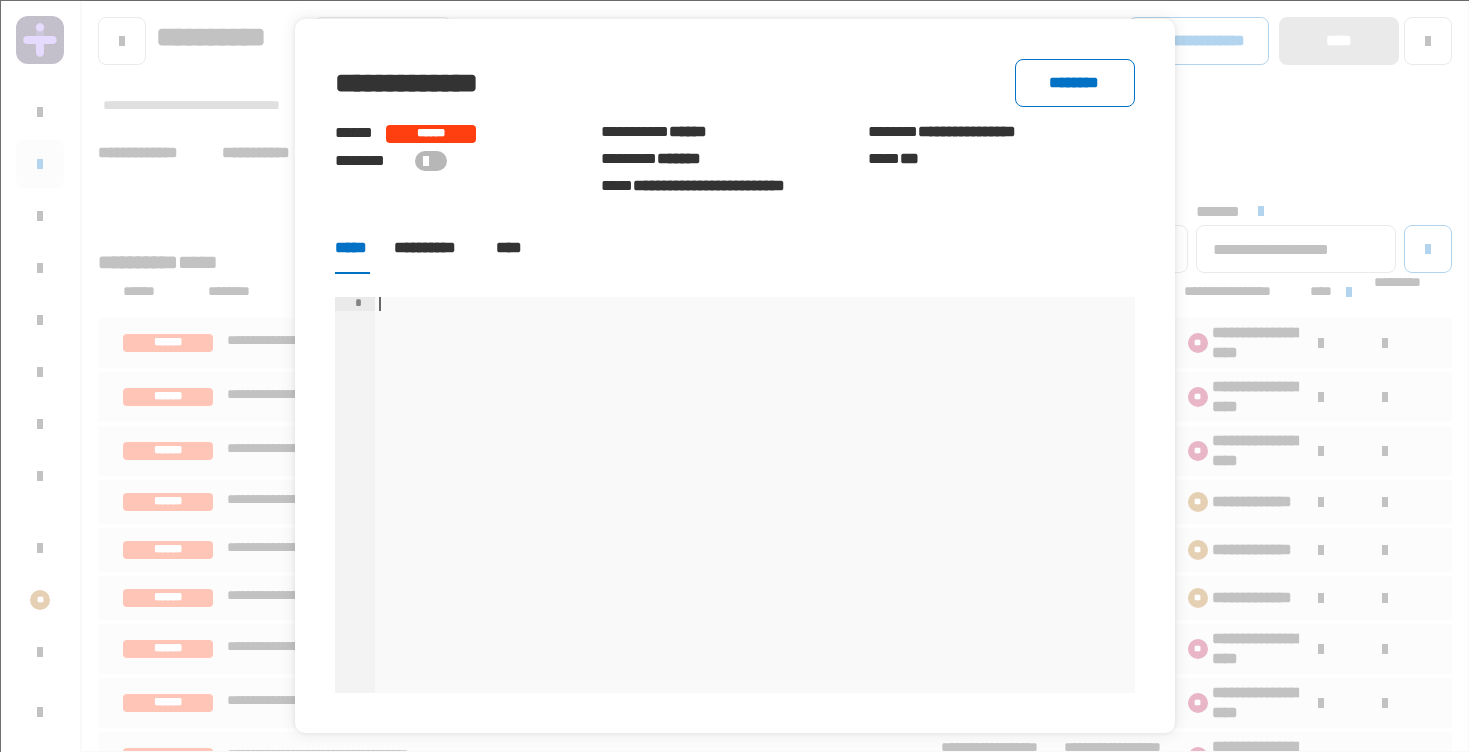 click on "****" 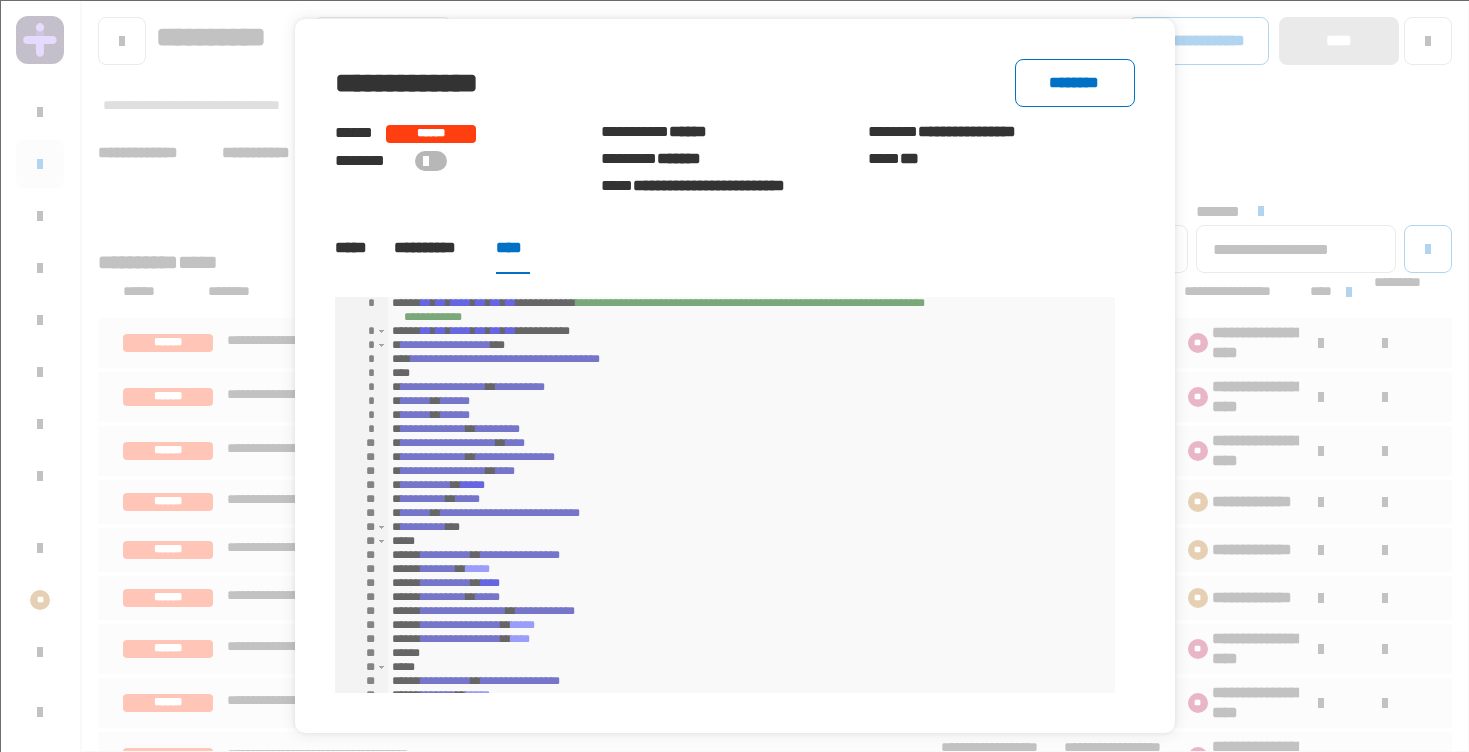 drag, startPoint x: 177, startPoint y: 222, endPoint x: 170, endPoint y: 190, distance: 32.75668 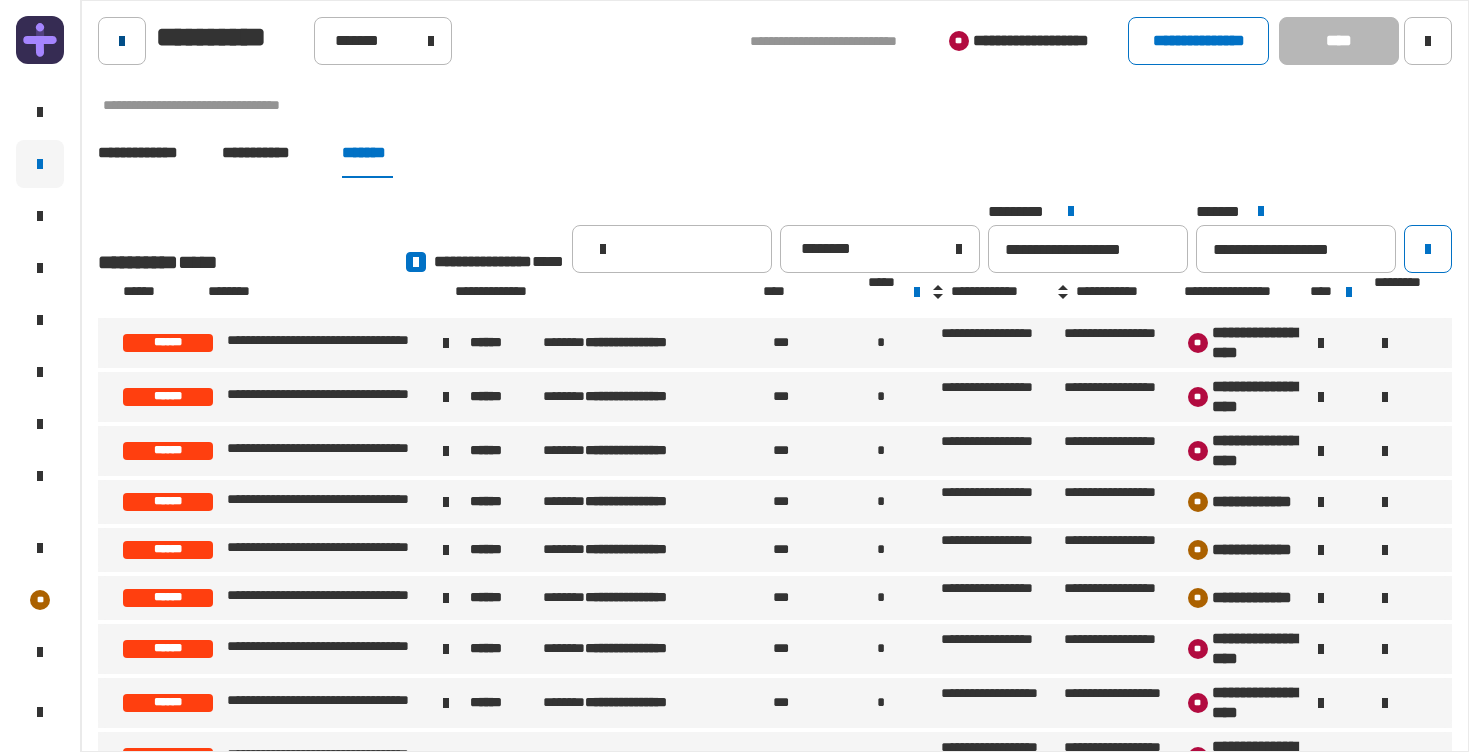 click 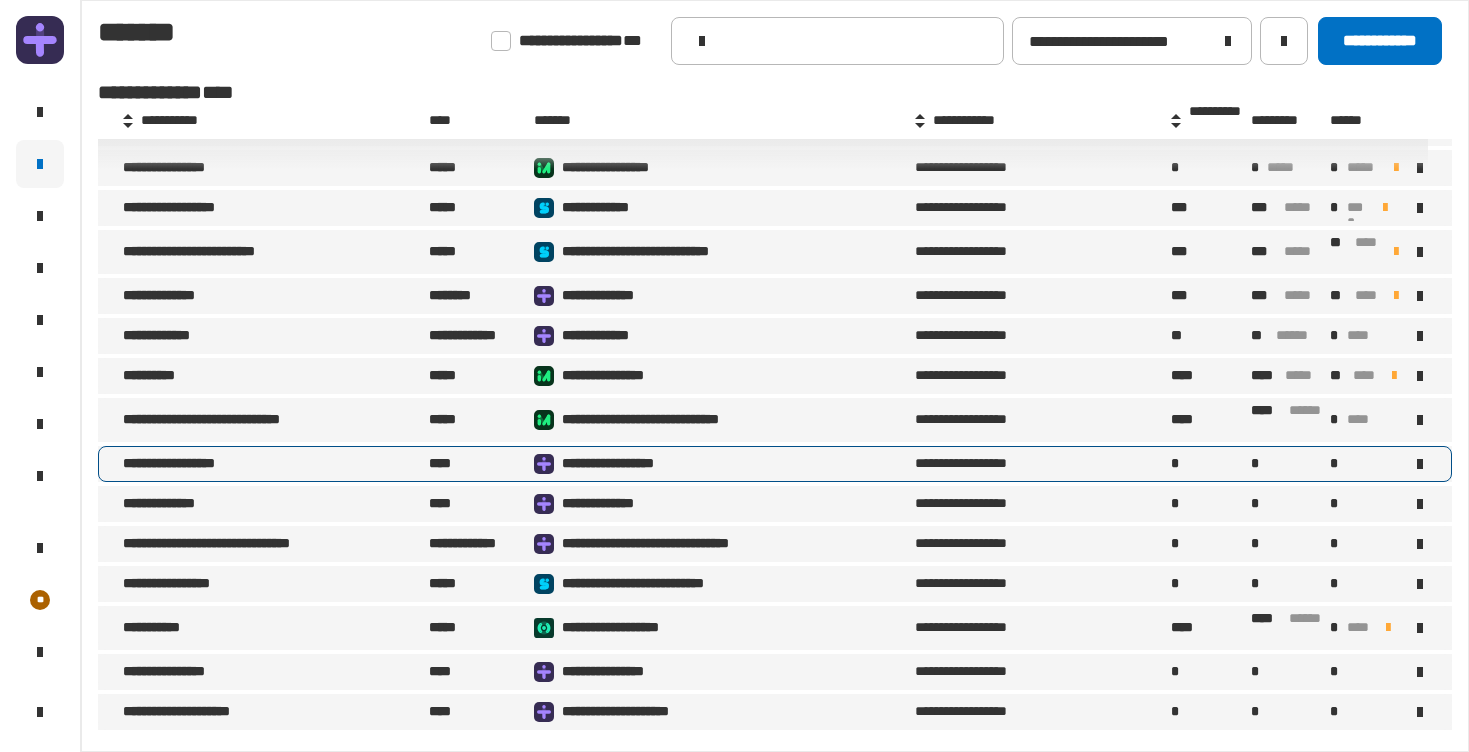 scroll, scrollTop: 95, scrollLeft: 0, axis: vertical 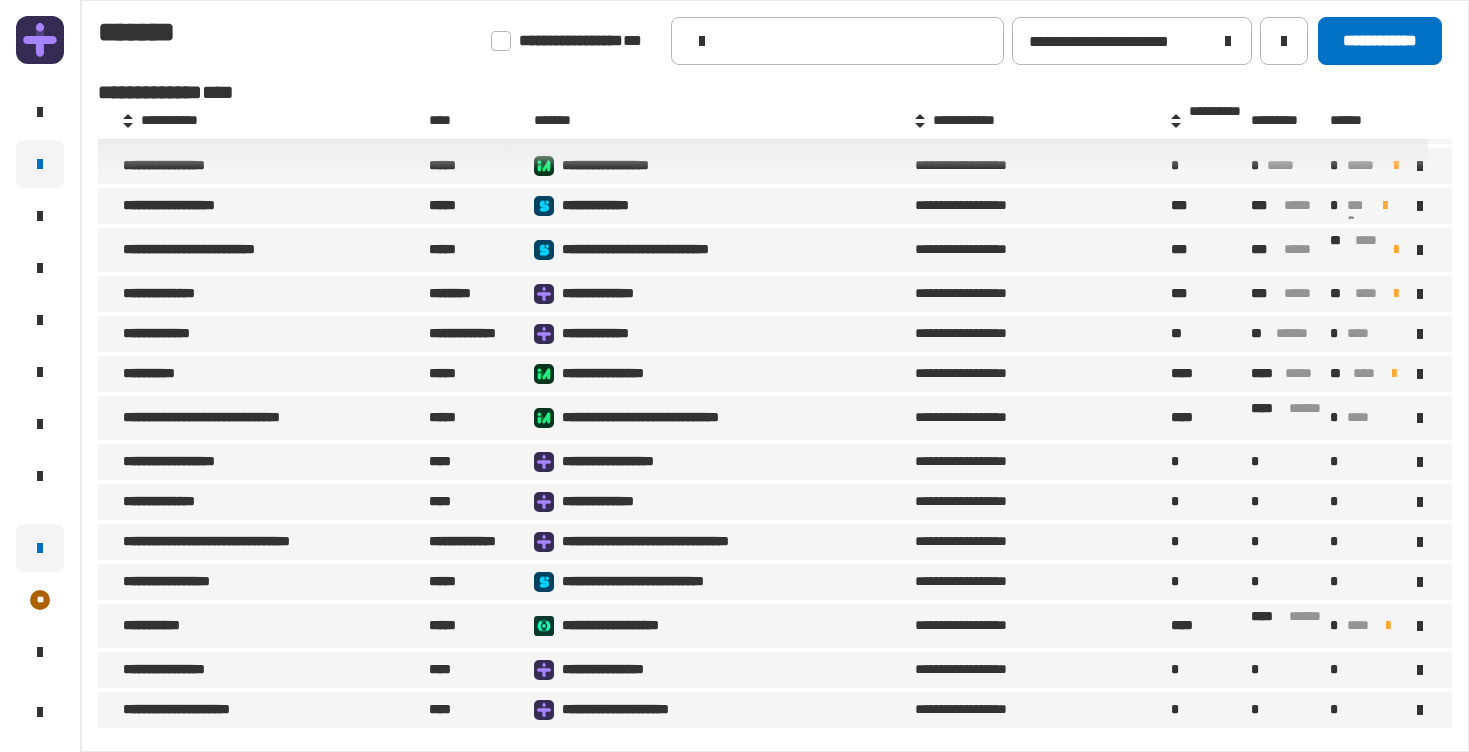 click 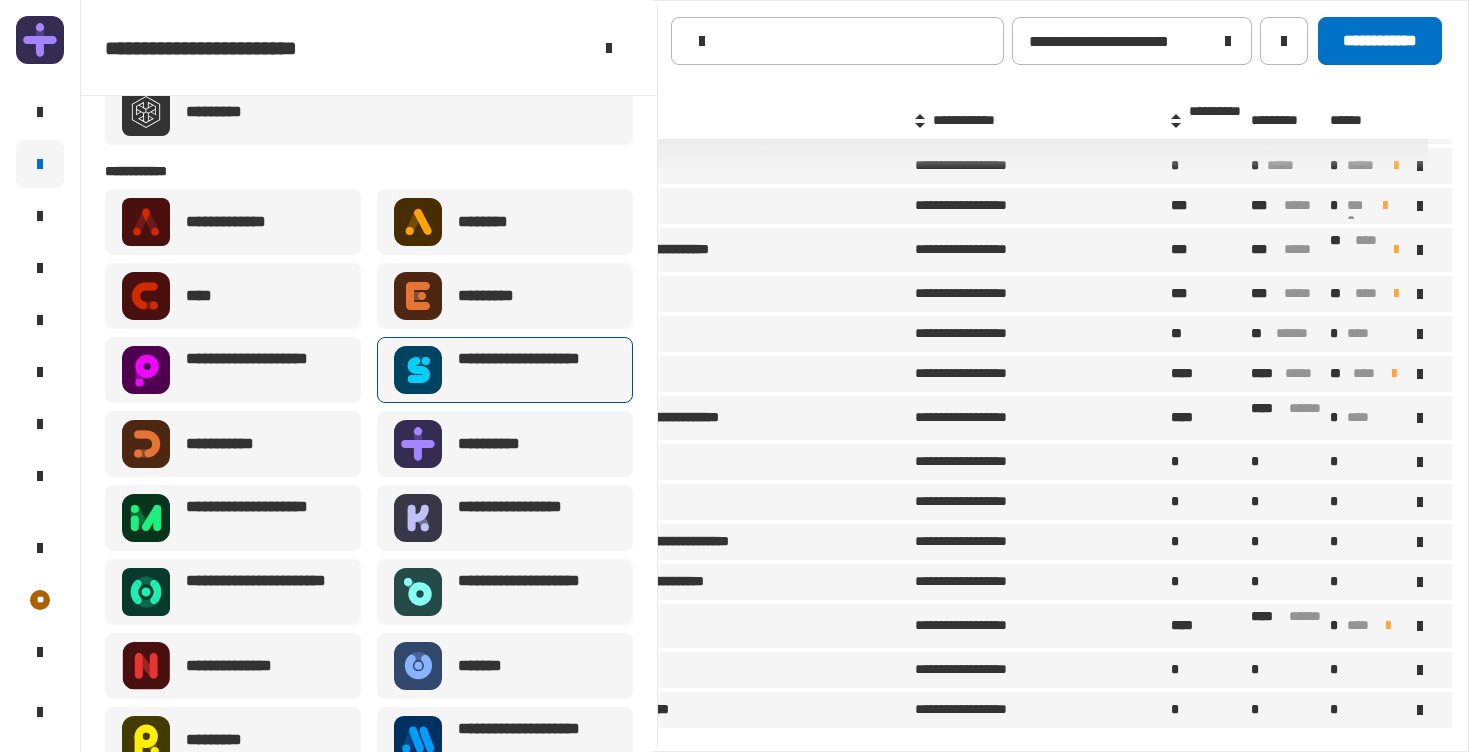 scroll, scrollTop: 86, scrollLeft: 0, axis: vertical 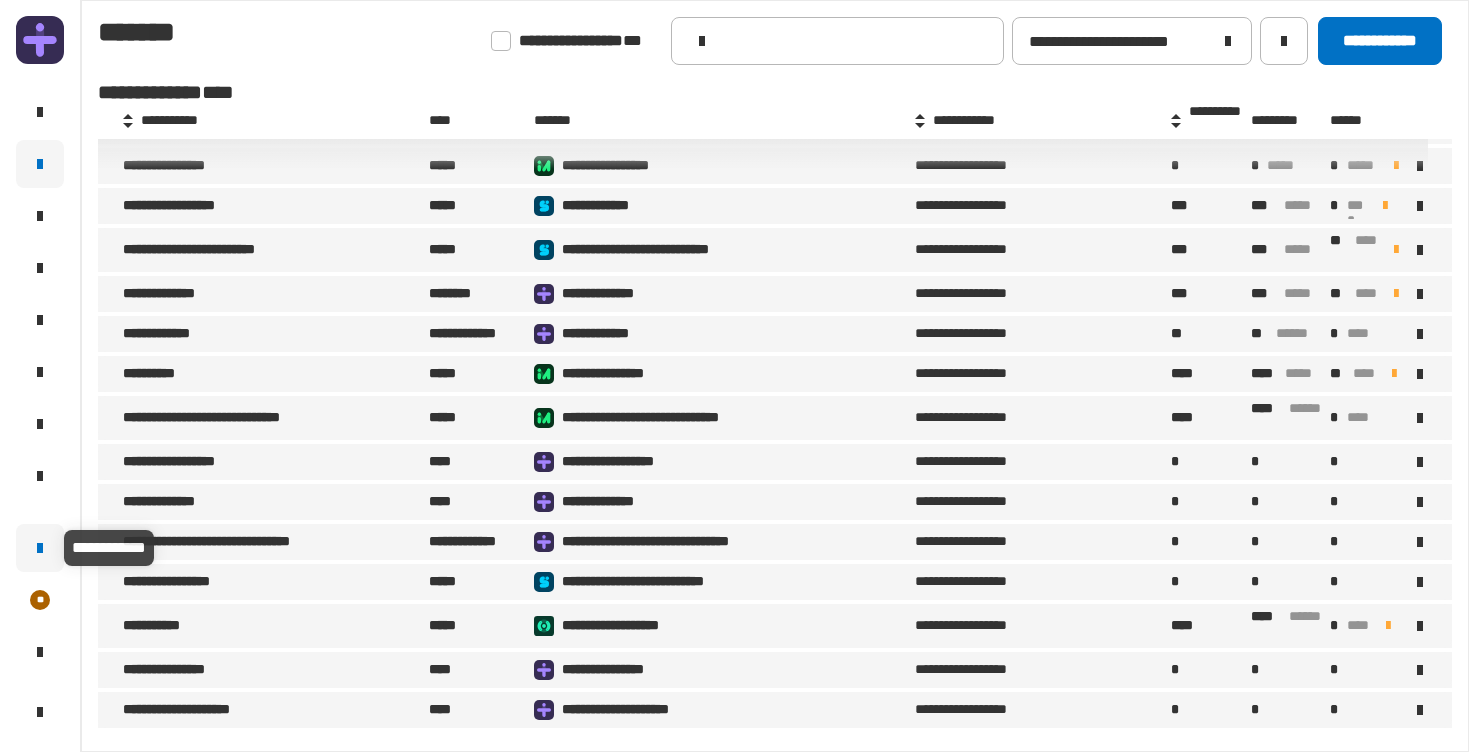 click 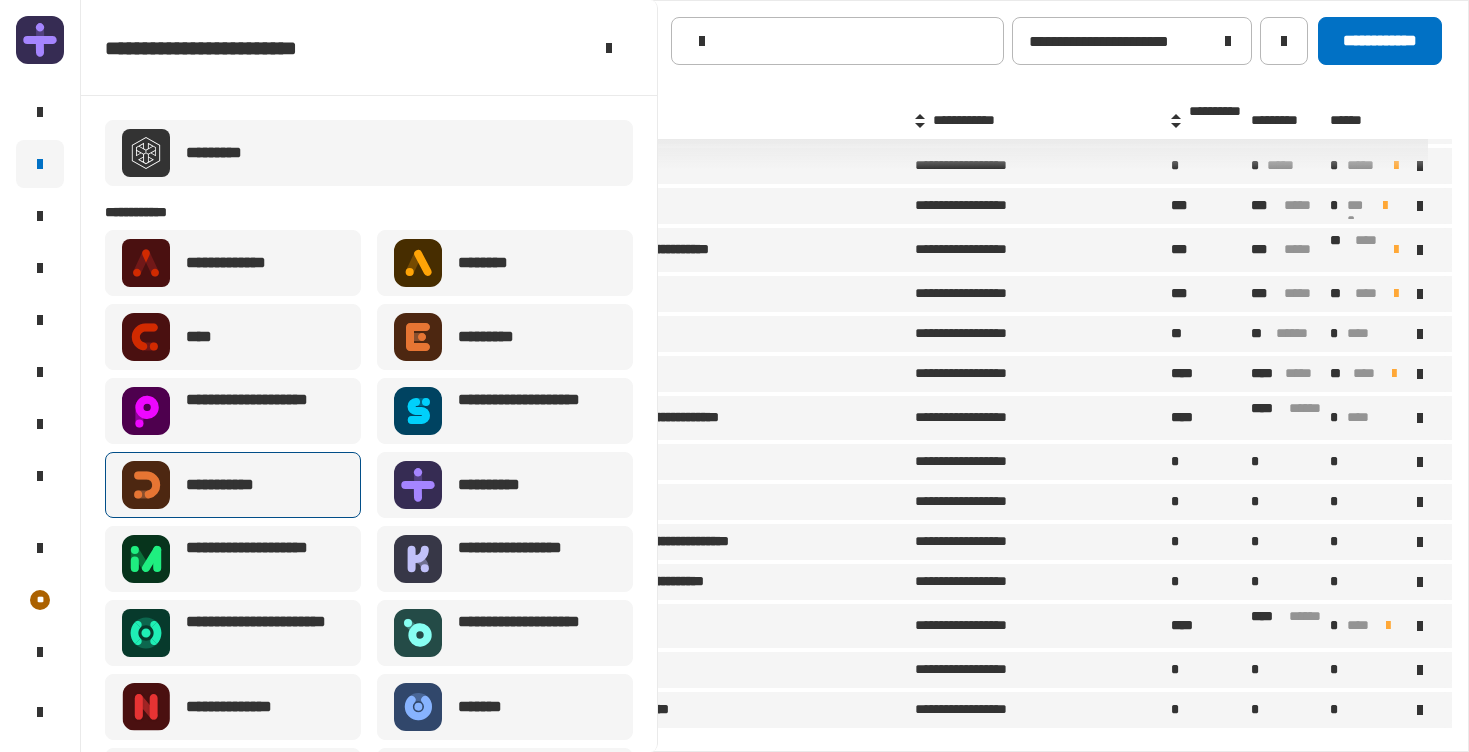 click on "**********" at bounding box center [230, 485] 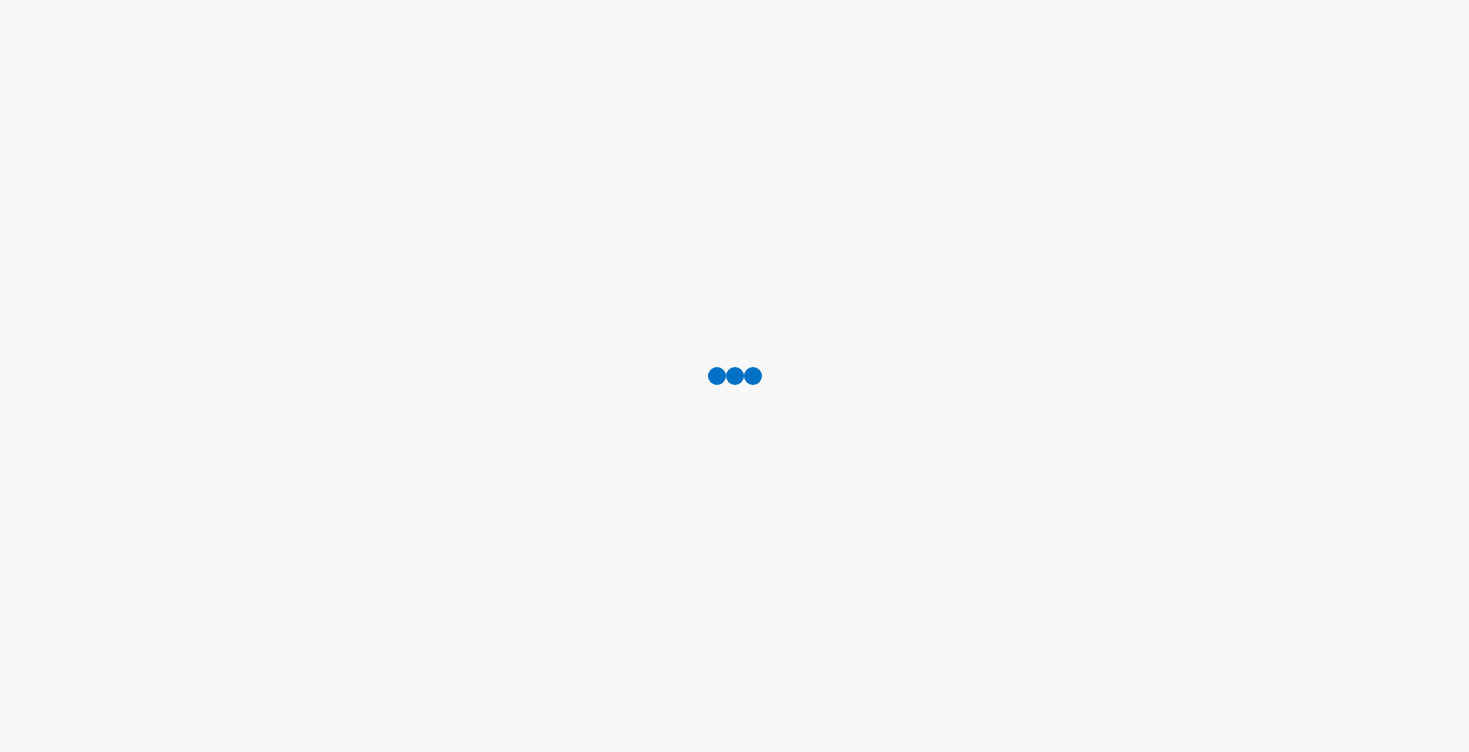 scroll, scrollTop: 0, scrollLeft: 0, axis: both 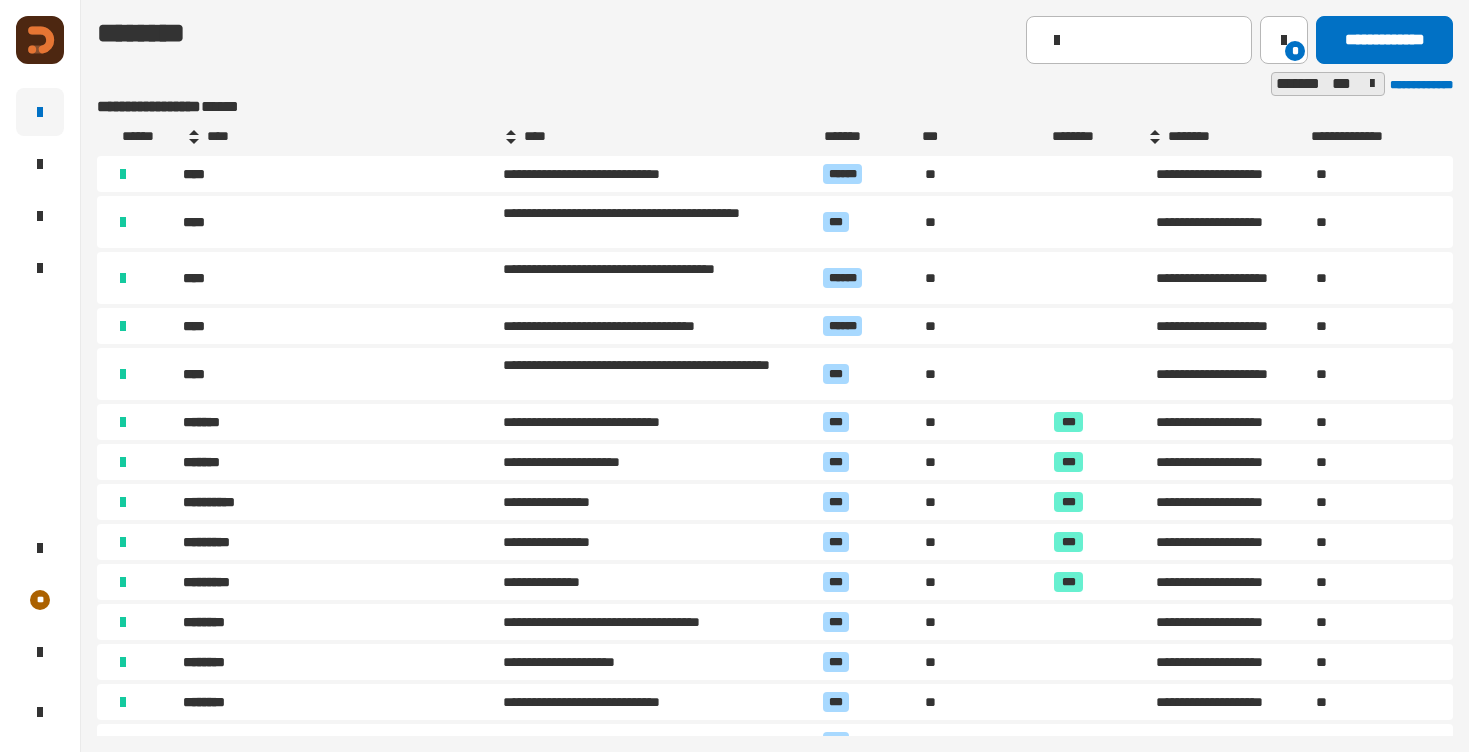 click on "****" at bounding box center (199, 374) 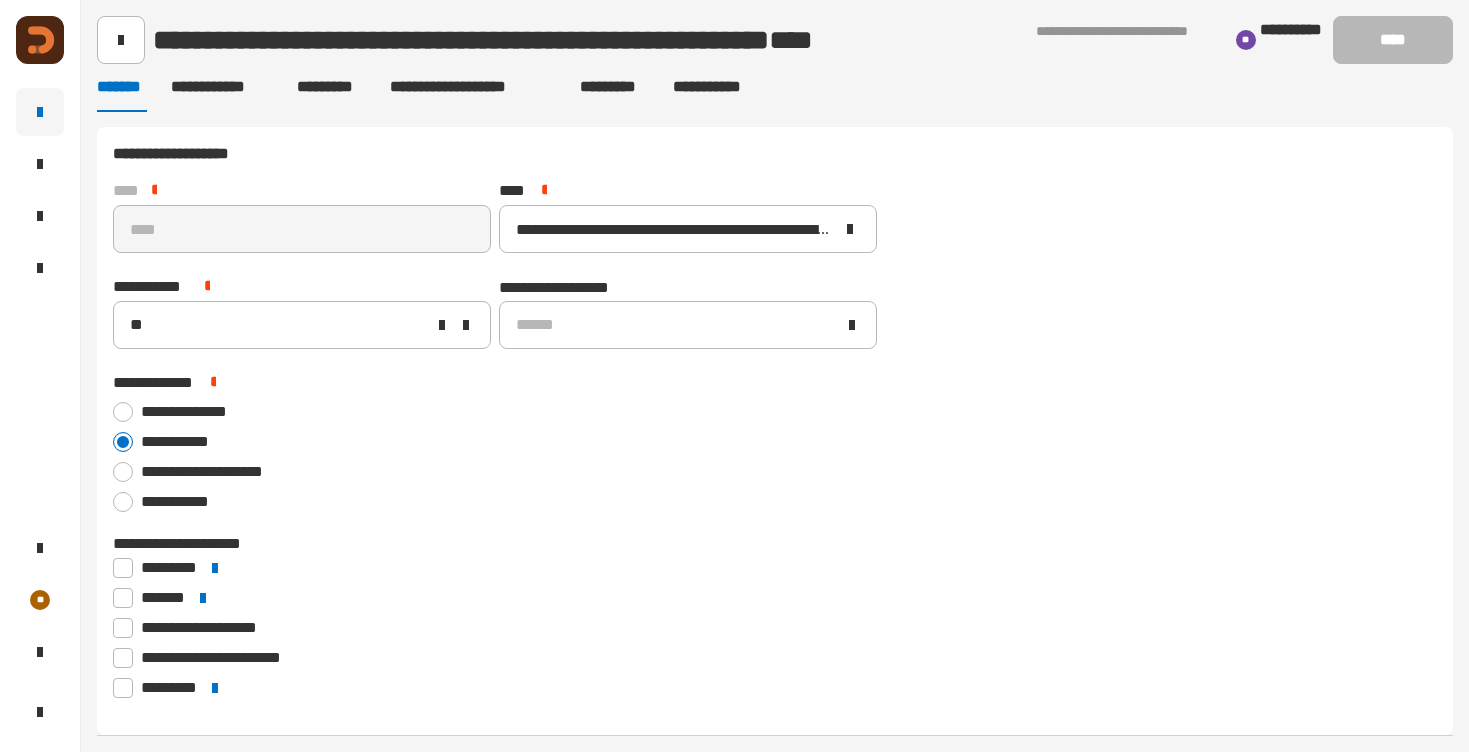 click on "*********" 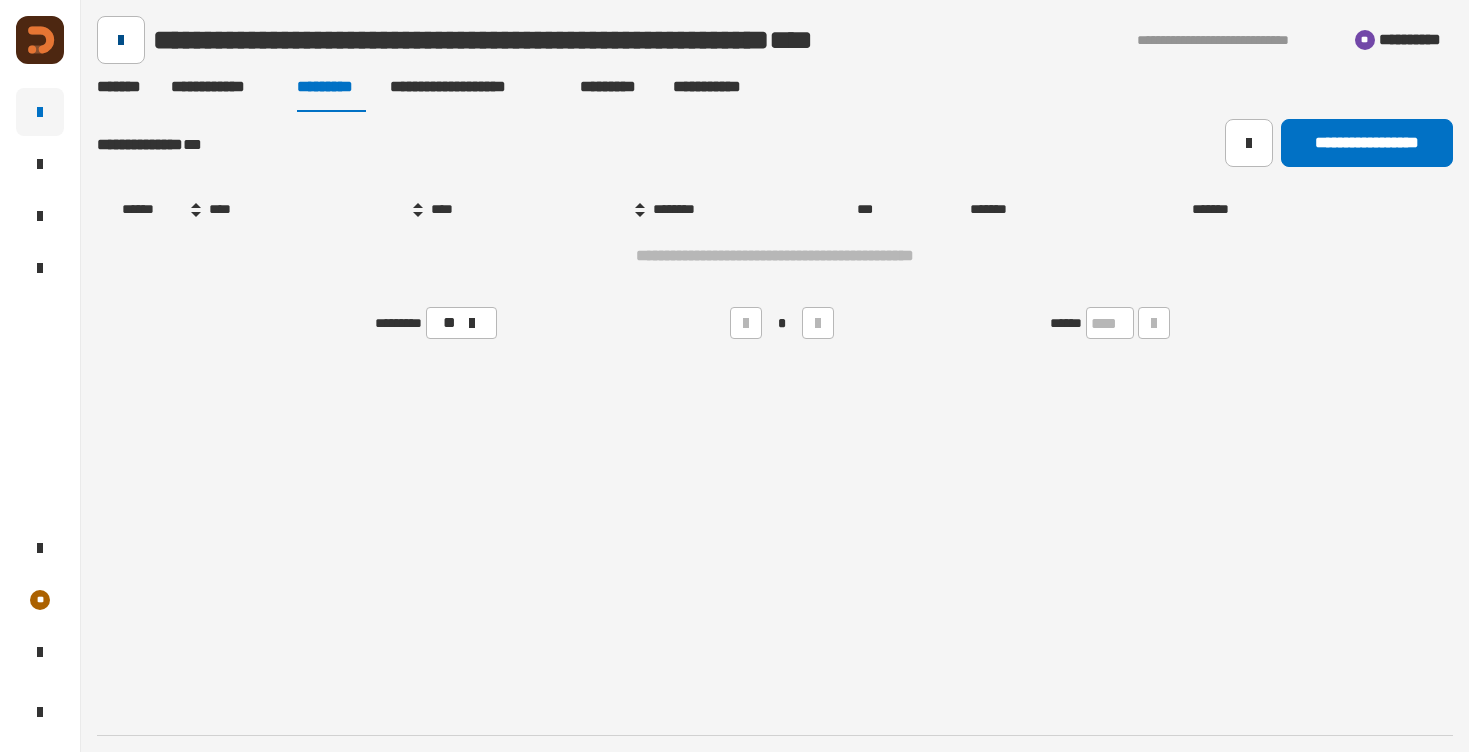 click 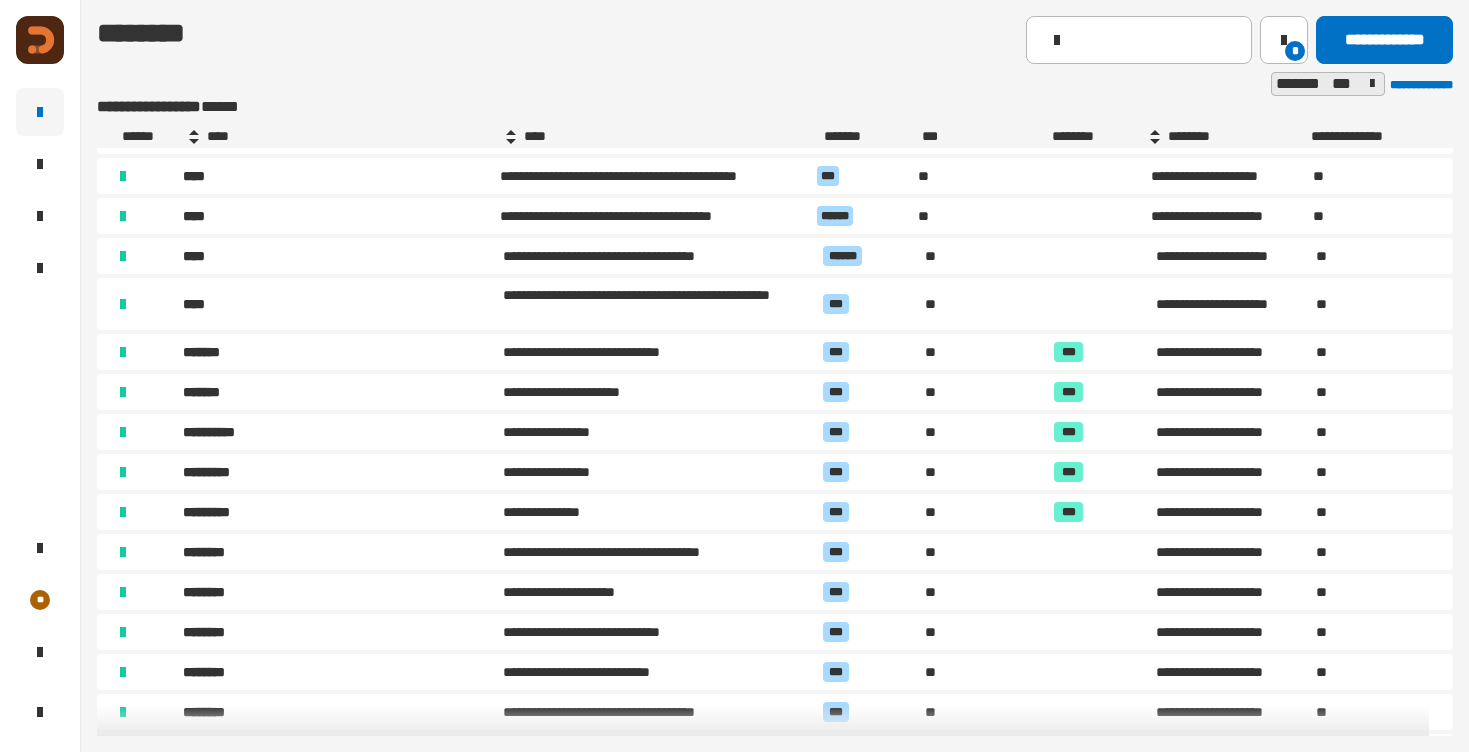 scroll, scrollTop: 0, scrollLeft: 0, axis: both 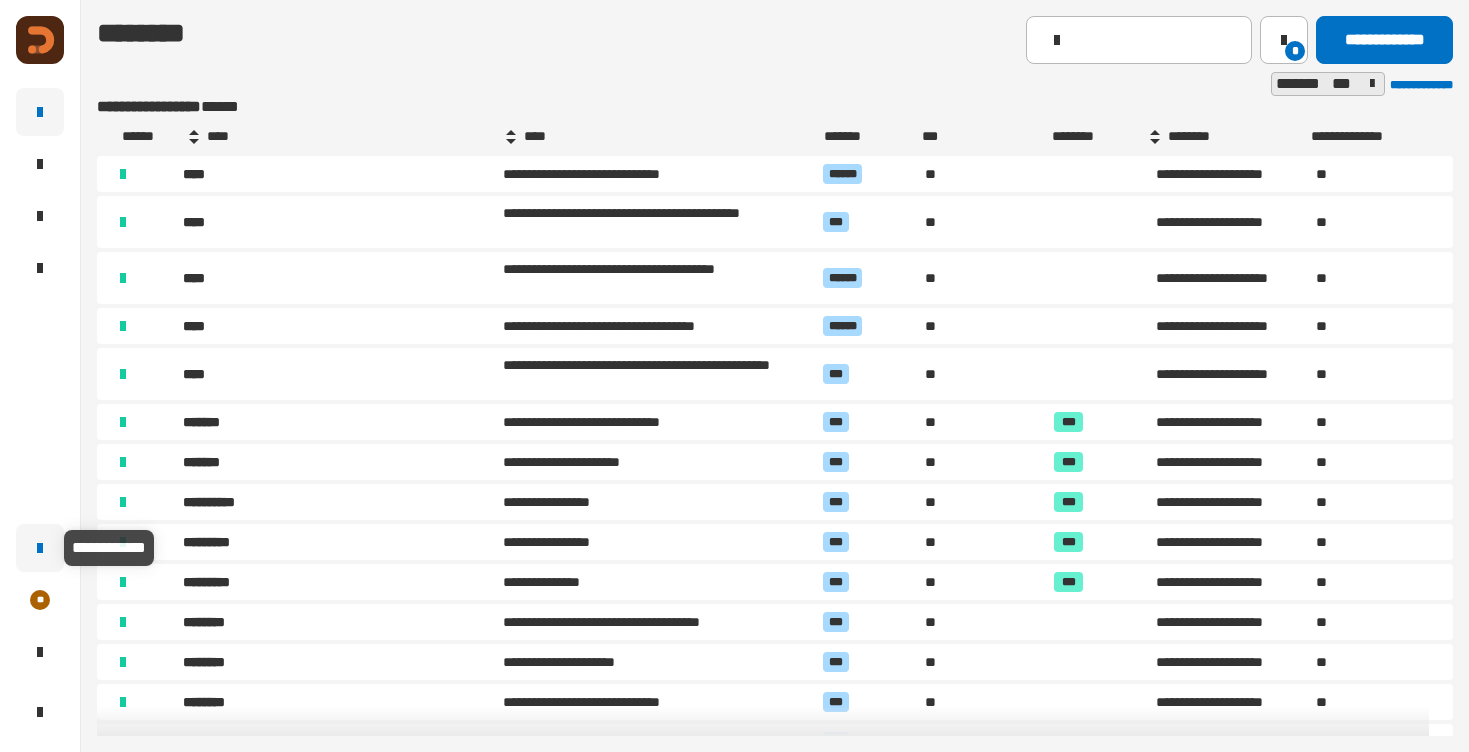 click 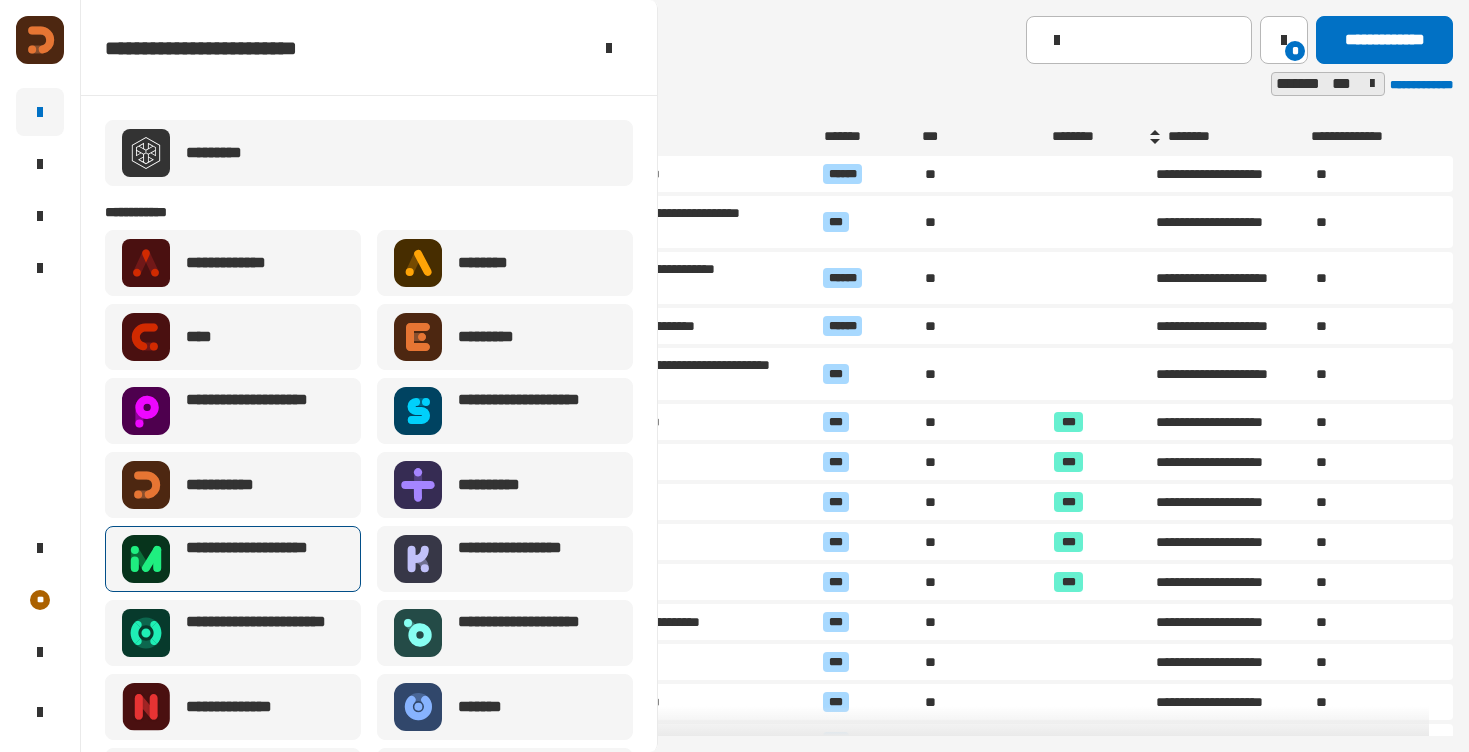 click on "**********" at bounding box center (259, 559) 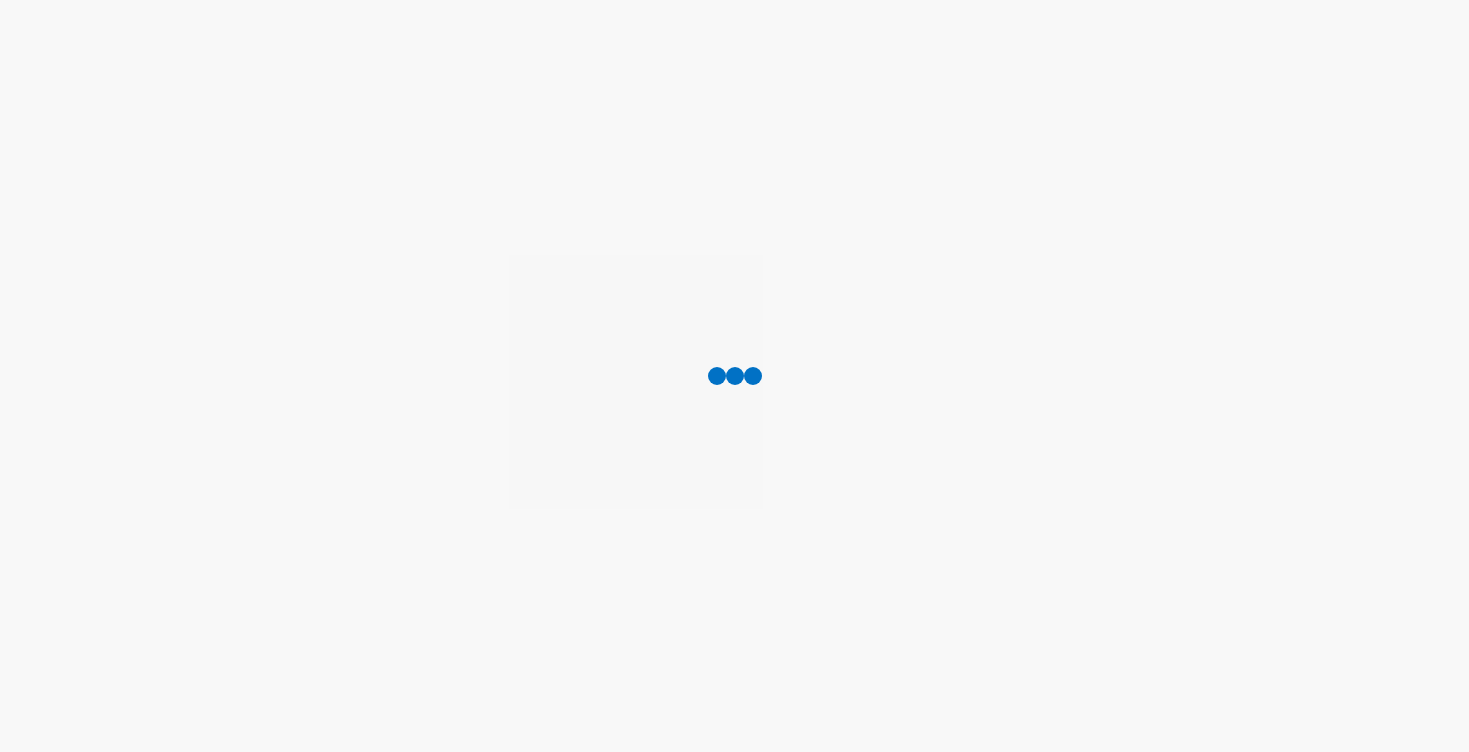 scroll, scrollTop: 0, scrollLeft: 0, axis: both 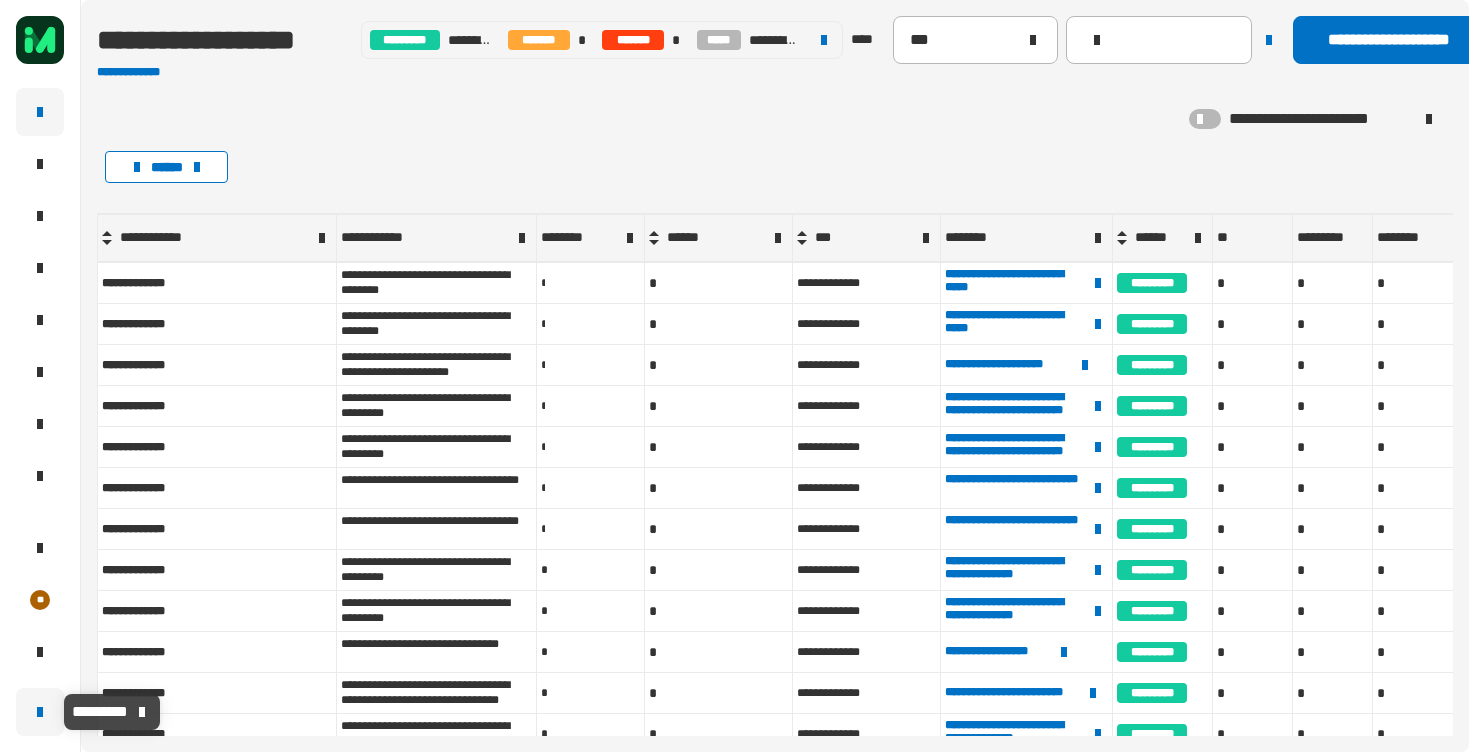click 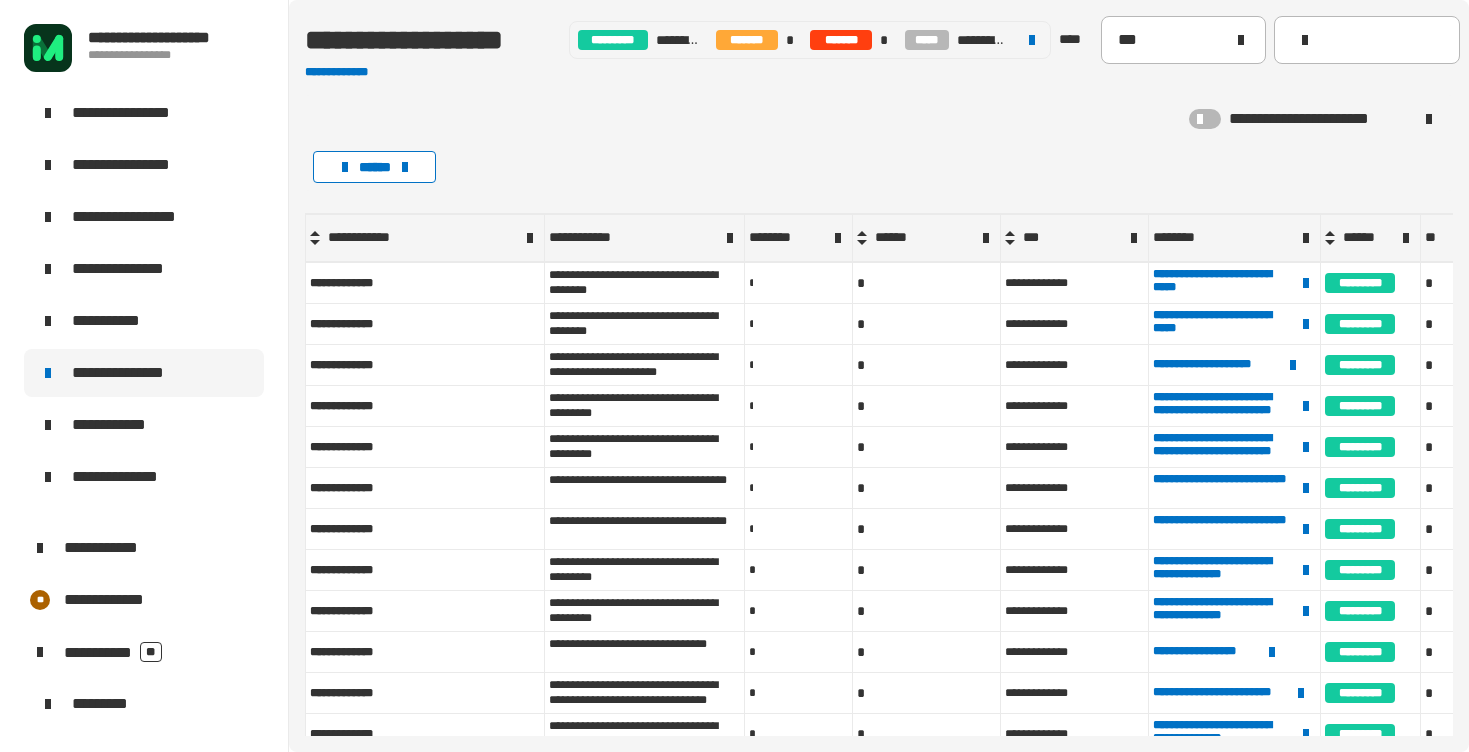 scroll, scrollTop: 60, scrollLeft: 0, axis: vertical 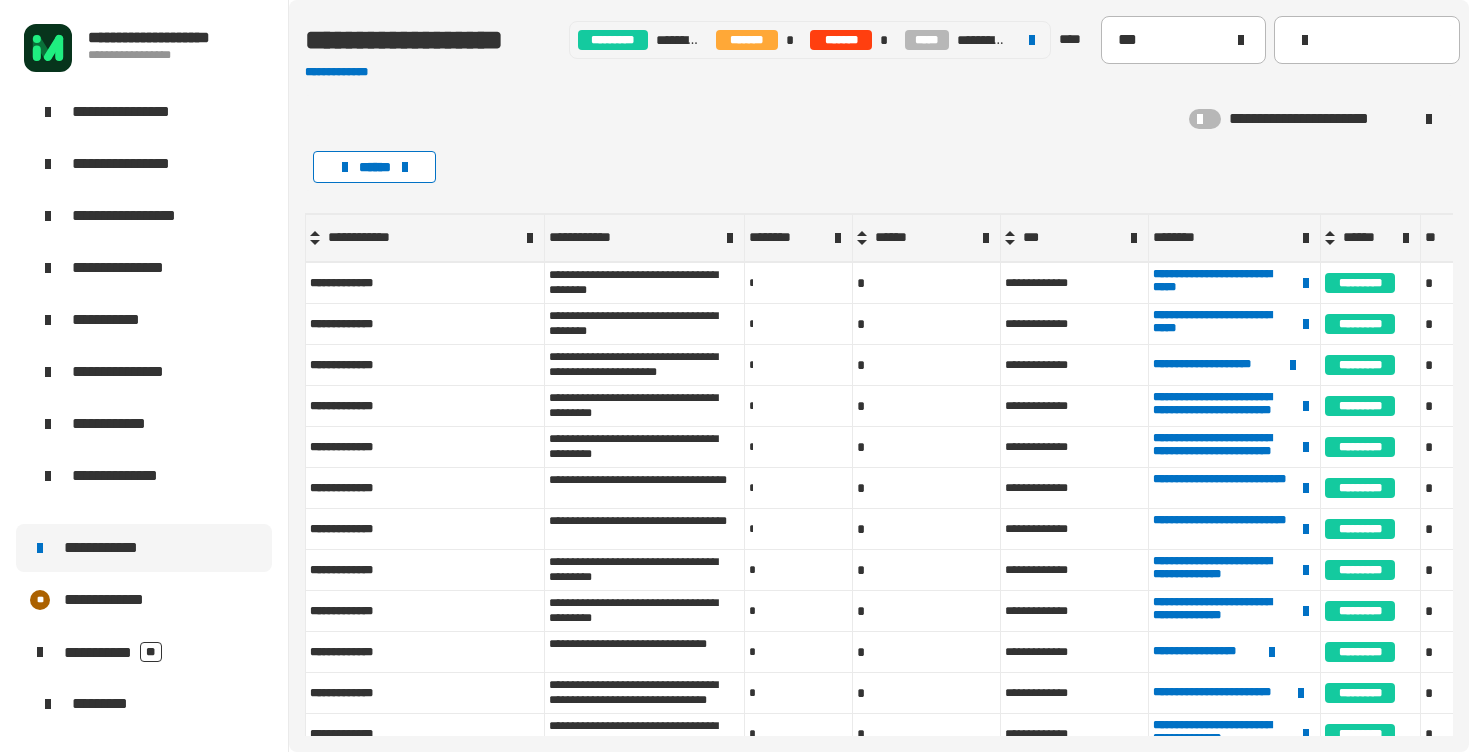 click on "**********" 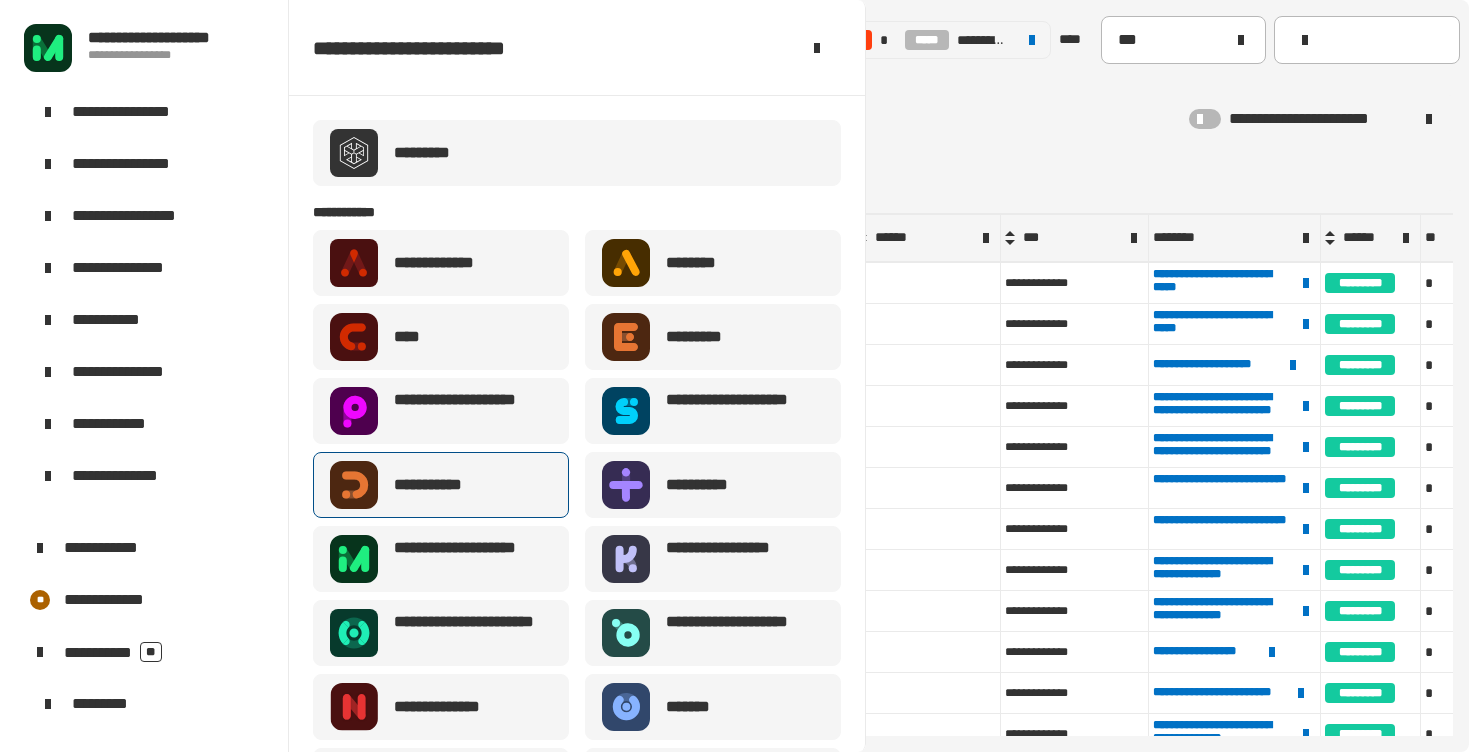 click on "**********" at bounding box center (438, 485) 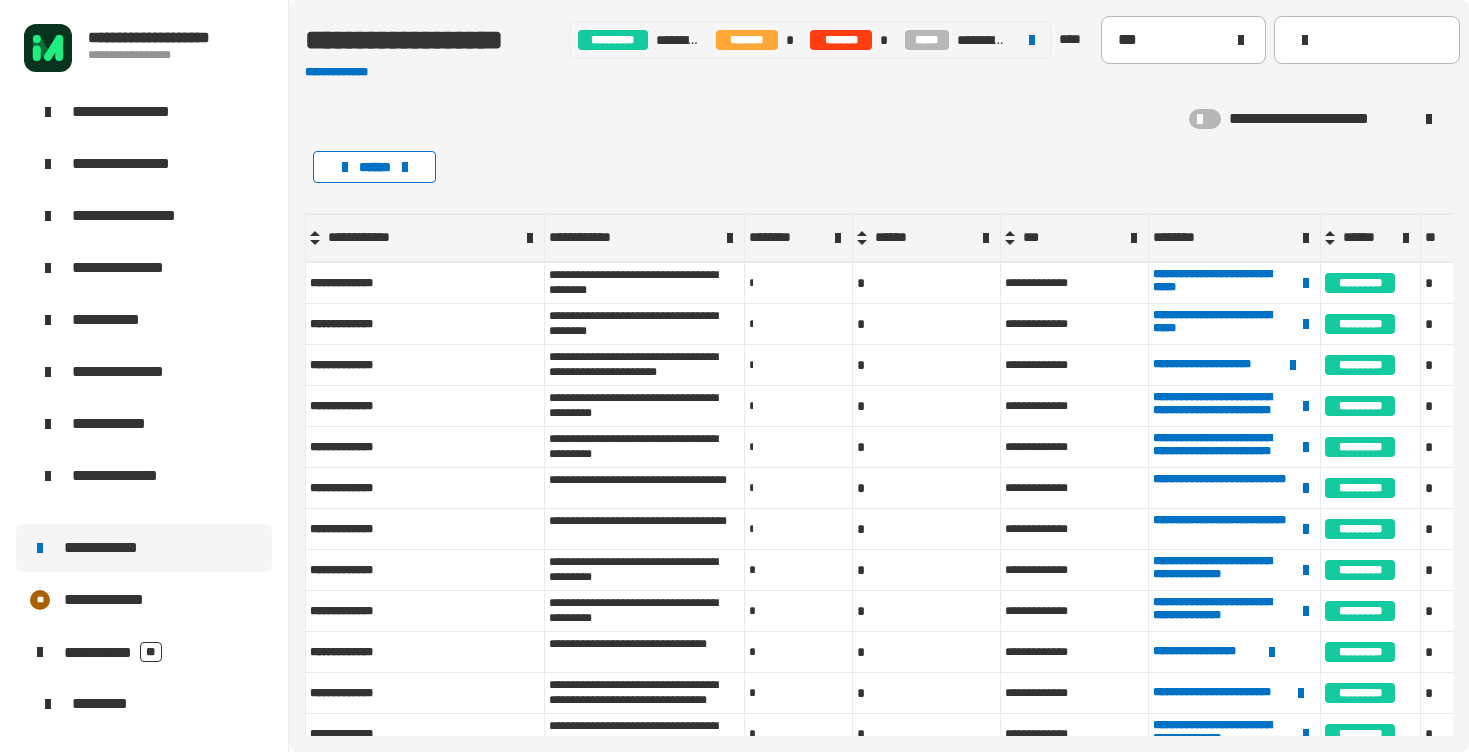 click on "**********" 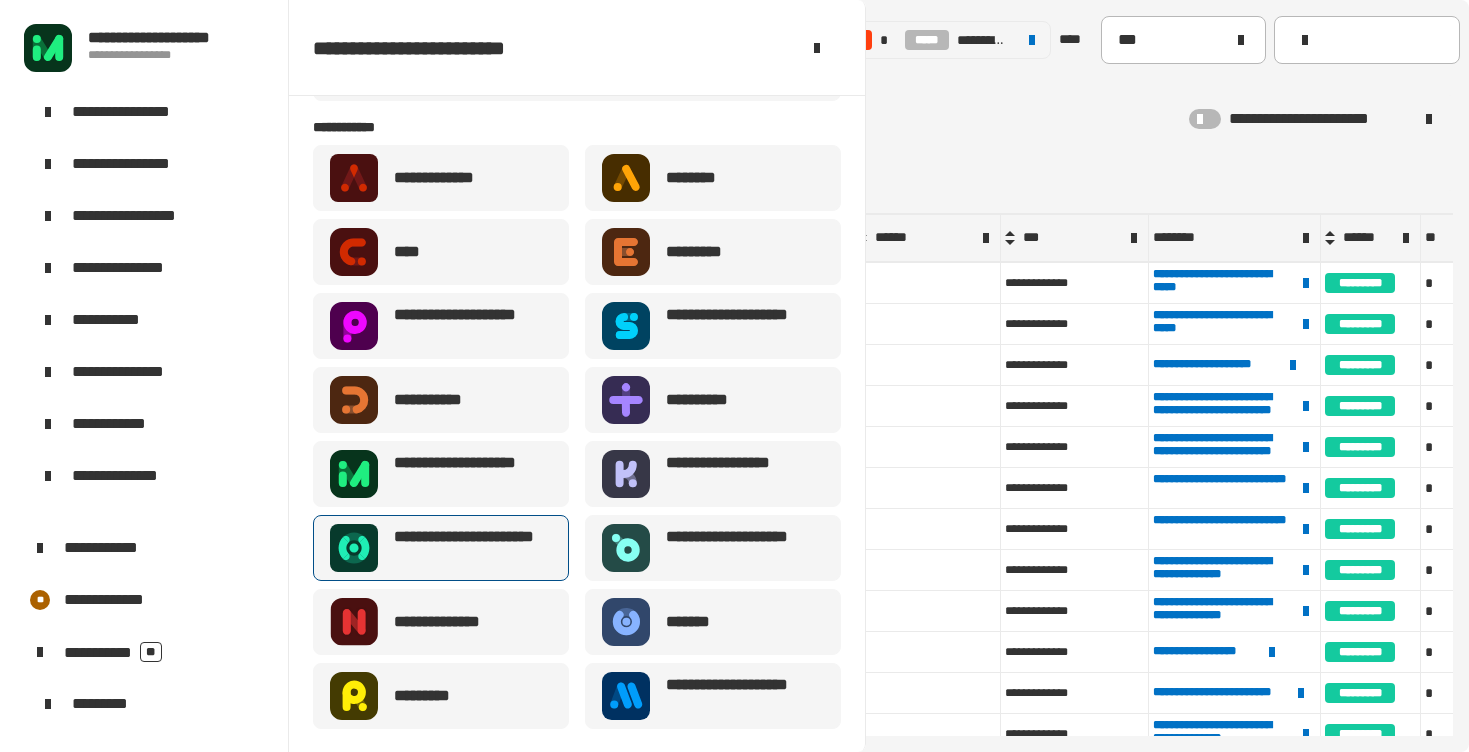scroll, scrollTop: 86, scrollLeft: 0, axis: vertical 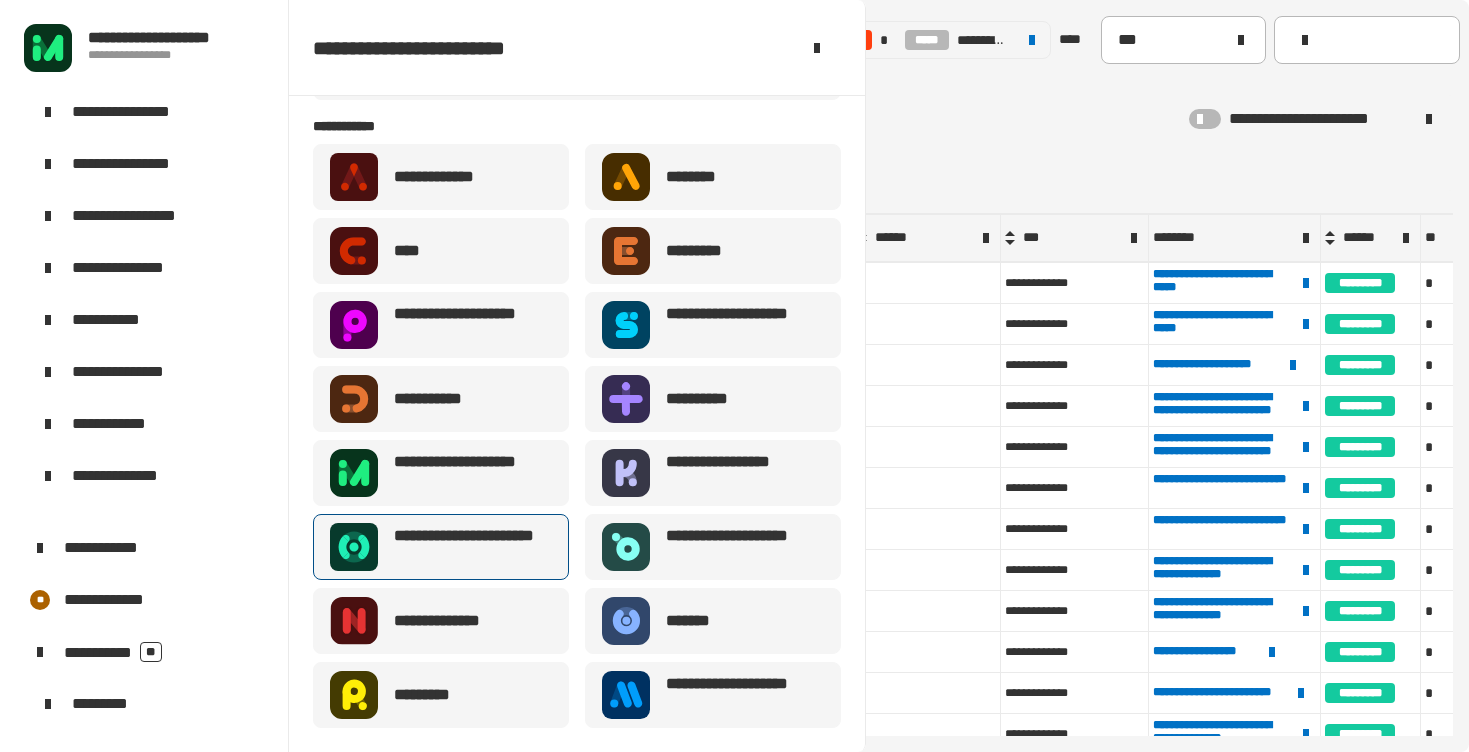 click on "**********" at bounding box center (441, 547) 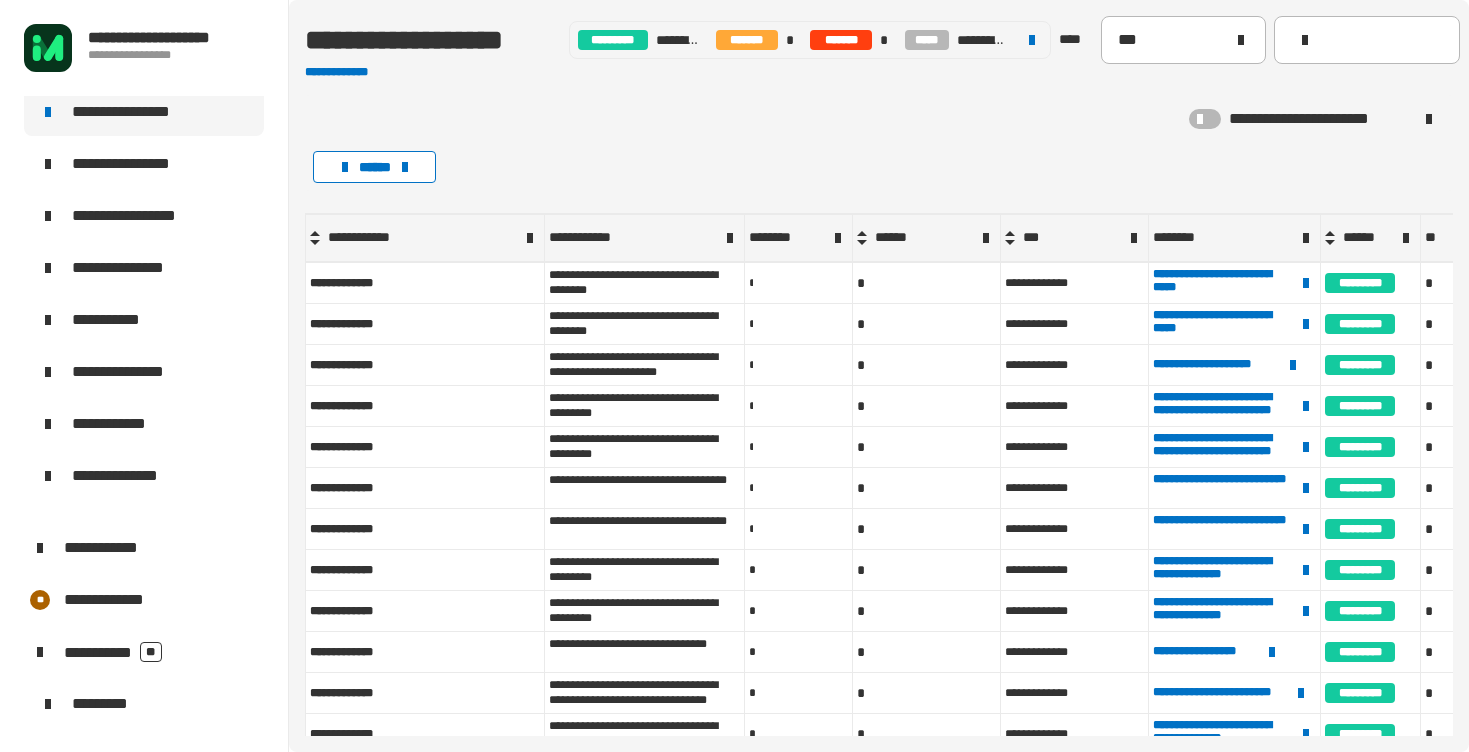 click on "**********" 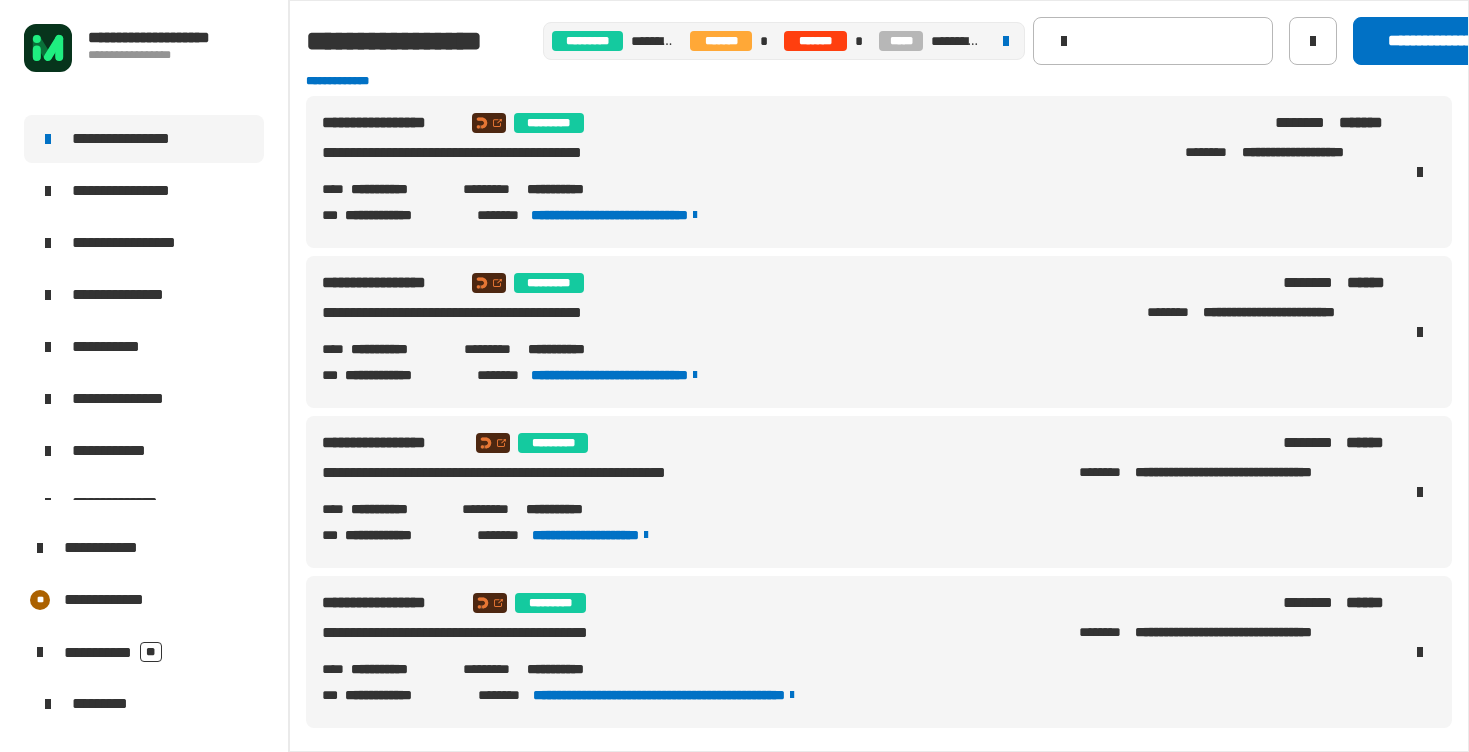 scroll, scrollTop: 0, scrollLeft: 0, axis: both 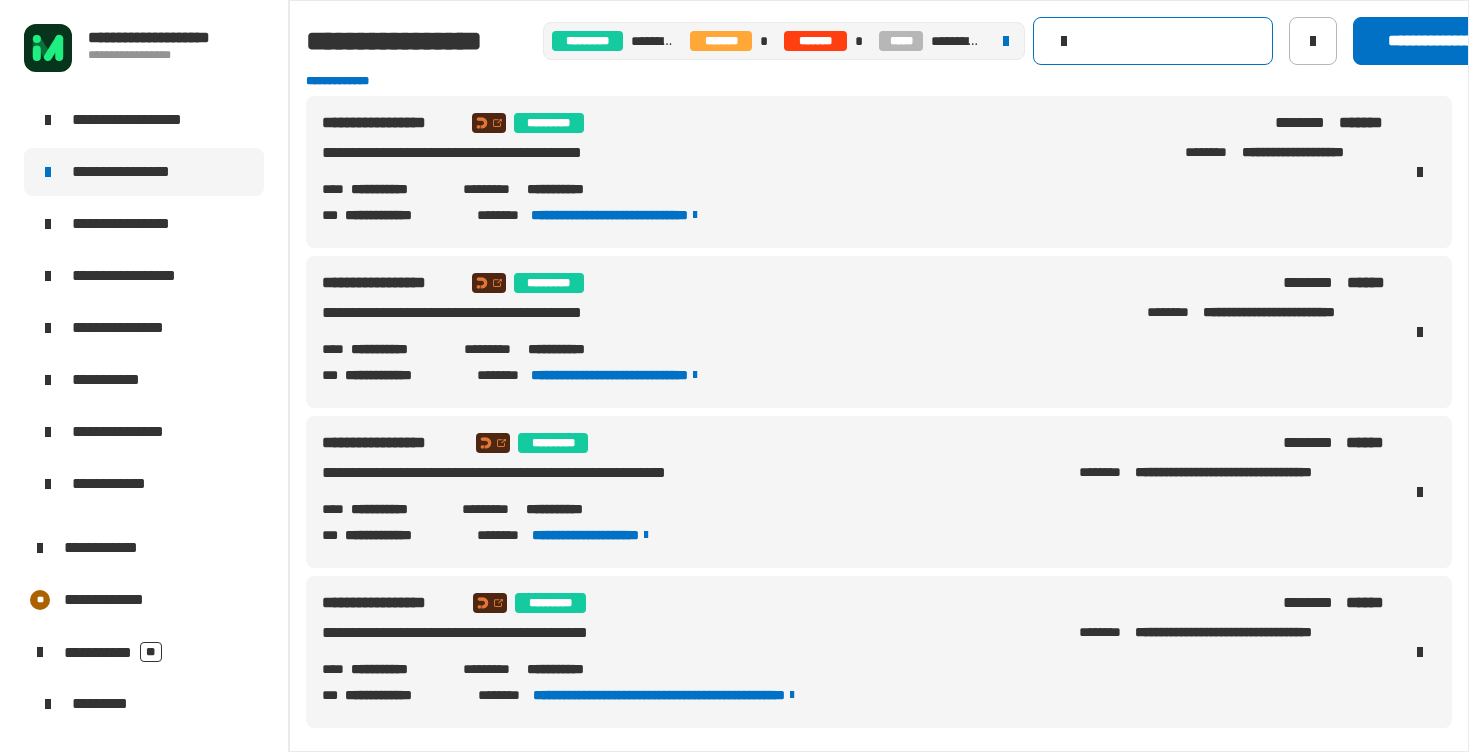 click 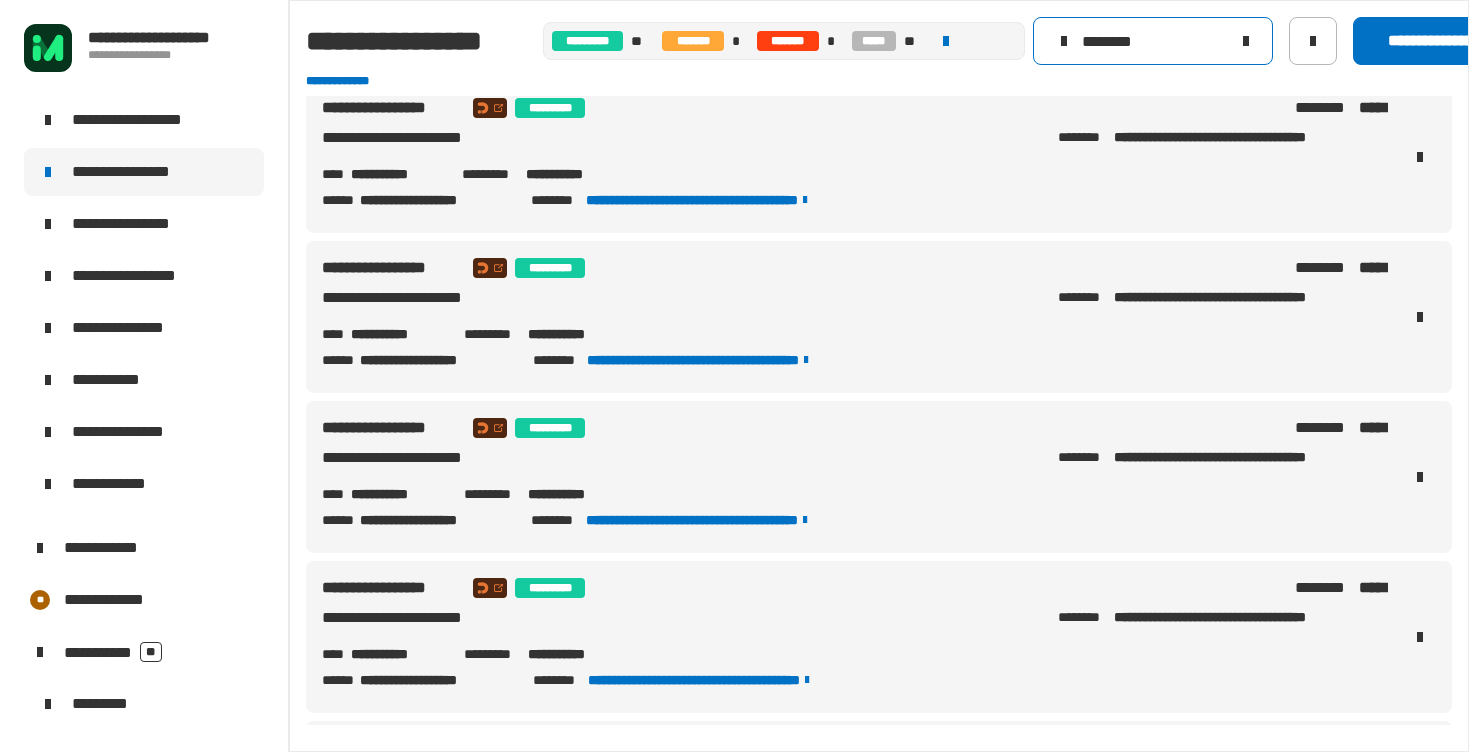 scroll, scrollTop: 0, scrollLeft: 0, axis: both 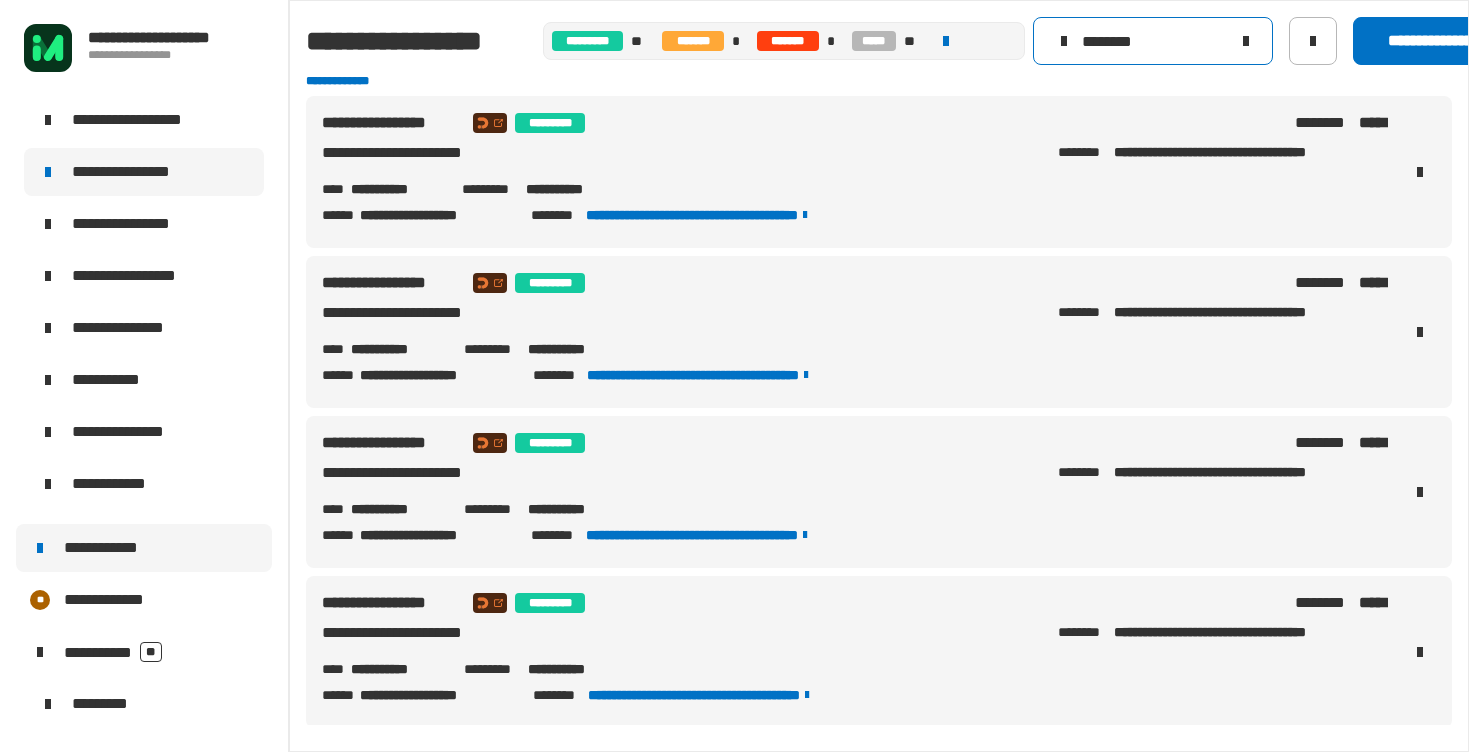 type on "********" 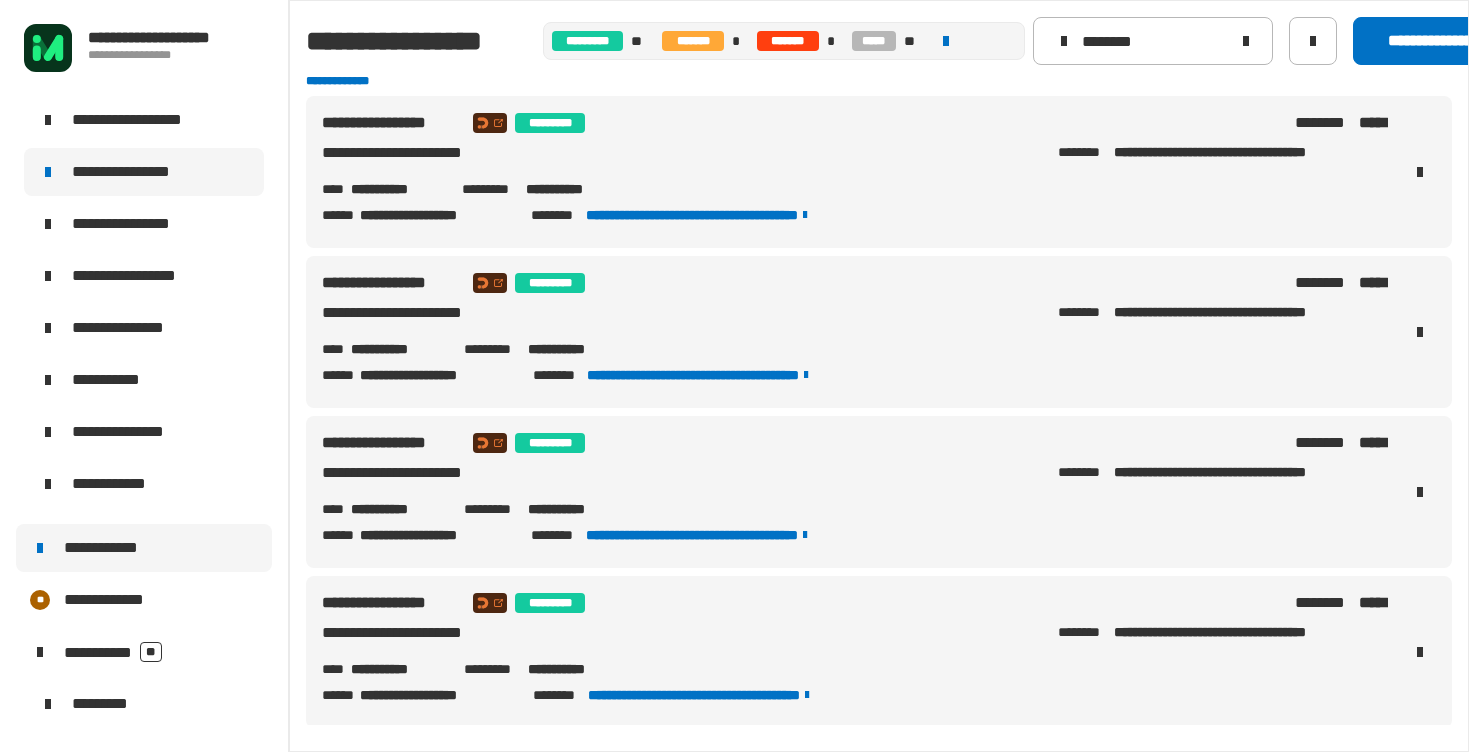 click 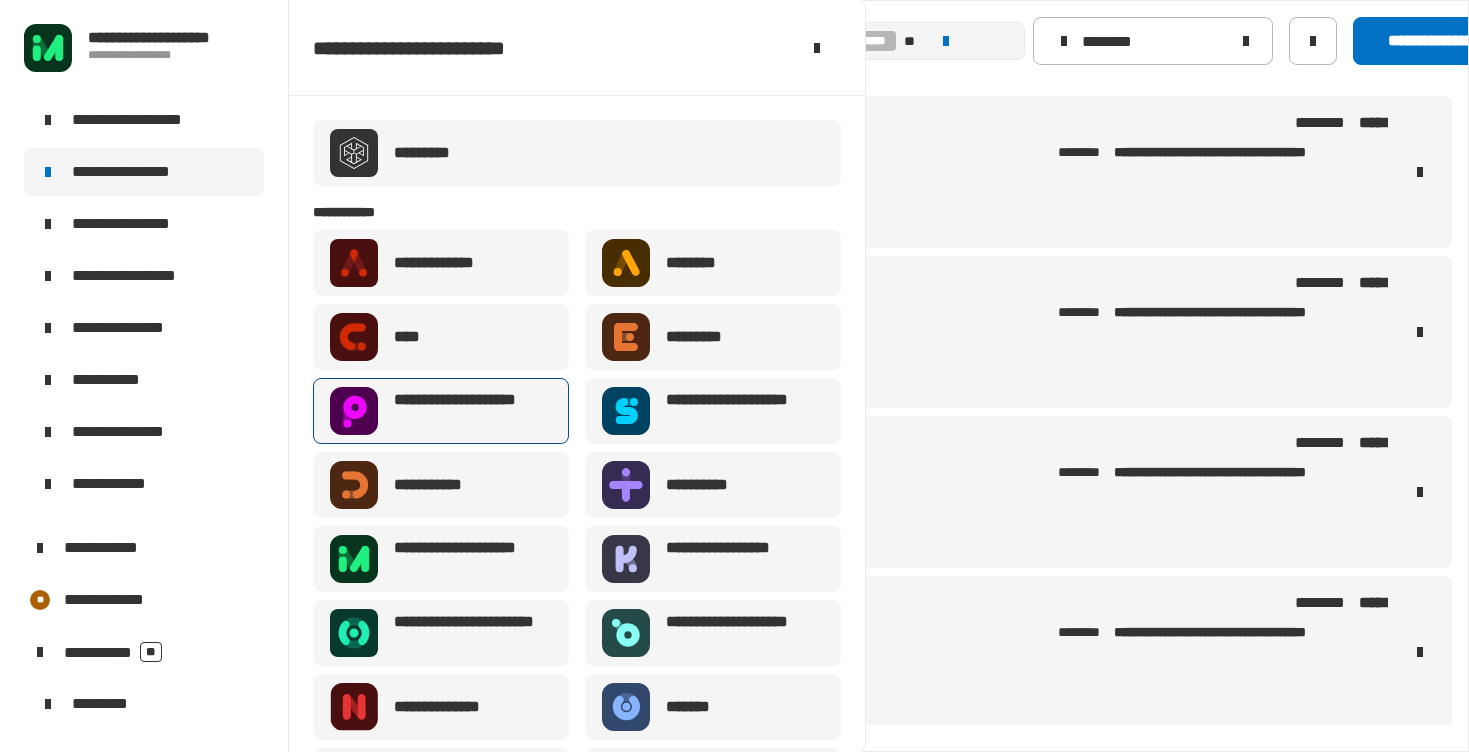 click on "**********" at bounding box center (467, 411) 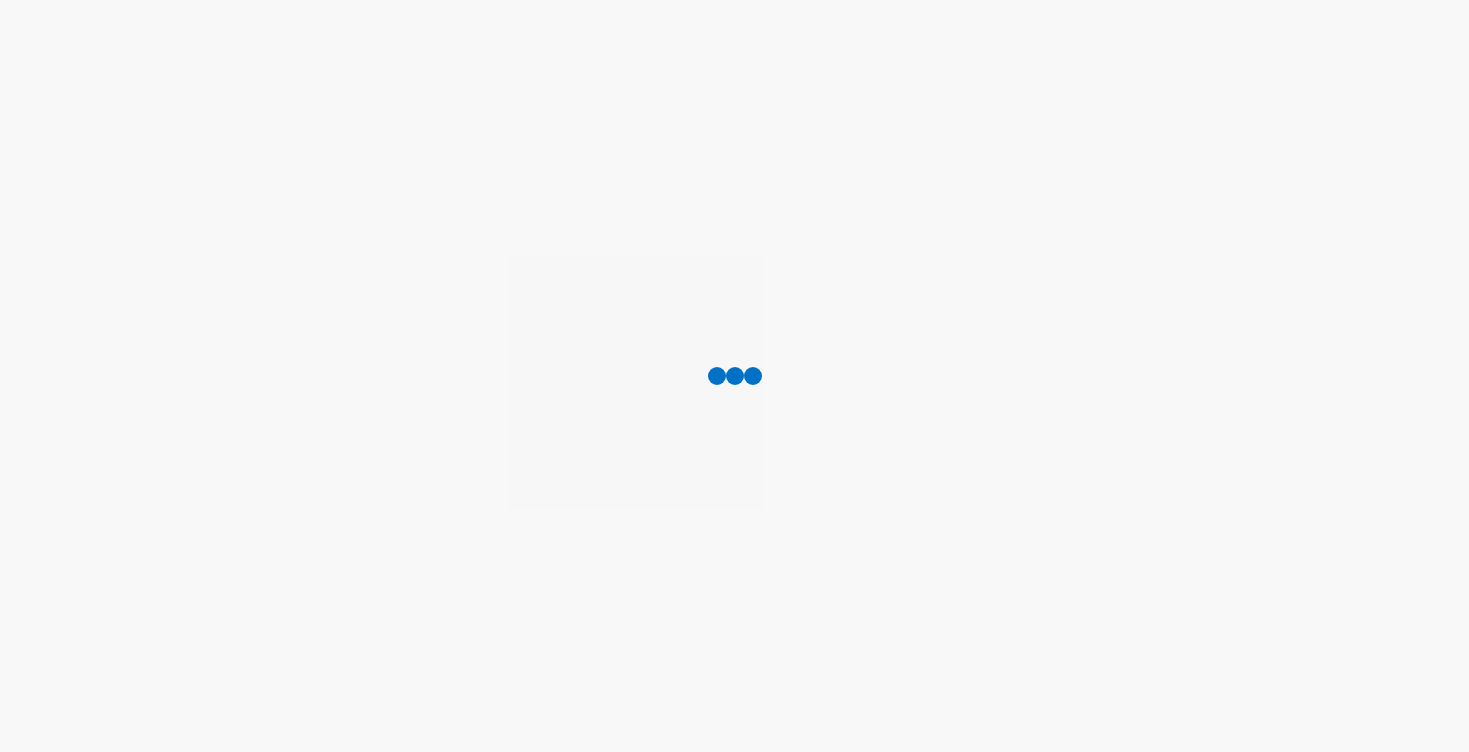 scroll, scrollTop: 0, scrollLeft: 0, axis: both 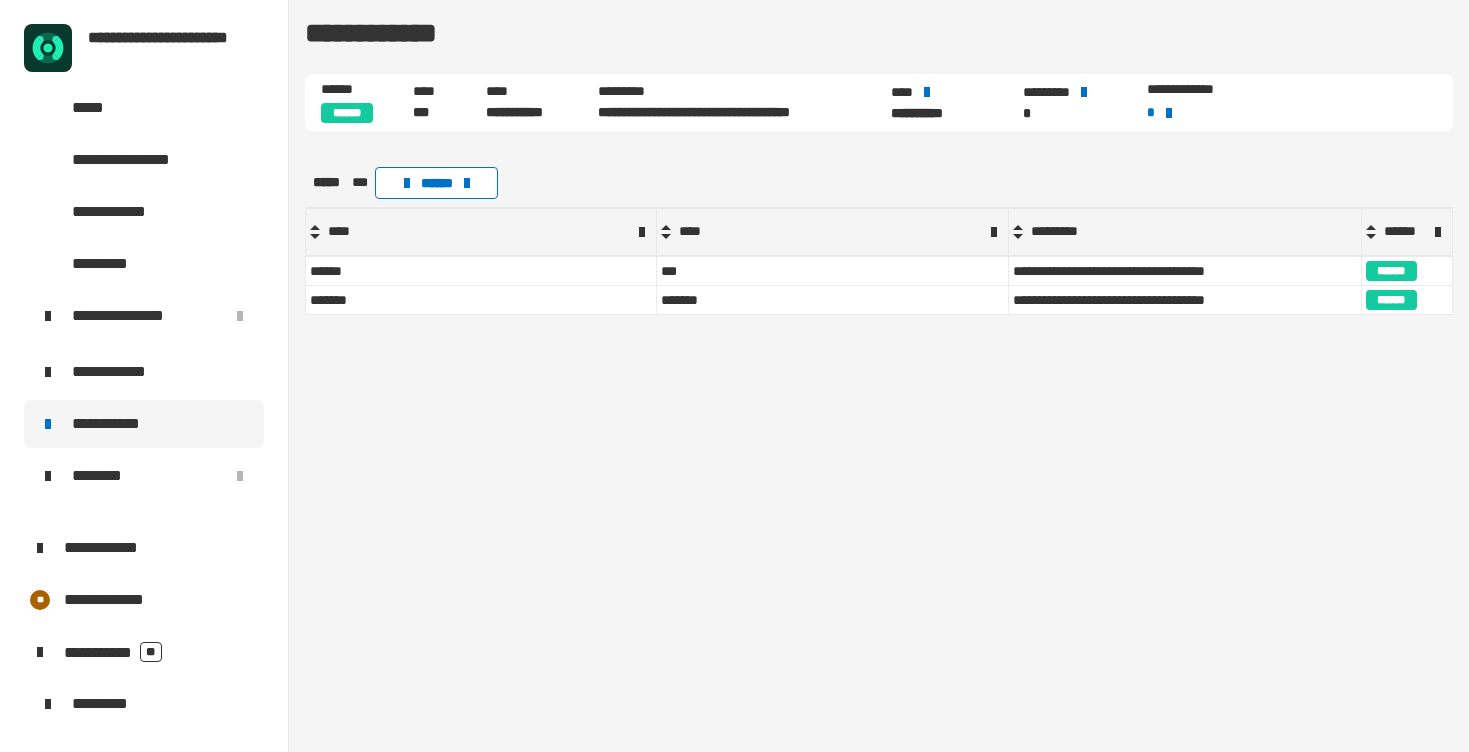 click on "**********" 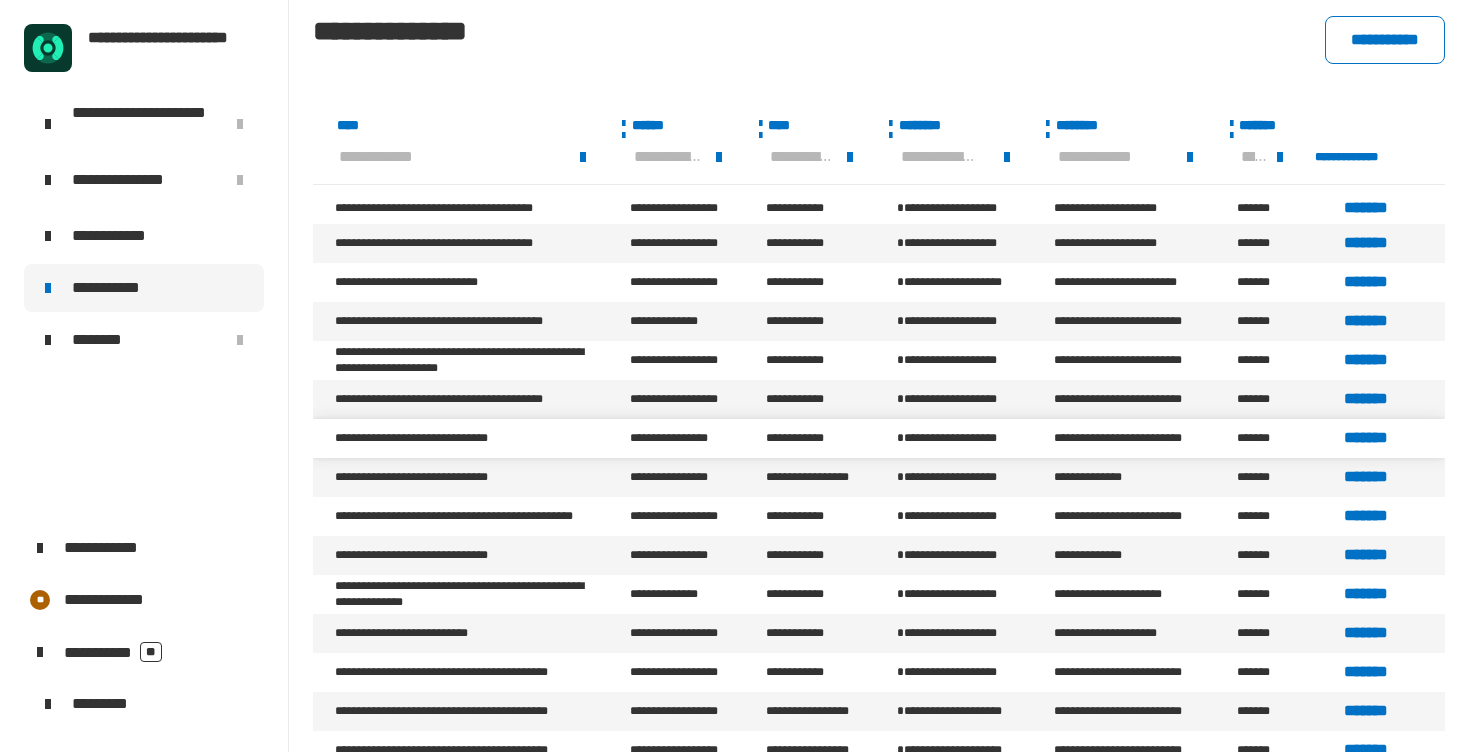 scroll, scrollTop: 0, scrollLeft: 0, axis: both 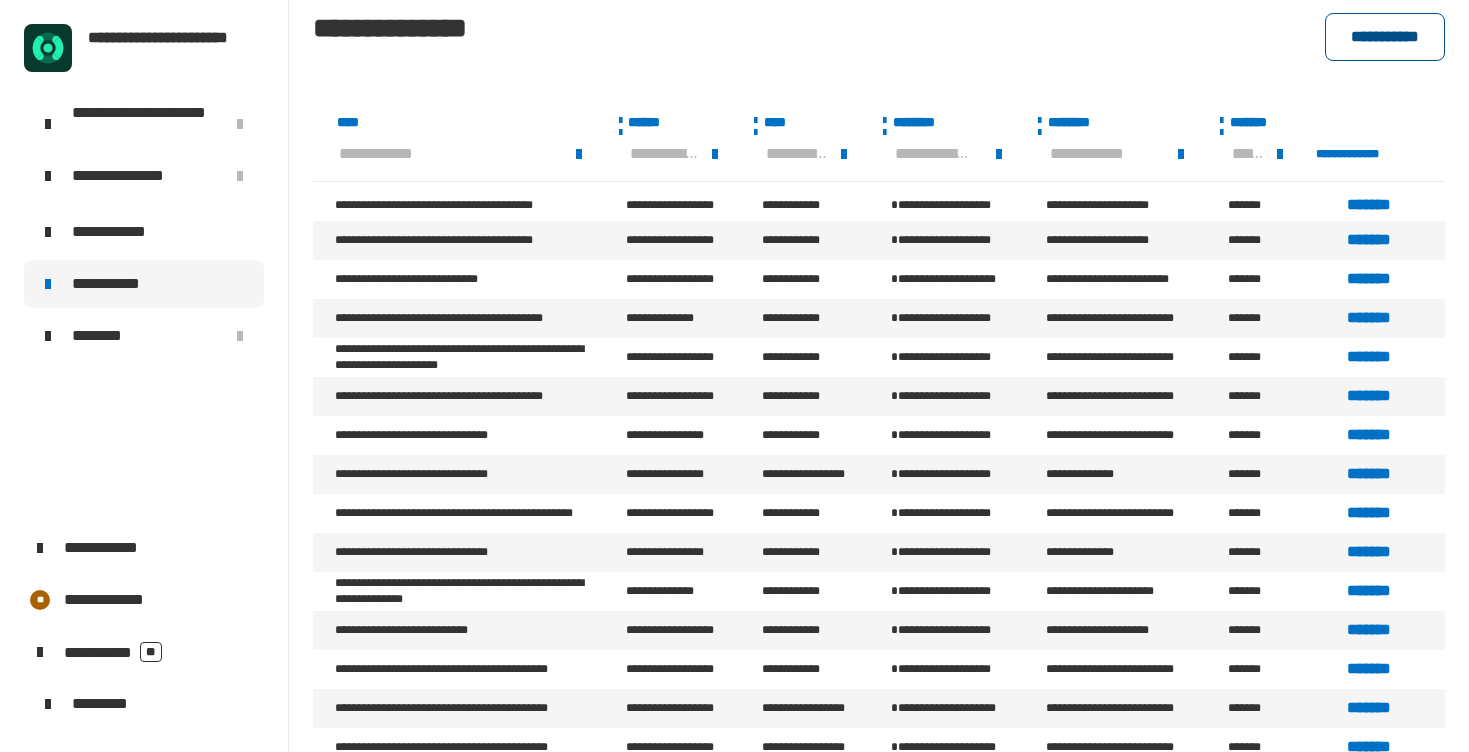click on "**********" 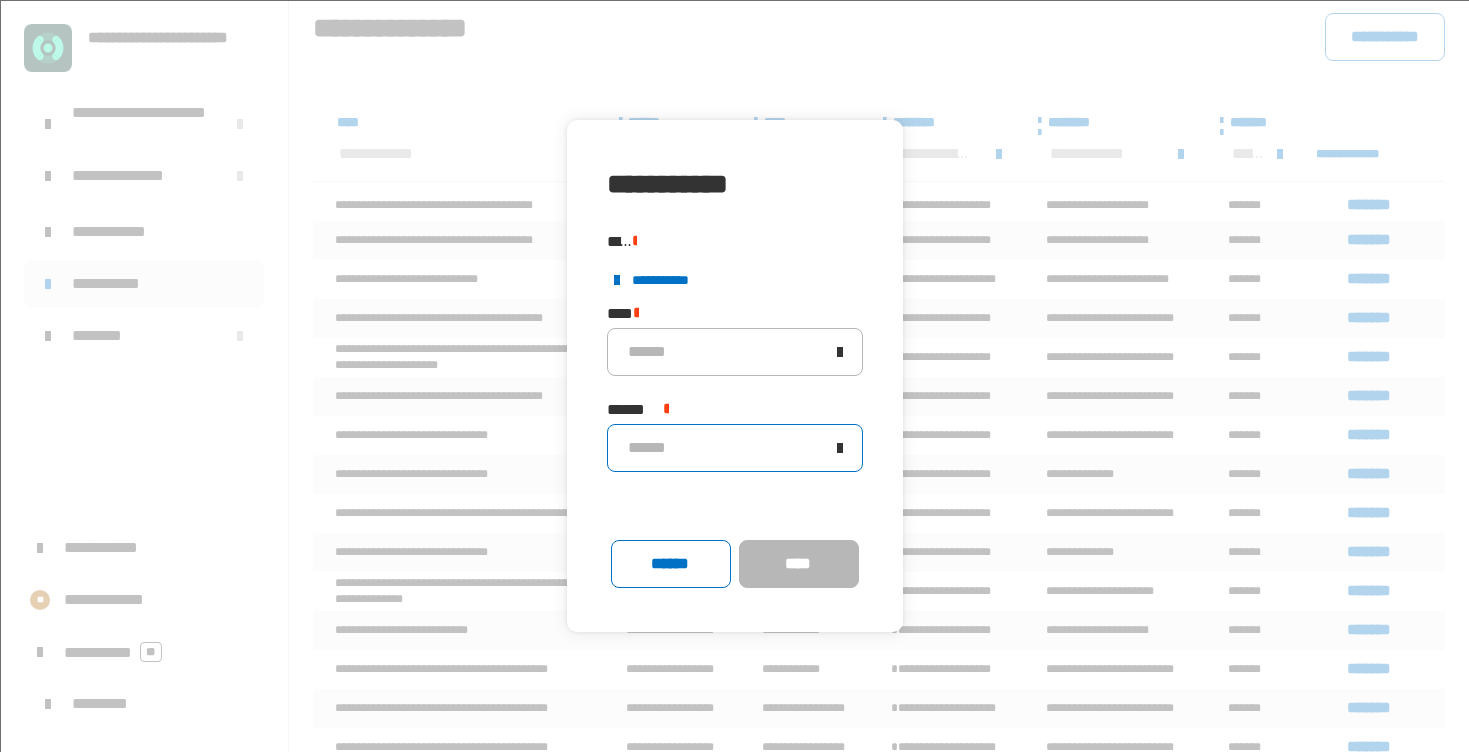 click on "******" 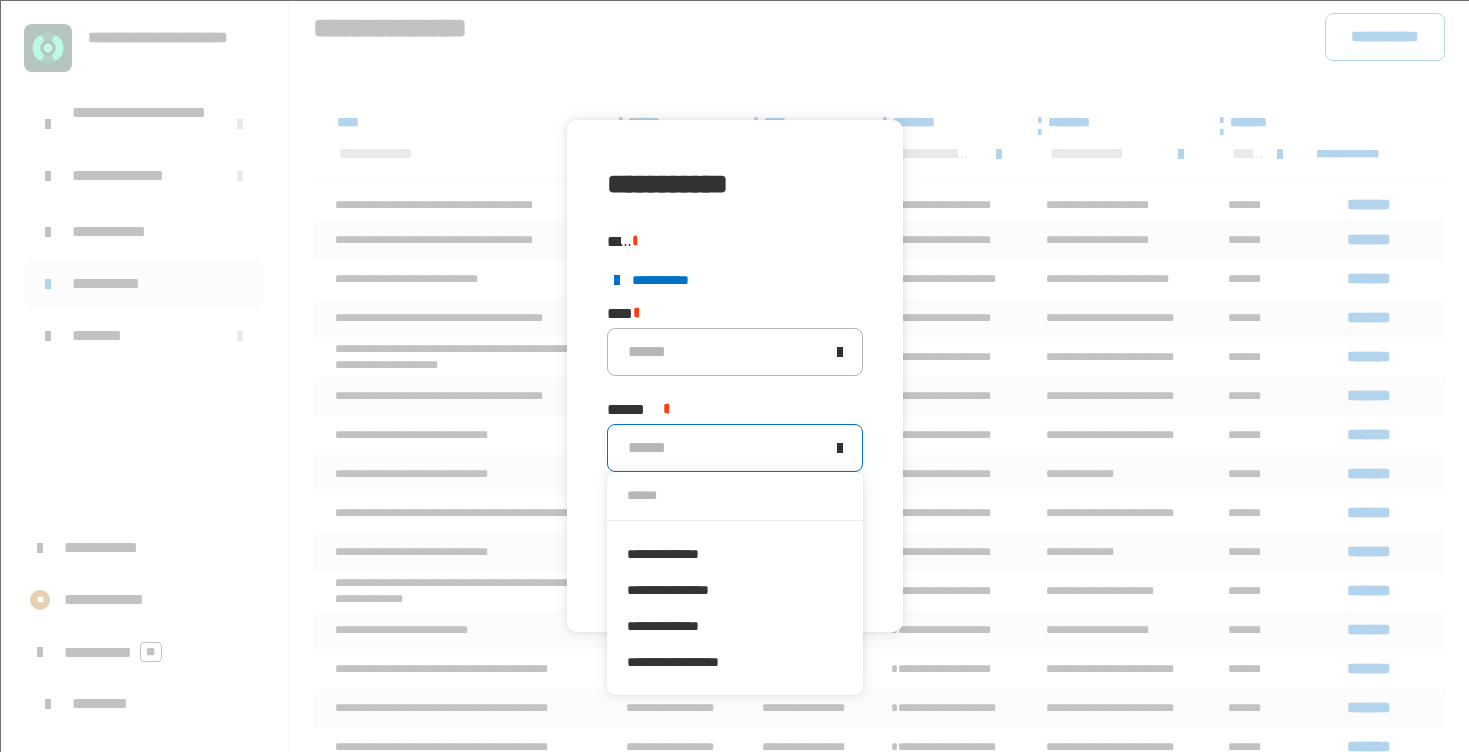 click on "******" 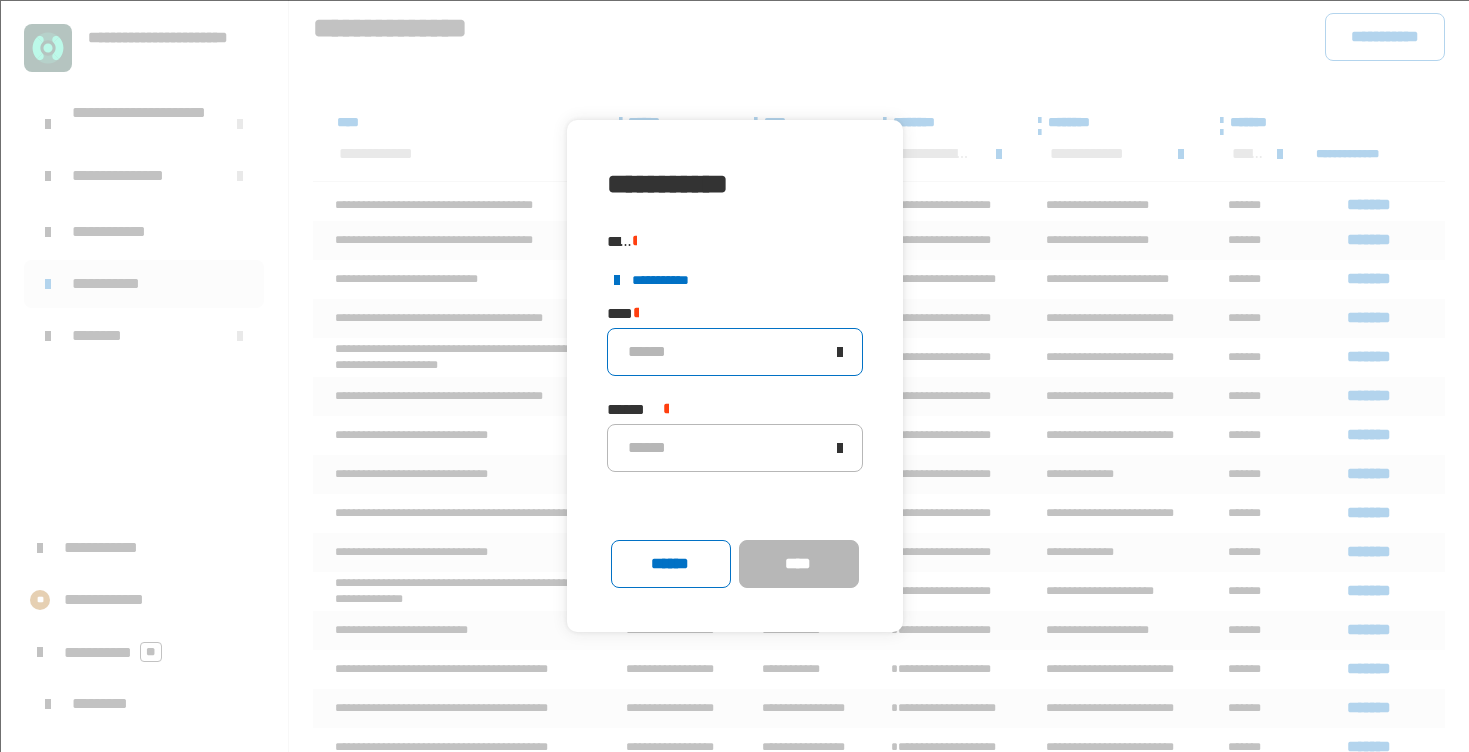 drag, startPoint x: 655, startPoint y: 359, endPoint x: 696, endPoint y: 367, distance: 41.773197 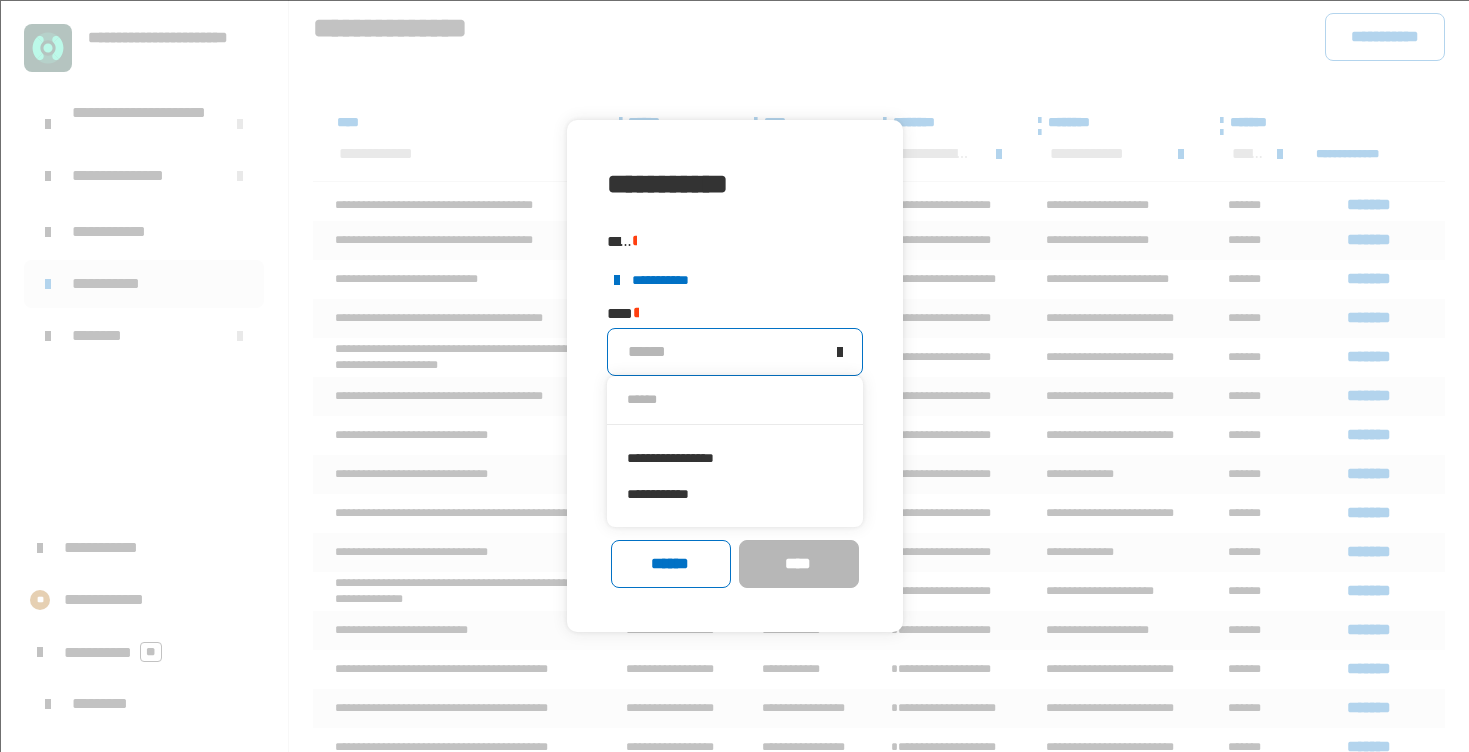 click on "******" 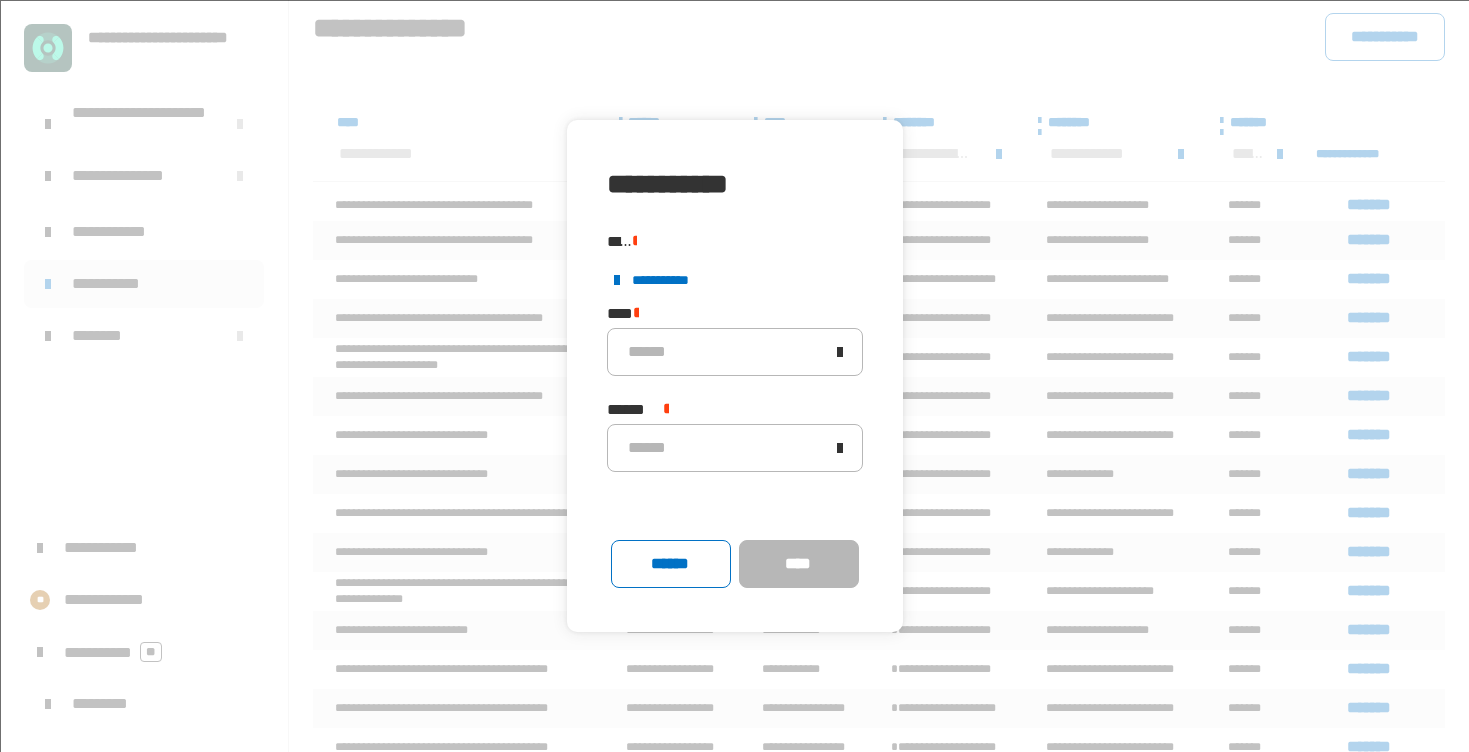 click 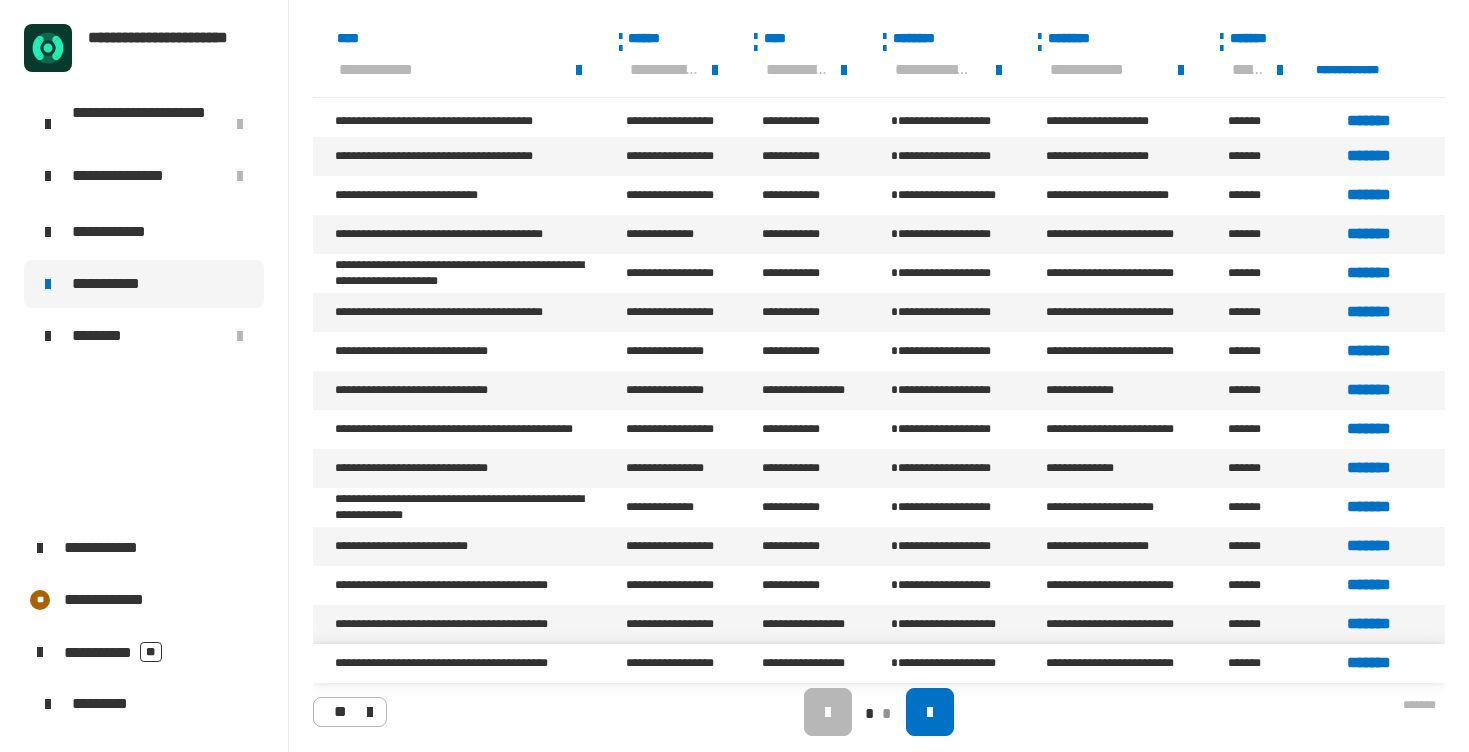 scroll, scrollTop: 91, scrollLeft: 0, axis: vertical 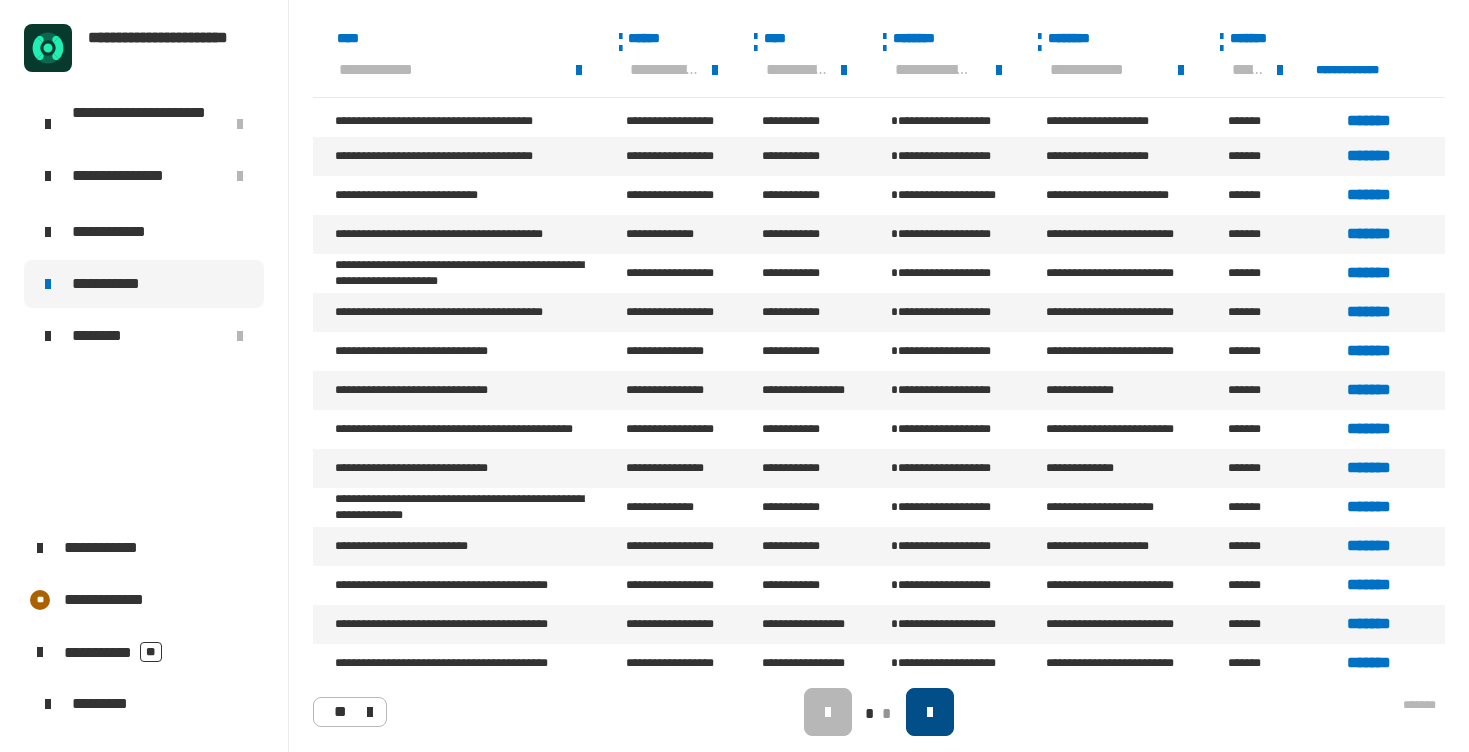 click at bounding box center [930, 712] 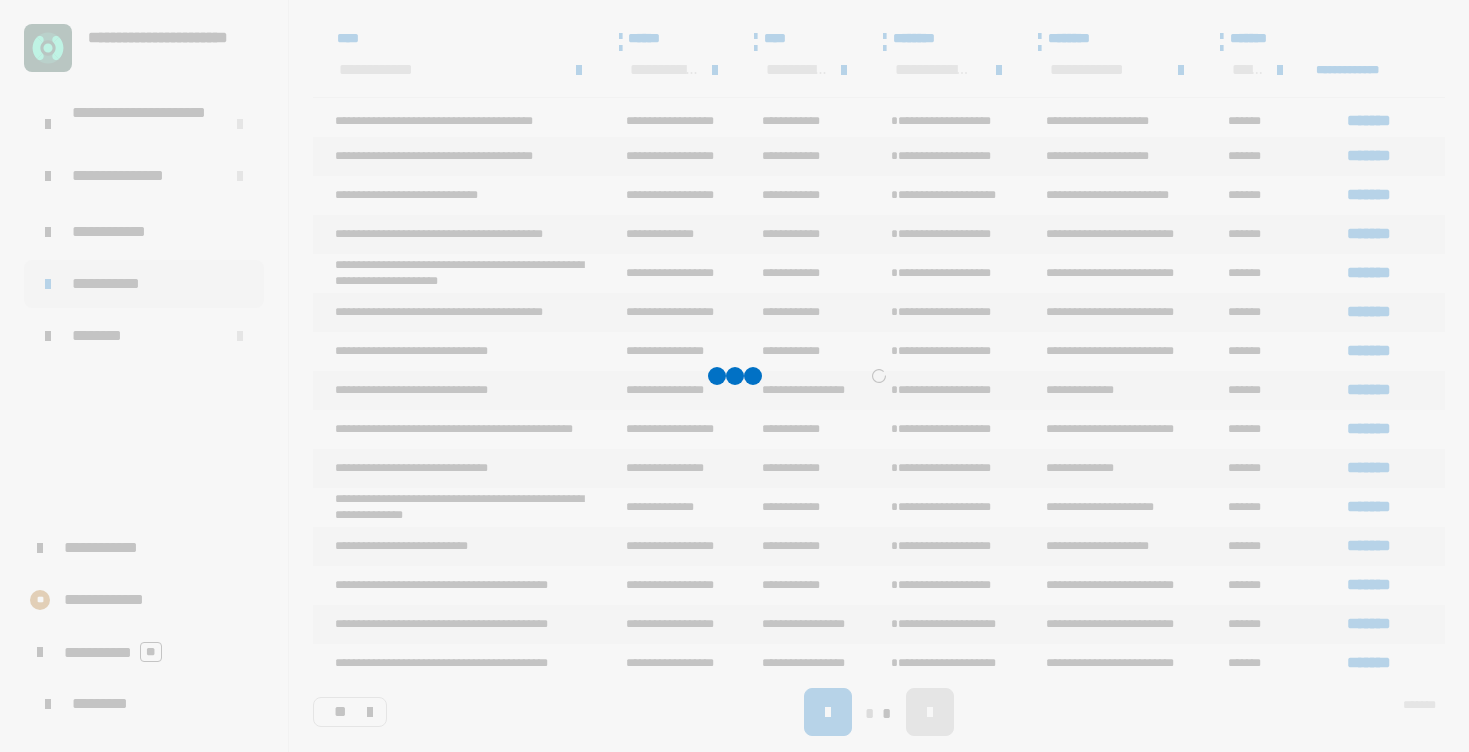 scroll, scrollTop: 0, scrollLeft: 0, axis: both 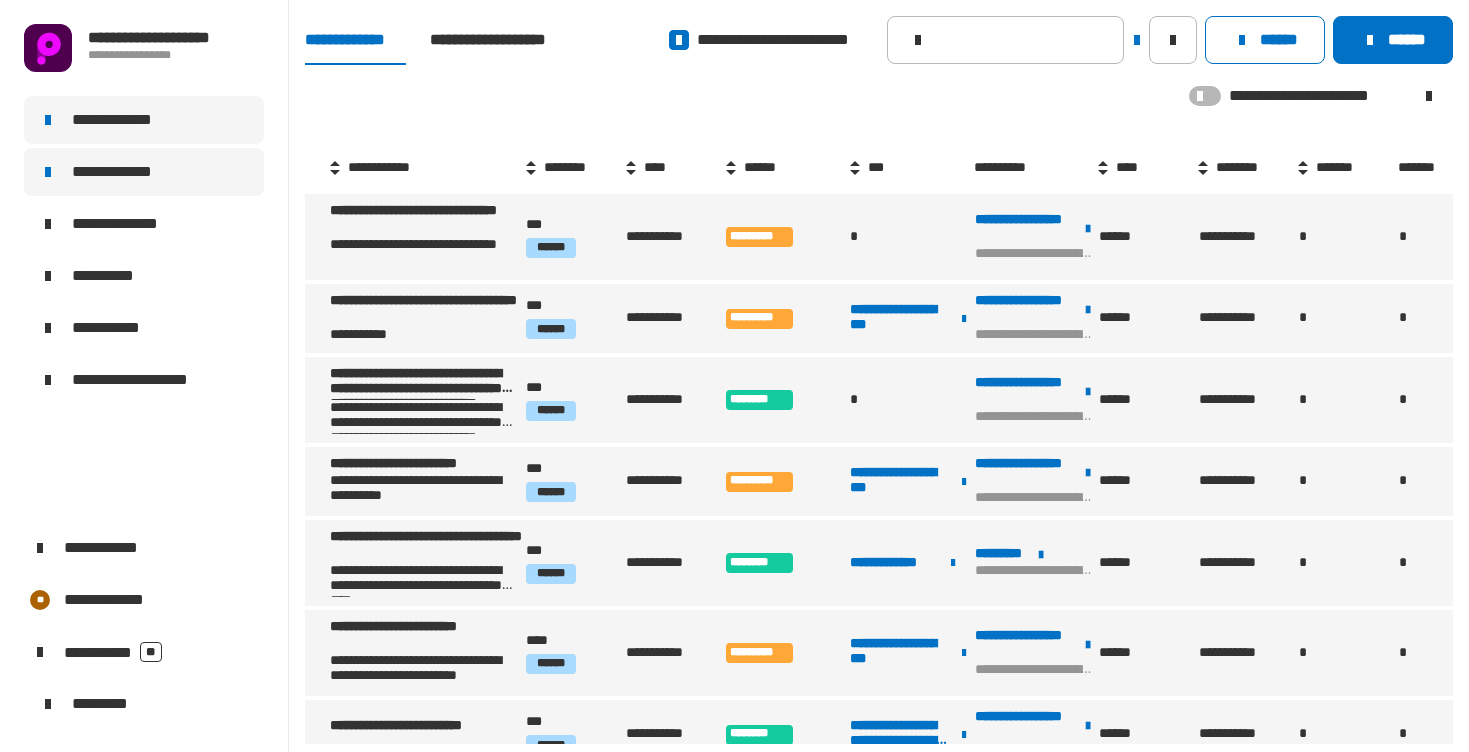 drag, startPoint x: 109, startPoint y: 174, endPoint x: 173, endPoint y: 178, distance: 64.12488 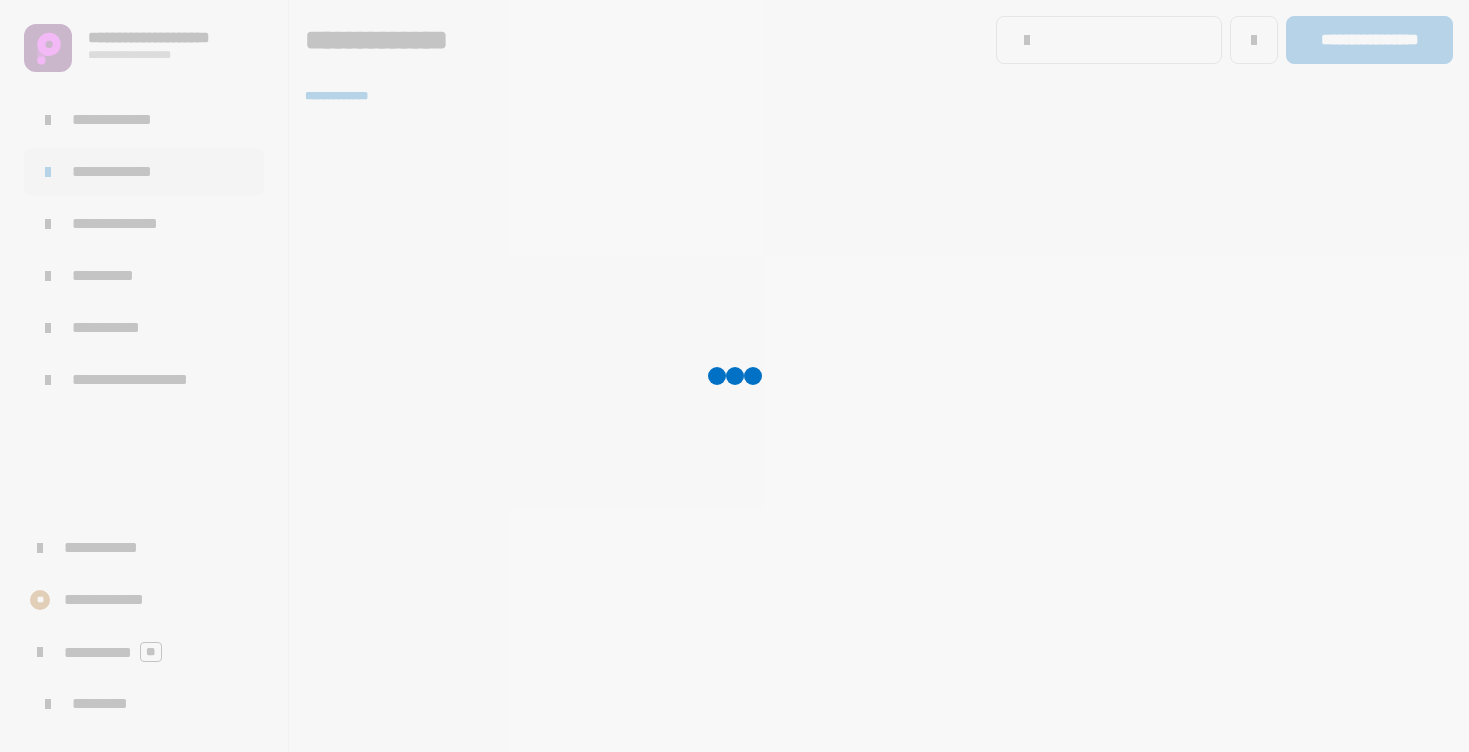 click 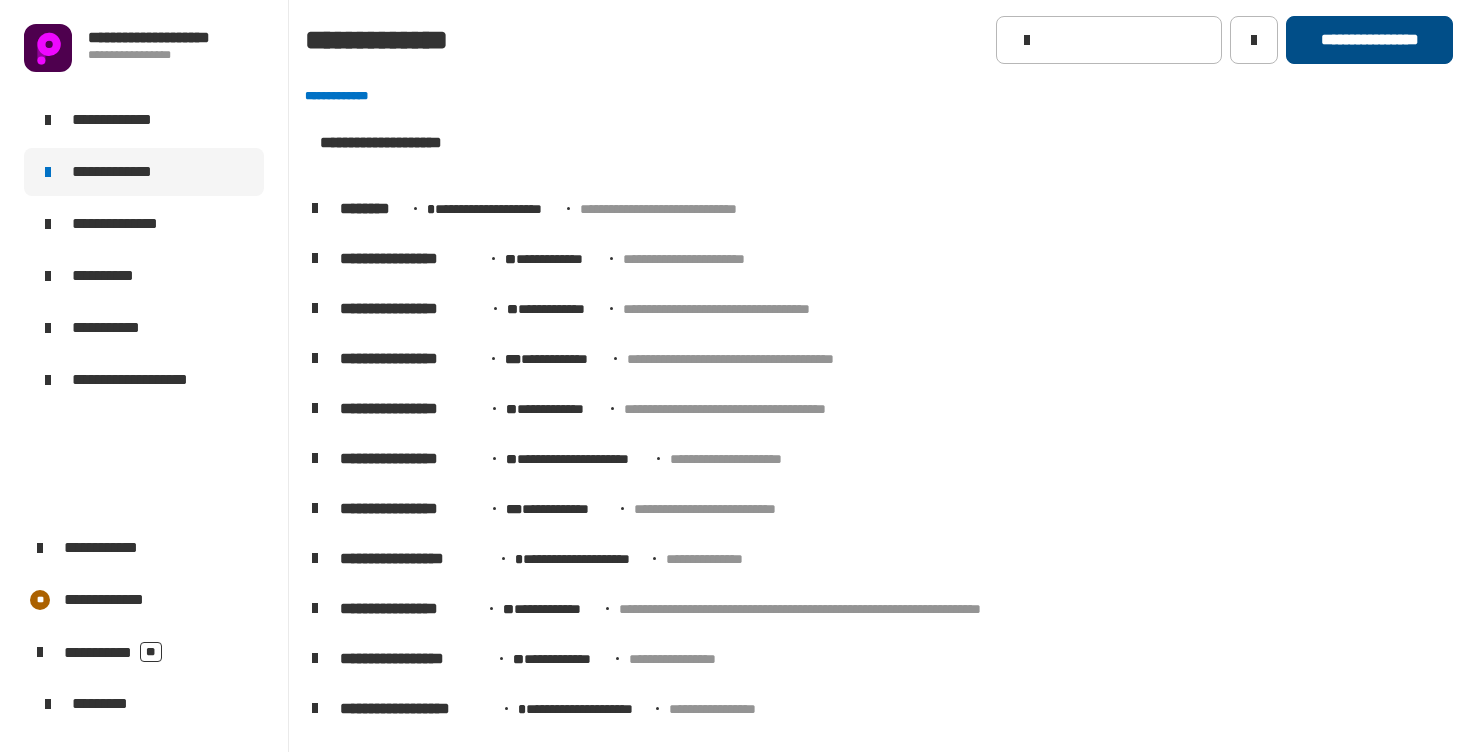 click on "**********" 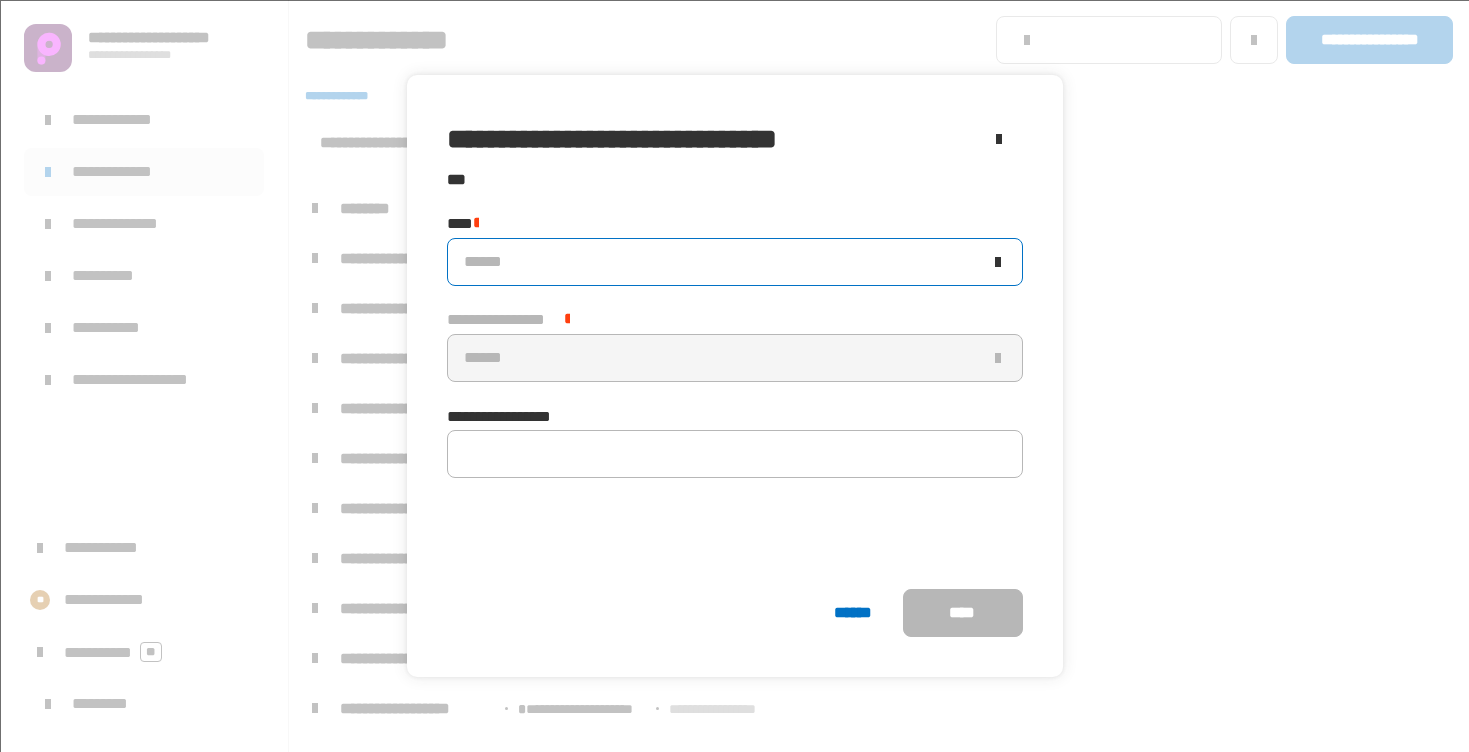 click on "******" 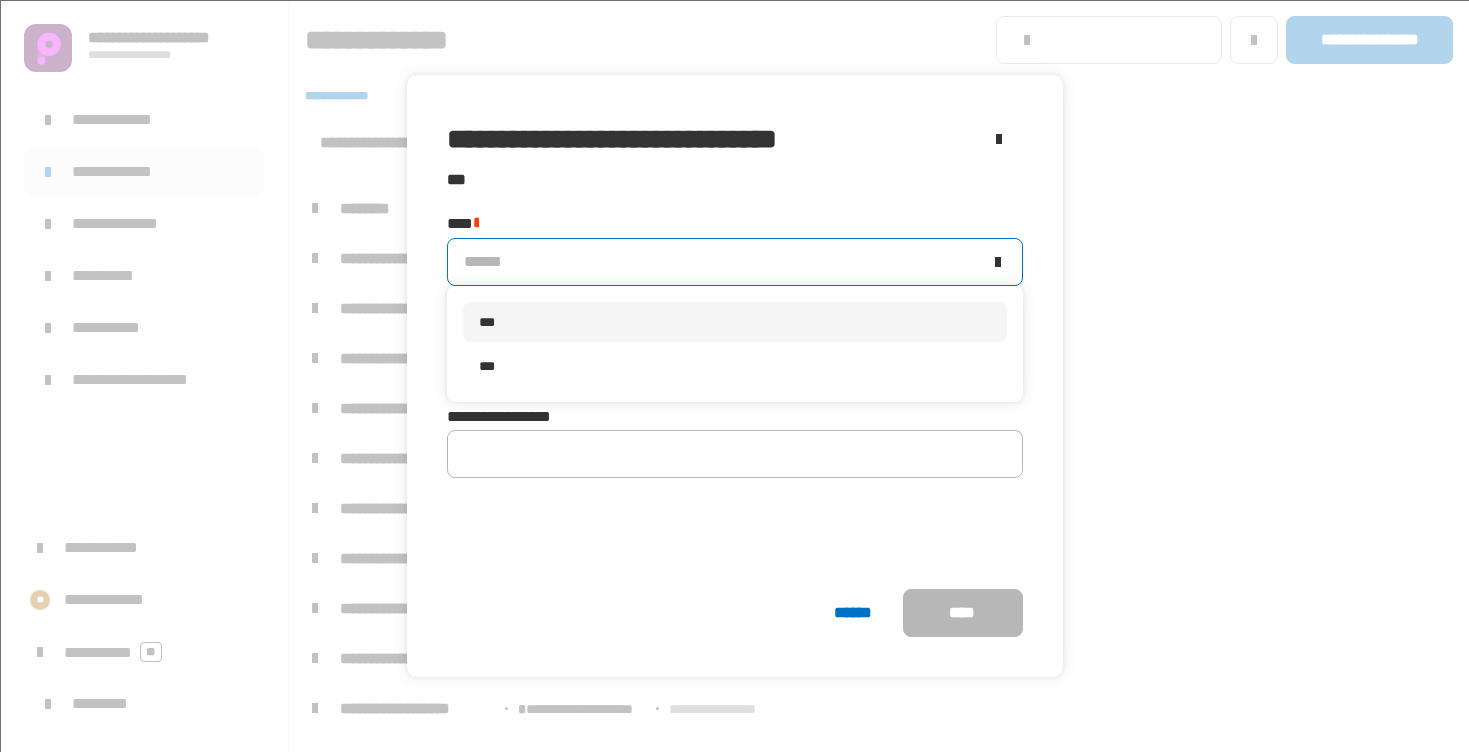 click on "***" at bounding box center (735, 322) 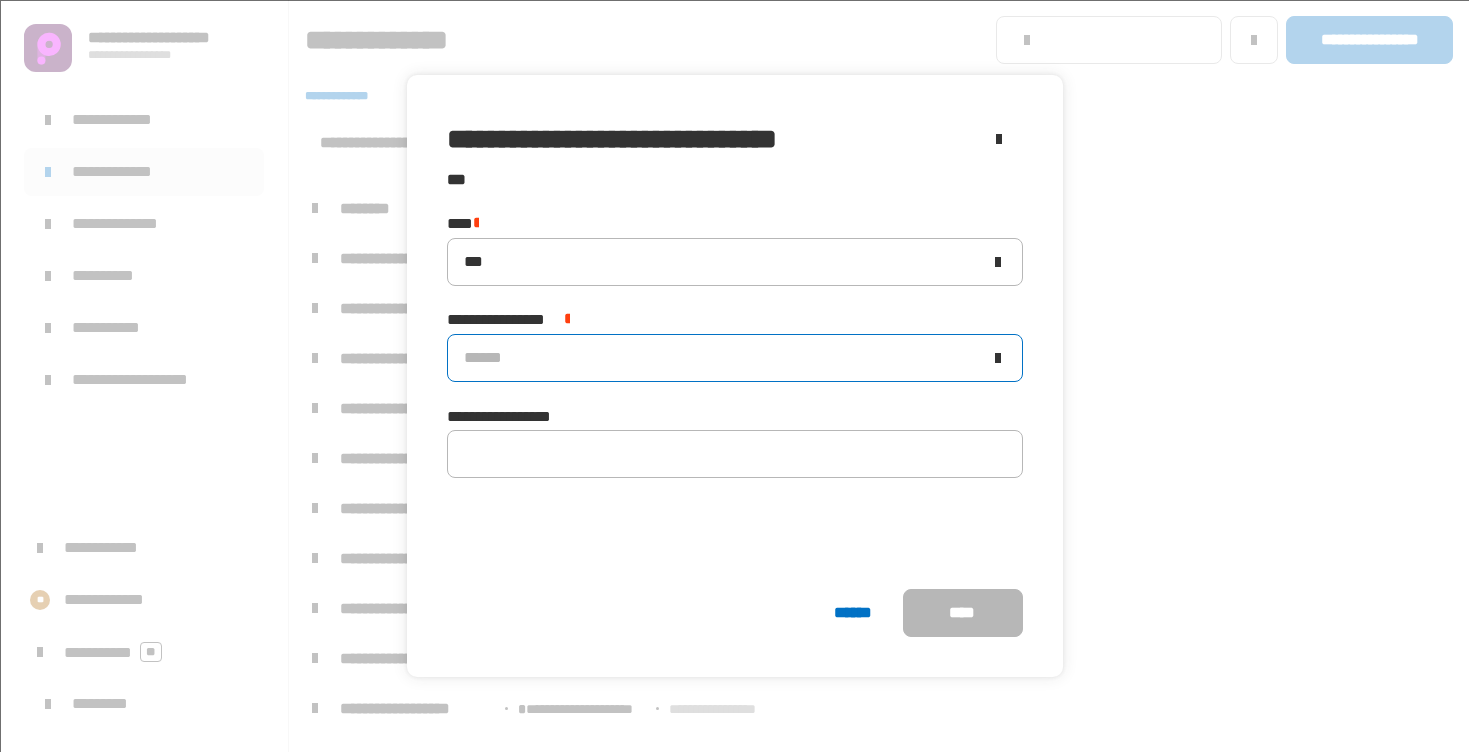 click on "******" 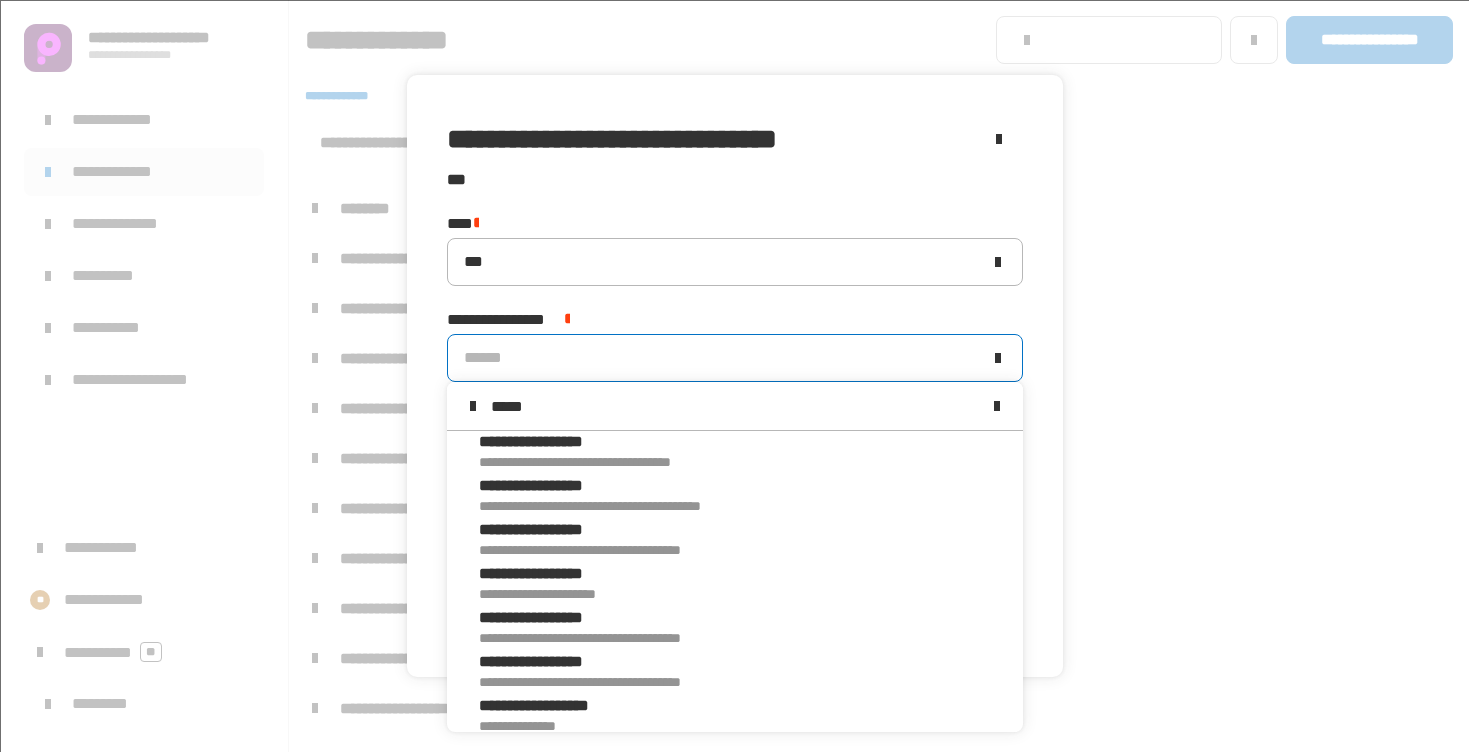 scroll, scrollTop: 0, scrollLeft: 0, axis: both 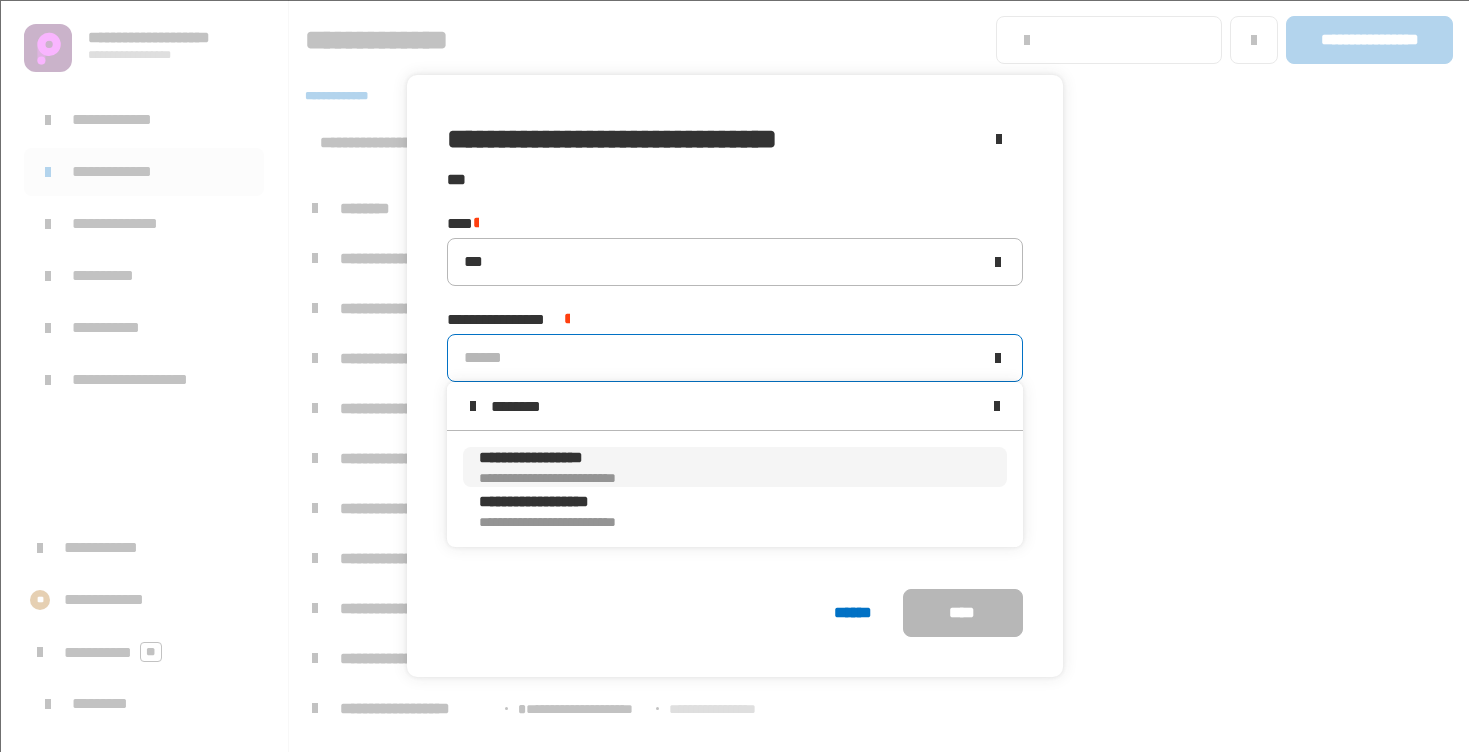 type on "********" 